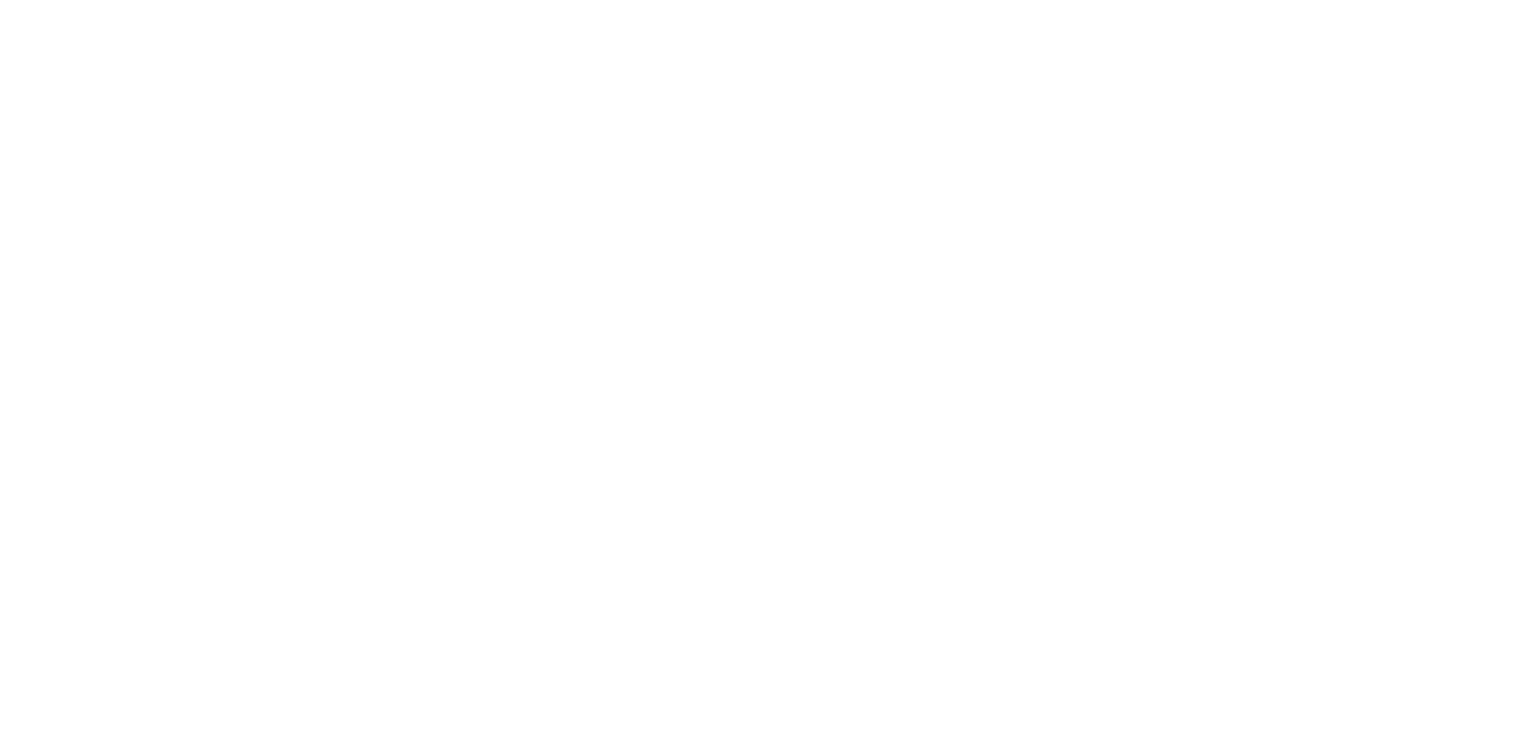 scroll, scrollTop: 0, scrollLeft: 0, axis: both 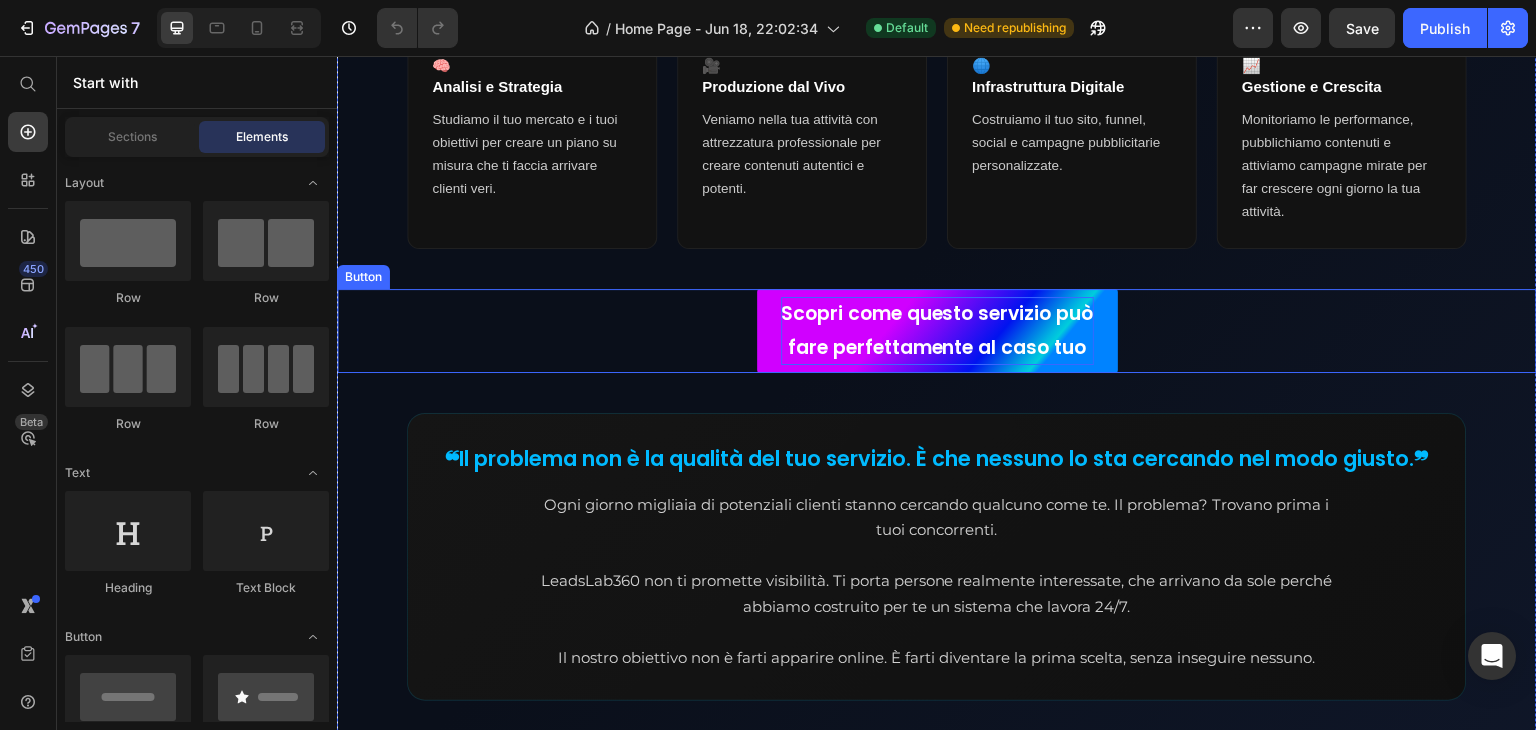 click on "Scopri come questo servizio può     fare perfettamente al caso tuo" at bounding box center [937, 331] 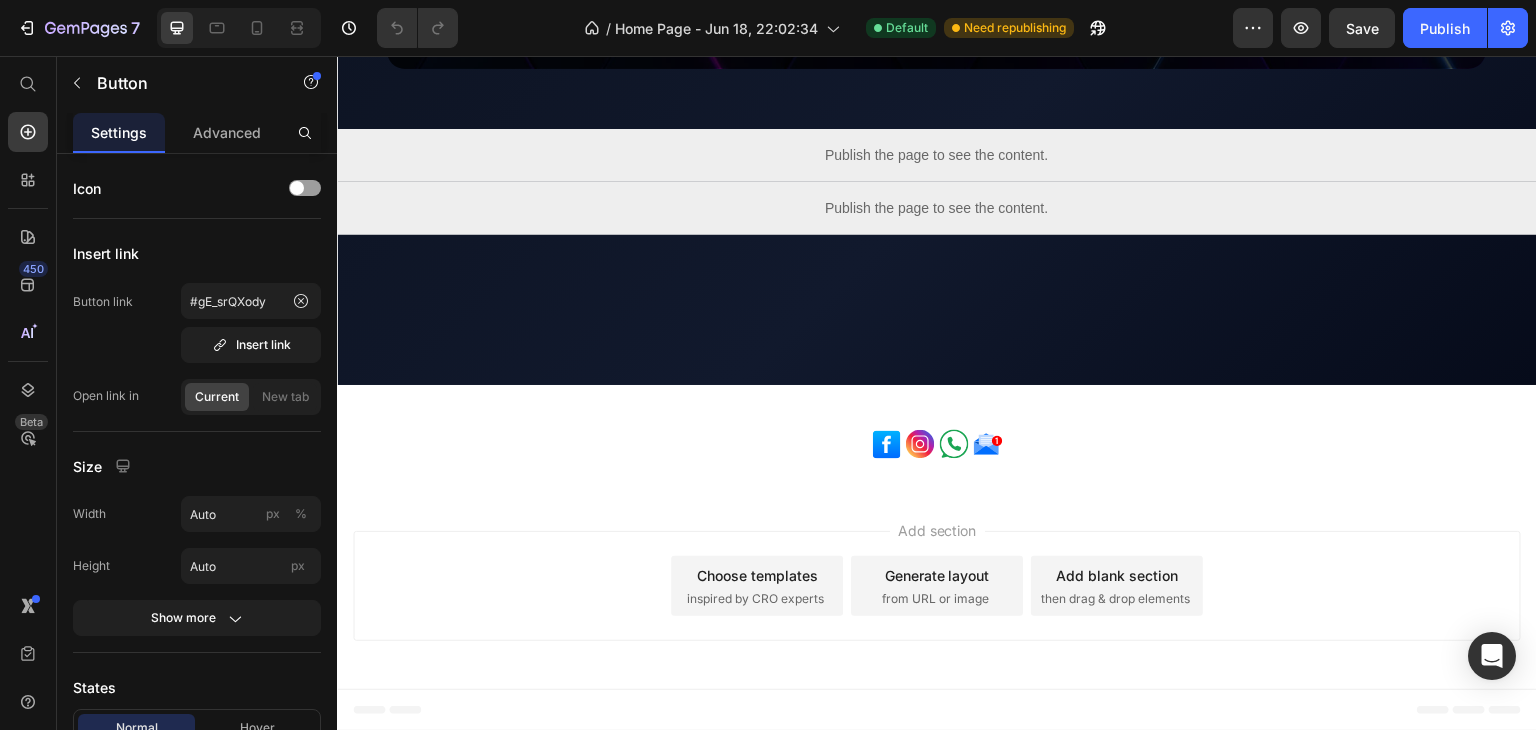 scroll, scrollTop: 2756, scrollLeft: 0, axis: vertical 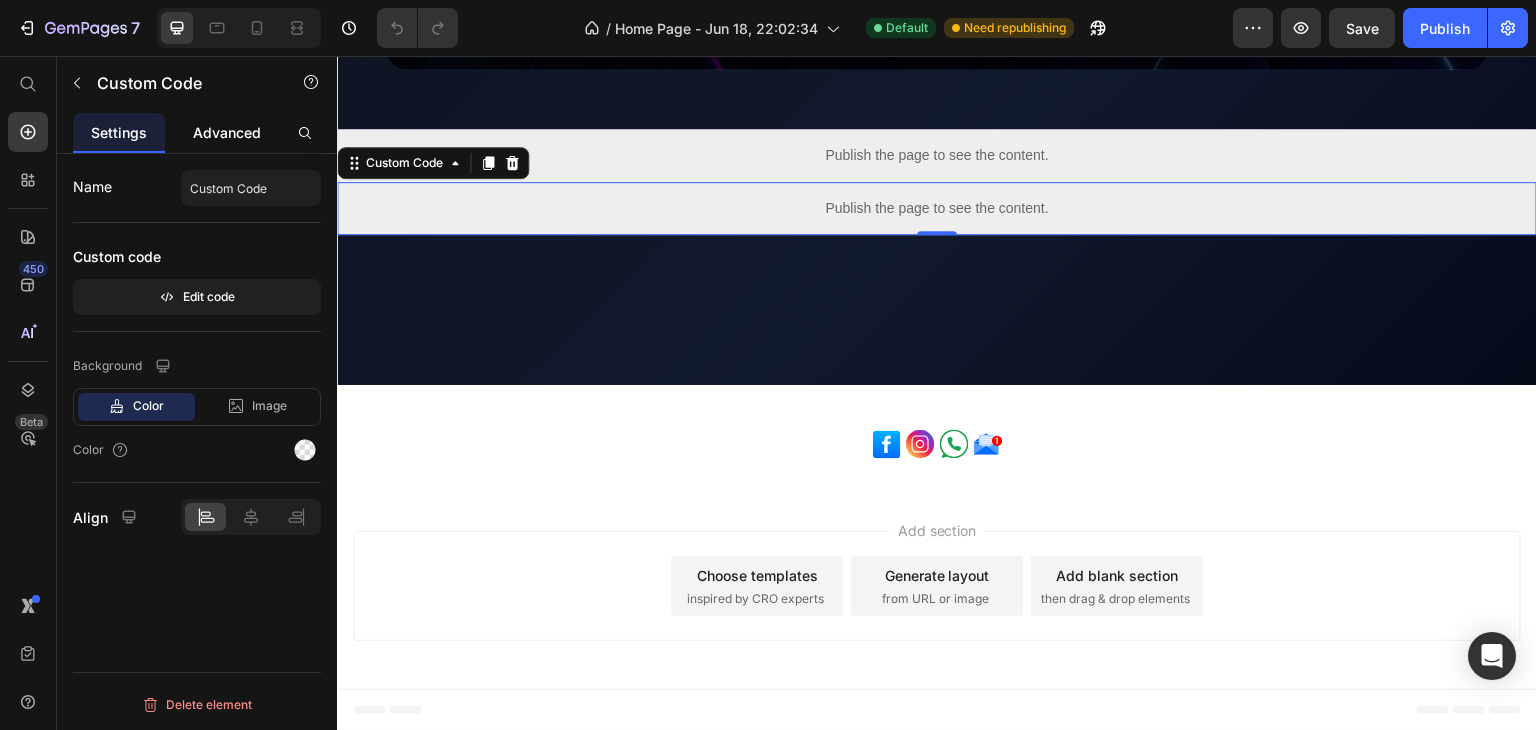 click on "Advanced" 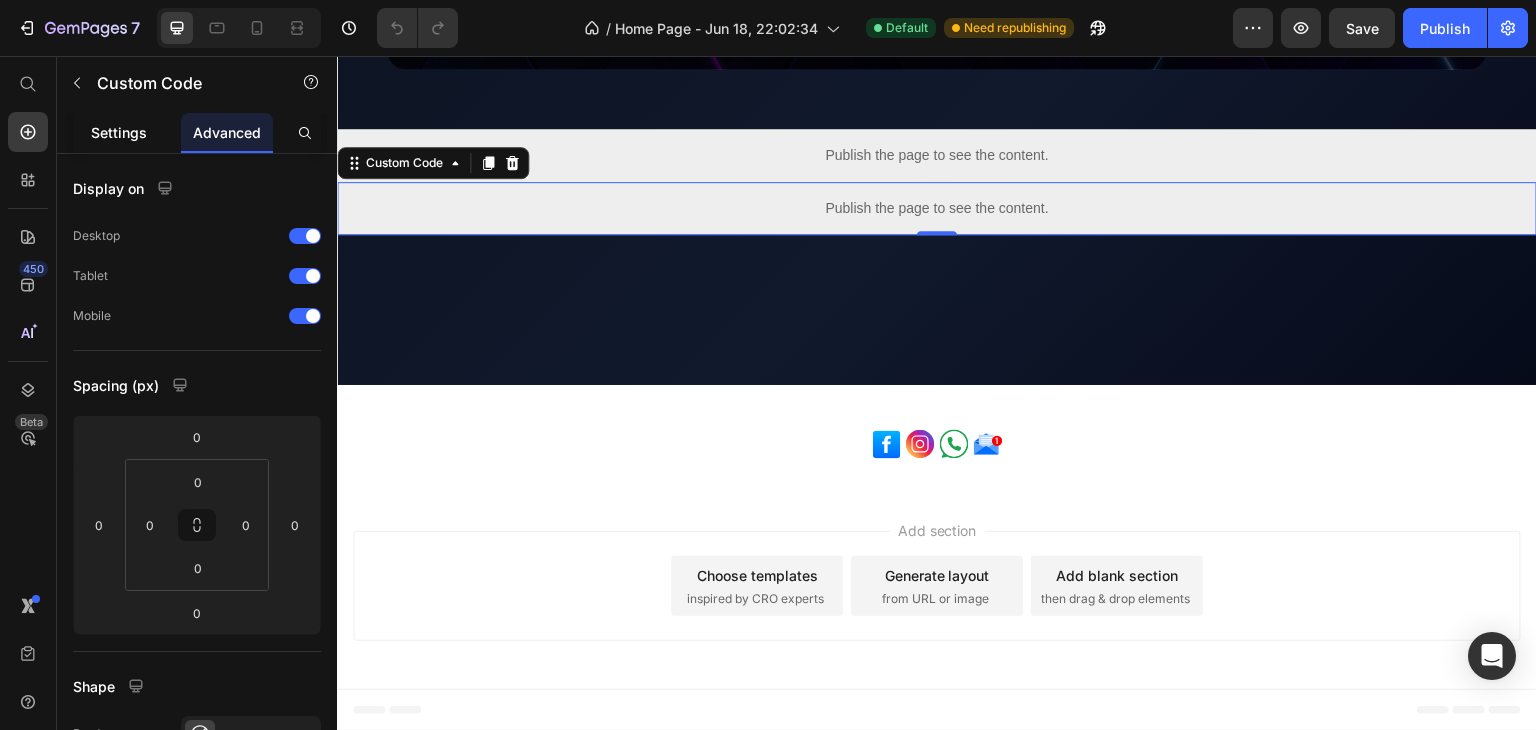 click on "Settings" at bounding box center (119, 132) 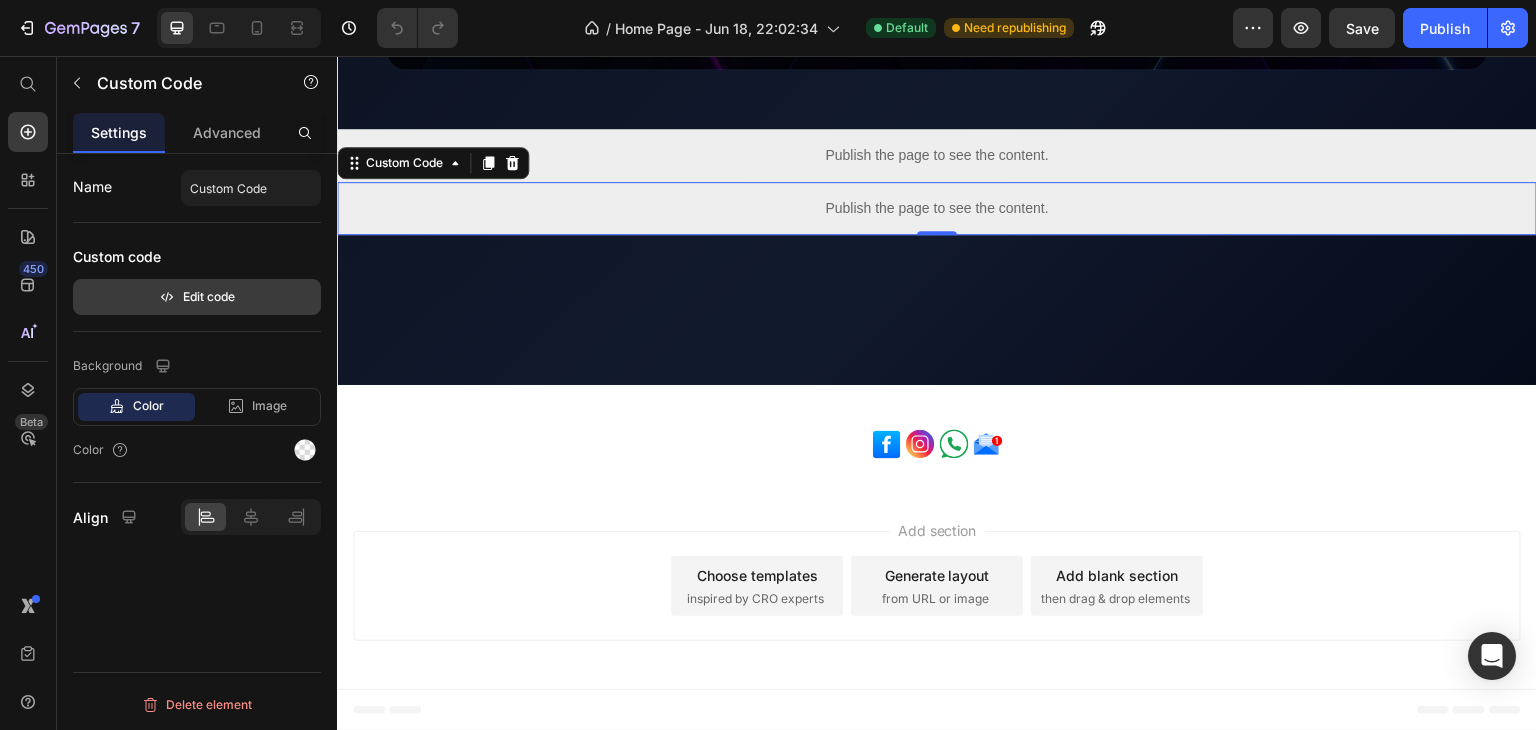 click on "Edit code" at bounding box center [197, 297] 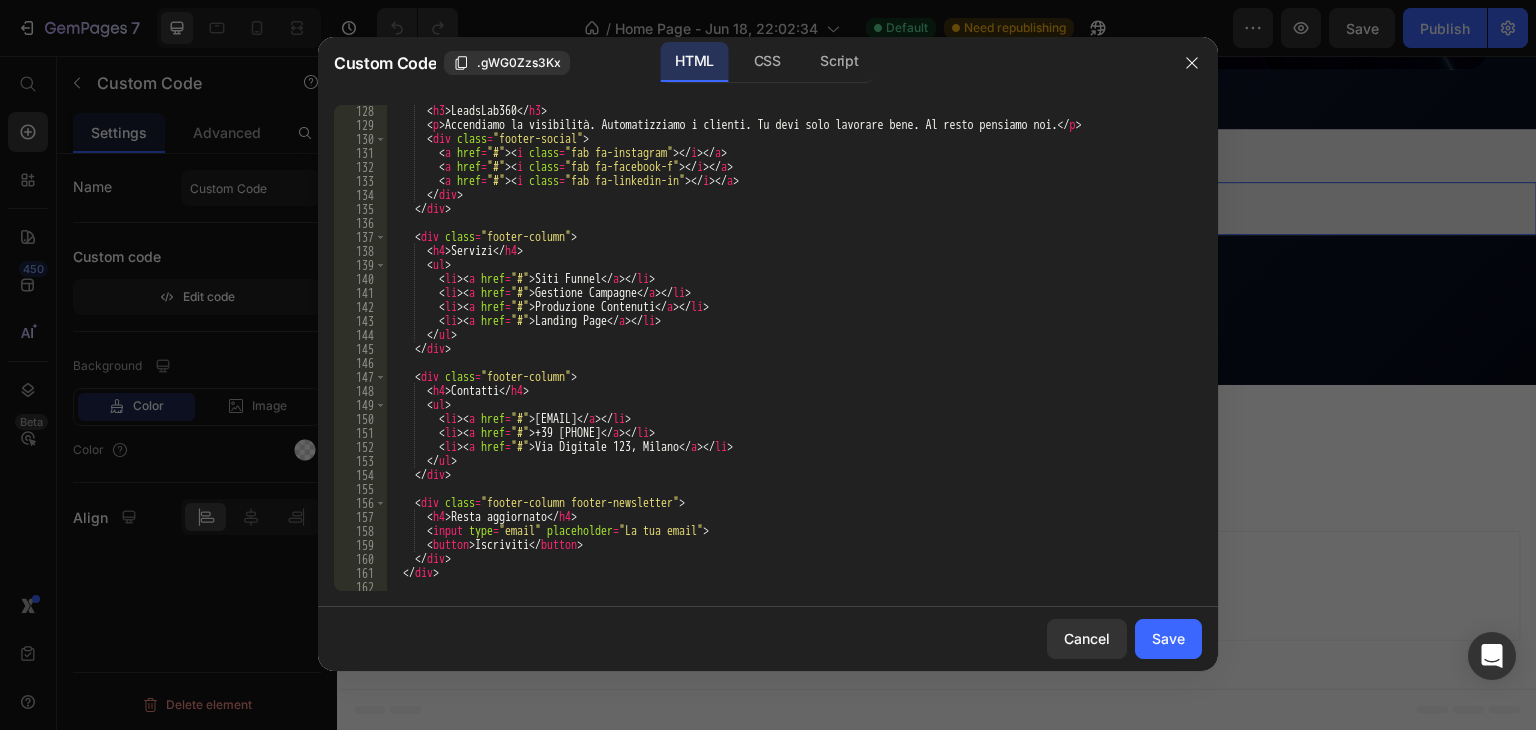 scroll, scrollTop: 1780, scrollLeft: 0, axis: vertical 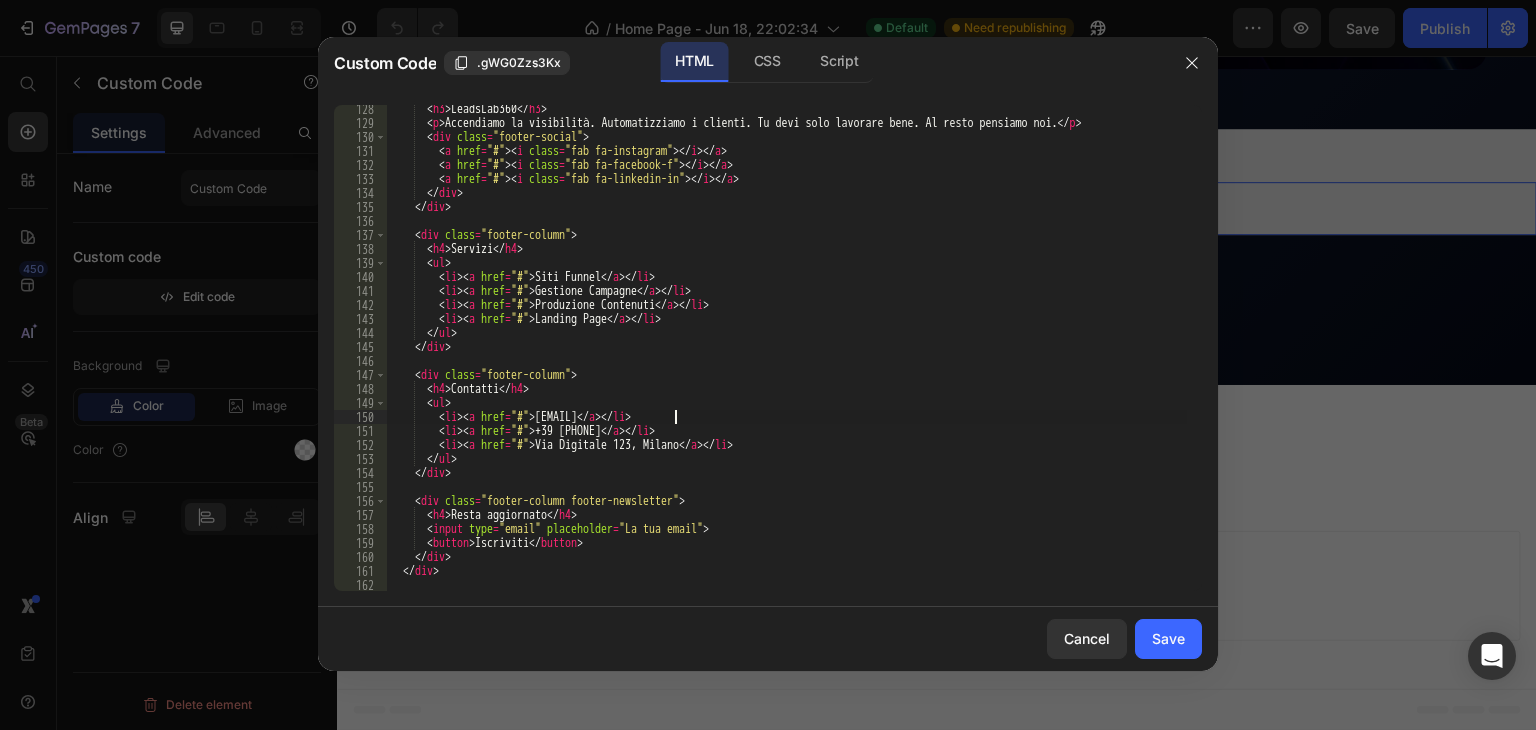 click on "< h3 > LeadsLab360 < / h3 >         < p > Accendiamo la visibilità. Automatizziamo i clienti. Tu devi solo lavorare bene. Al resto pensiamo noi. < / p >         < div   class = "footer-social" >           < a   href = "#" > < i   class = "fab fa-instagram" > < / i > < / a >           < a   href = "#" > < i   class = "fab fa-facebook-f" > < / i > < / a >           < a   href = "#" > < i   class = "fab fa-linkedin-in" > < / i > < / a >         < / div >      < / div >      < div   class = "footer-column" >         < h4 > Servizi < / h4 >         < ul >           < li > < a   href = "#" > Siti Funnel < / a > < / li >           < li > < a   href = "#" > Gestione Campagne < / a > < / li >           < li > < a   href = "#" > Produzione Contenuti < / a > < / li >           < li > < a   href = "#" > Landing Page < / a > < / li >         < / ul >      < / div >      < div   class = "footer-column" >         < h4 > Contatti < / h4 >         < ul >           < li > < a   href = "#" > [EMAIL] < / a > < / li >" at bounding box center (787, 359) 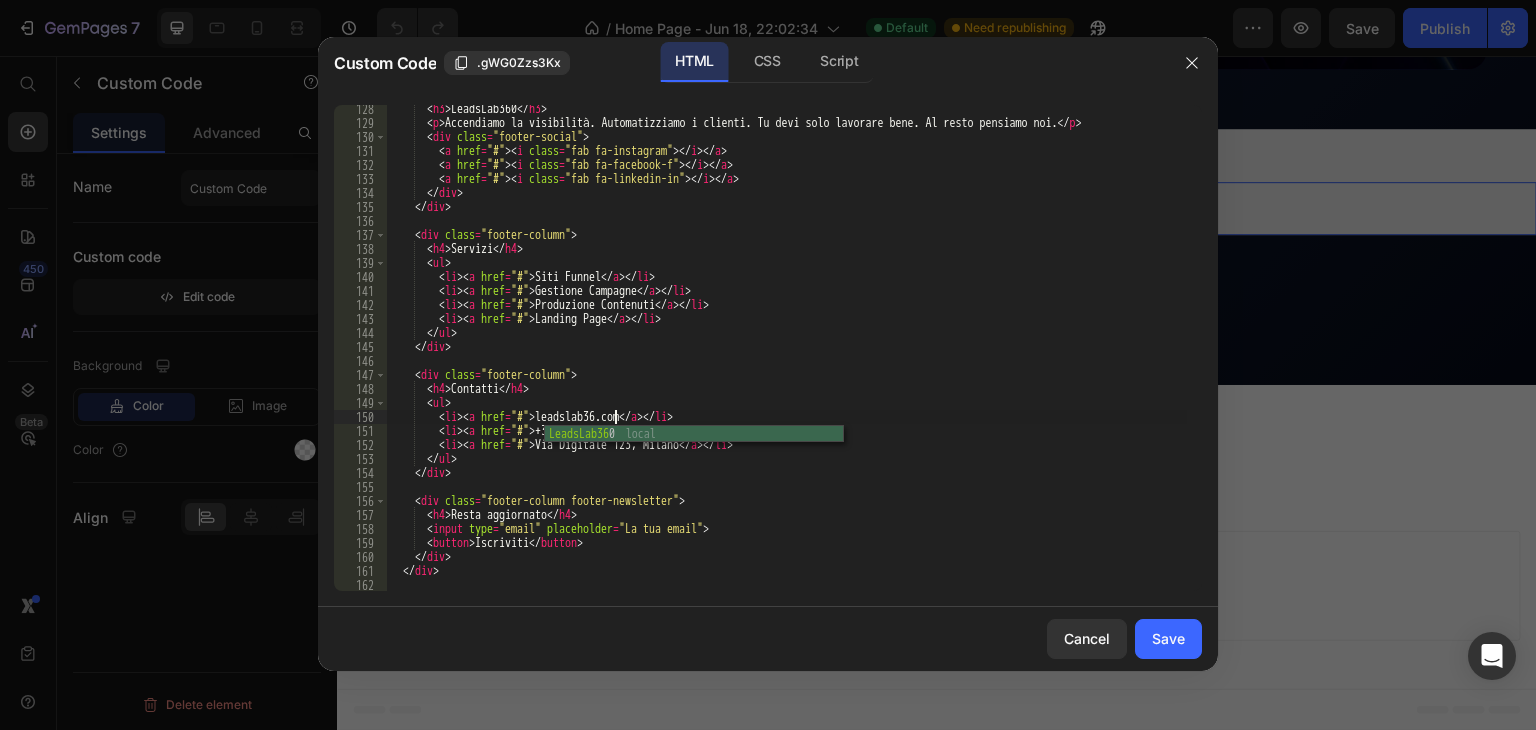 scroll, scrollTop: 0, scrollLeft: 19, axis: horizontal 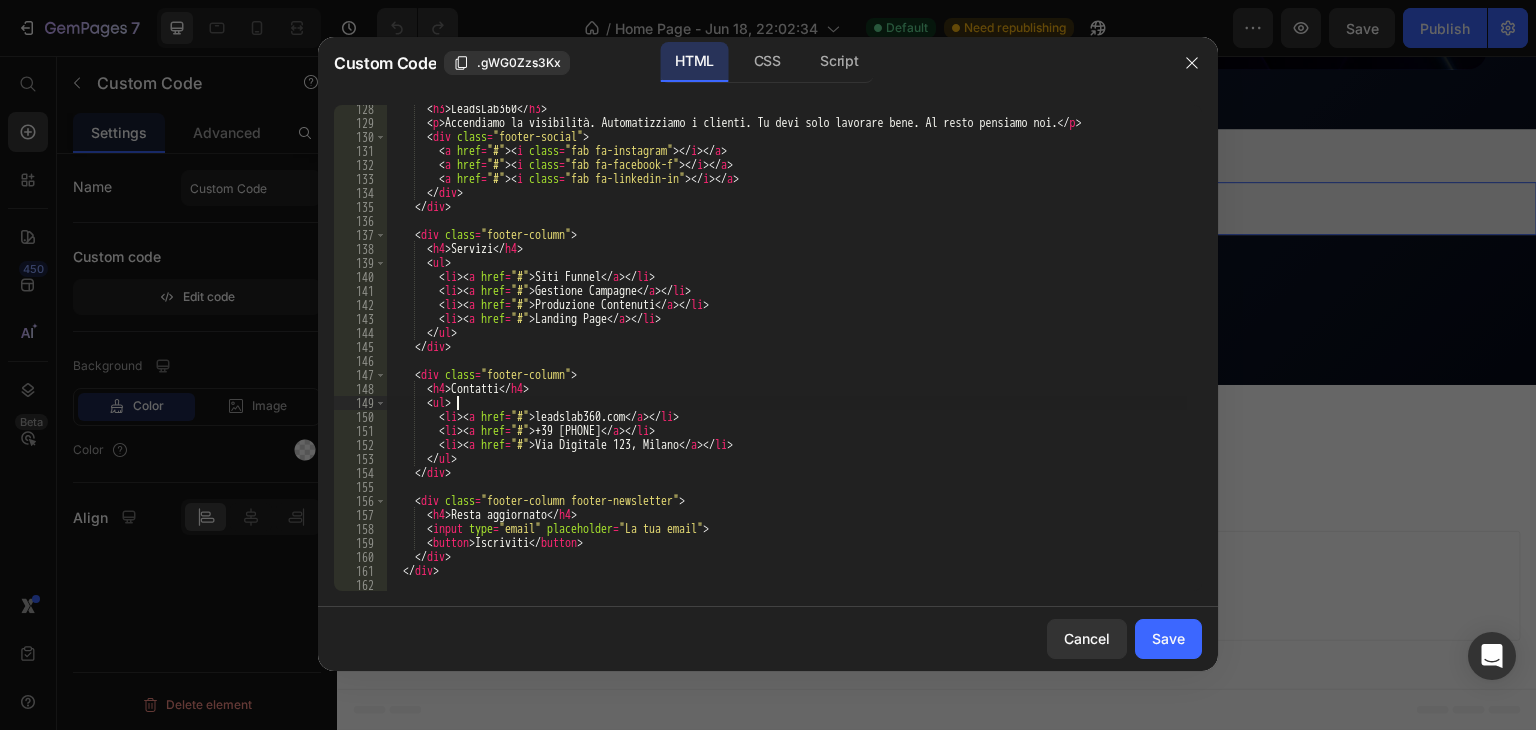 click on "< h3 > LeadsLab360 < / h3 >         < p > Accendiamo la visibilità. Automatizziamo i clienti. Tu devi solo lavorare bene. Al resto pensiamo noi. < / p >         < div   class = "footer-social" >           < a   href = "#" > < i   class = "fab fa-instagram" > < / i > < / a >           < a   href = "#" > < i   class = "fab fa-facebook-f" > < / i > < / a >           < a   href = "#" > < i   class = "fab fa-linkedin-in" > < / i > < / a >         < / div >      < / div >      < div   class = "footer-column" >         < h4 > Servizi < / h4 >         < ul >           < li > < a   href = "#" > Siti Funnel < / a > < / li >           < li > < a   href = "#" > Gestione Campagne < / a > < / li >           < li > < a   href = "#" > Produzione Contenuti < / a > < / li >           < li > < a   href = "#" > Landing Page < / a > < / li >         < / ul >      < / div >      < div   class = "footer-column" >         < h4 > Contatti < / h4 >         < ul >           < li > < a   href = "#" > [EMAIL] < / a > < / li >" at bounding box center (787, 359) 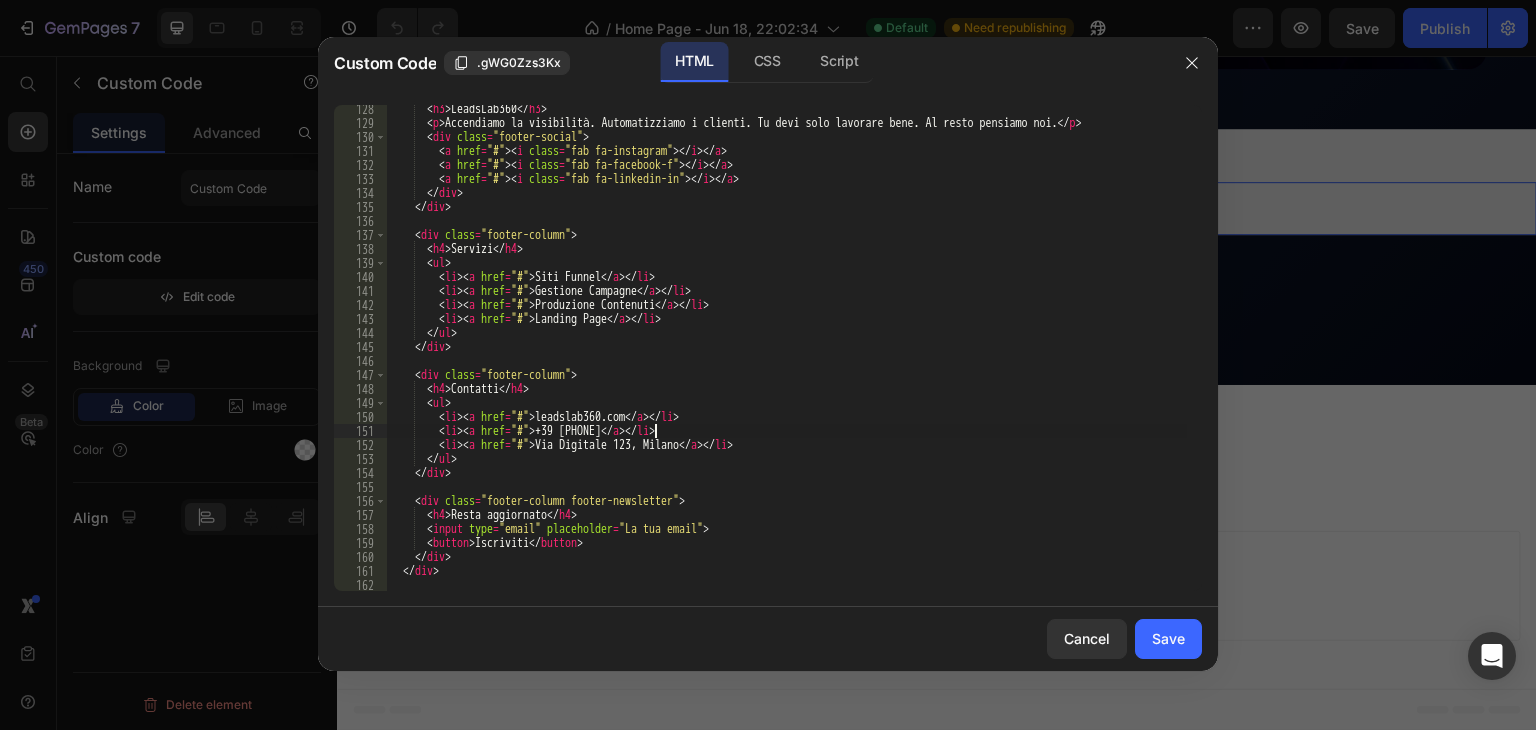 click on "< h3 > LeadsLab360 < / h3 >         < p > Accendiamo la visibilità. Automatizziamo i clienti. Tu devi solo lavorare bene. Al resto pensiamo noi. < / p >         < div   class = "footer-social" >           < a   href = "#" > < i   class = "fab fa-instagram" > < / i > < / a >           < a   href = "#" > < i   class = "fab fa-facebook-f" > < / i > < / a >           < a   href = "#" > < i   class = "fab fa-linkedin-in" > < / i > < / a >         < / div >      < / div >      < div   class = "footer-column" >         < h4 > Servizi < / h4 >         < ul >           < li > < a   href = "#" > Siti Funnel < / a > < / li >           < li > < a   href = "#" > Gestione Campagne < / a > < / li >           < li > < a   href = "#" > Produzione Contenuti < / a > < / li >           < li > < a   href = "#" > Landing Page < / a > < / li >         < / ul >      < / div >      < div   class = "footer-column" >         < h4 > Contatti < / h4 >         < ul >           < li > < a   href = "#" > [EMAIL] < / a > < / li >" at bounding box center [787, 359] 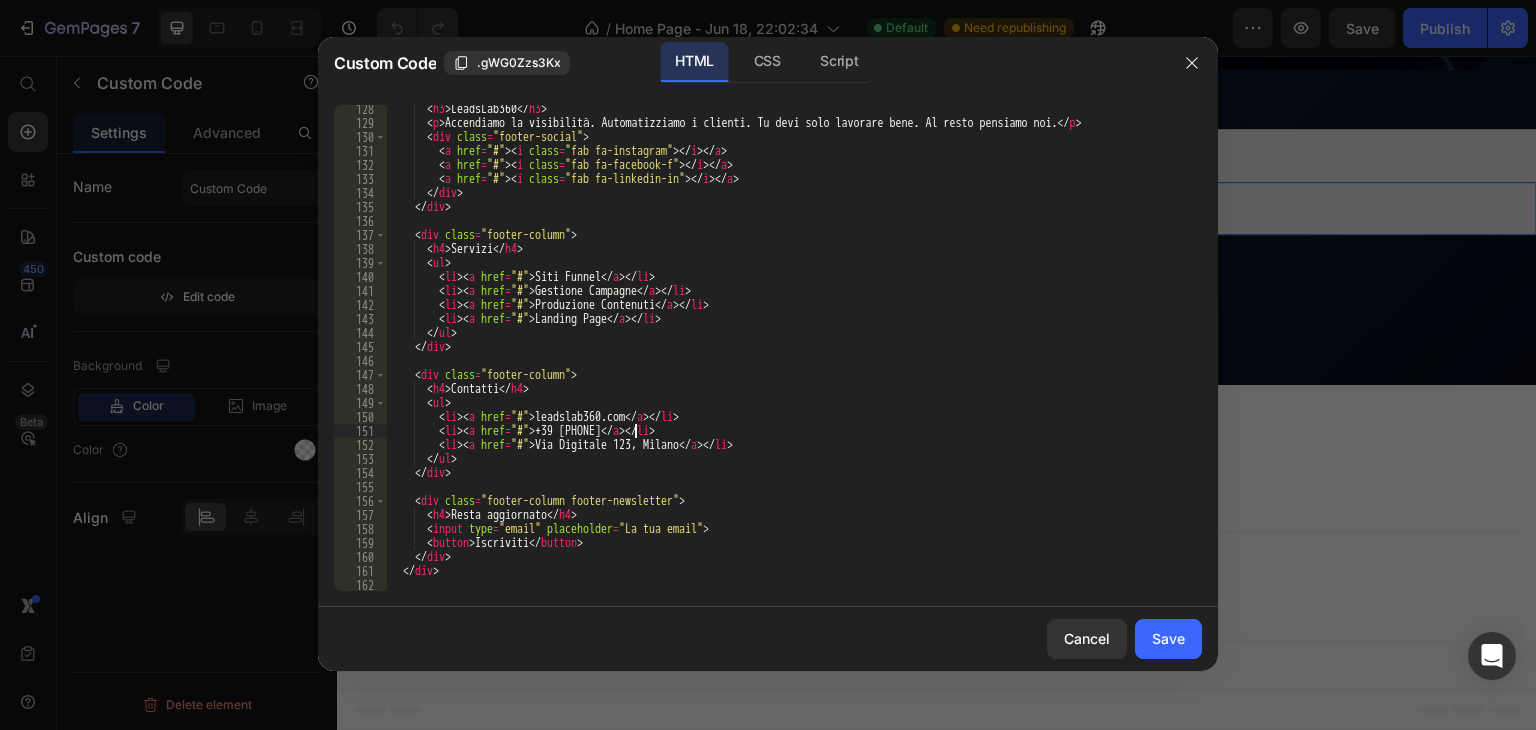 scroll, scrollTop: 0, scrollLeft: 20, axis: horizontal 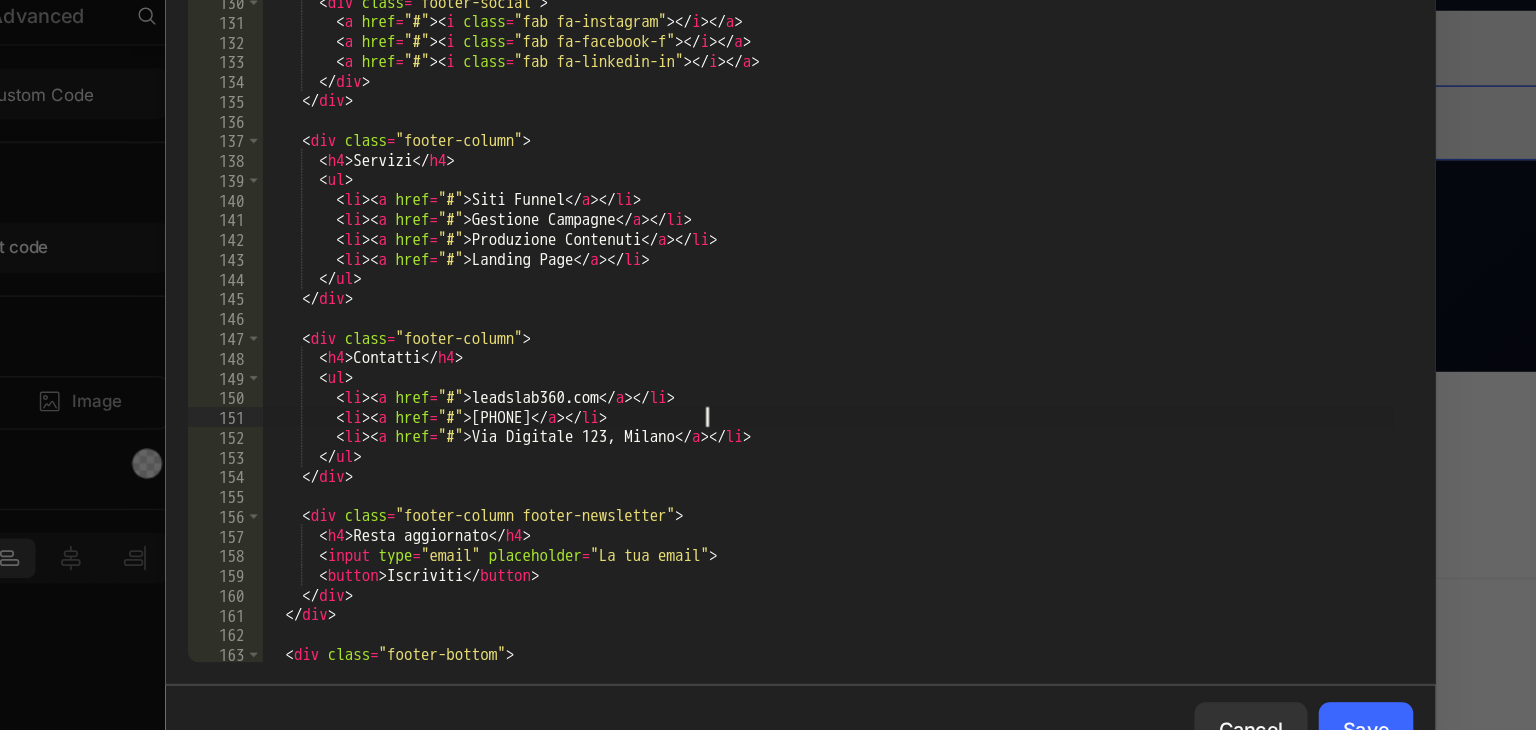 click on "< p > Accendiamo la visibilità. Automatizziamo i clienti. Tu devi solo lavorare bene. Al resto pensiamo noi. </ p >      <div>         <a > <i> </i> </a>         <a > <i> </i> </a>         <a > <i> </i> </a>      </div>   </div>      <div>         <h4> Servizi </h4>         <ul>           <li> <a> Siti Funnel </a> </li>           <li> <a> Gestione Campagne </a> </li>           <li> <a> Produzione Contenuti </a> </li>           <li> <a> Landing Page </a> </li>         </ul>      </div>      <div>         <h4> Contatti </h4>         <ul>           <li> <a> [DOMAIN] </a> </li>           <li> <a> +39 [PHONE] </a> </li>           <li> LeadsLab360 di Marco di Rito </li>           <li> P.IVA: [NUMBER] </li>         </ul>      </div>      <div>         <h4> Scopri come generare clienti ogni giorno </h4>         <p   style = "font-size: 13px; color: #aaa; margin-bottom: 10px;" >          Inserisci la tua email per ricevere strategie esclusive su come aumentare visibilità, richieste e vendite. </p>         < input   type = "email"   placeholder = "La tua email" >         < button > Scopri i segreti </ button >" at bounding box center [787, 359] 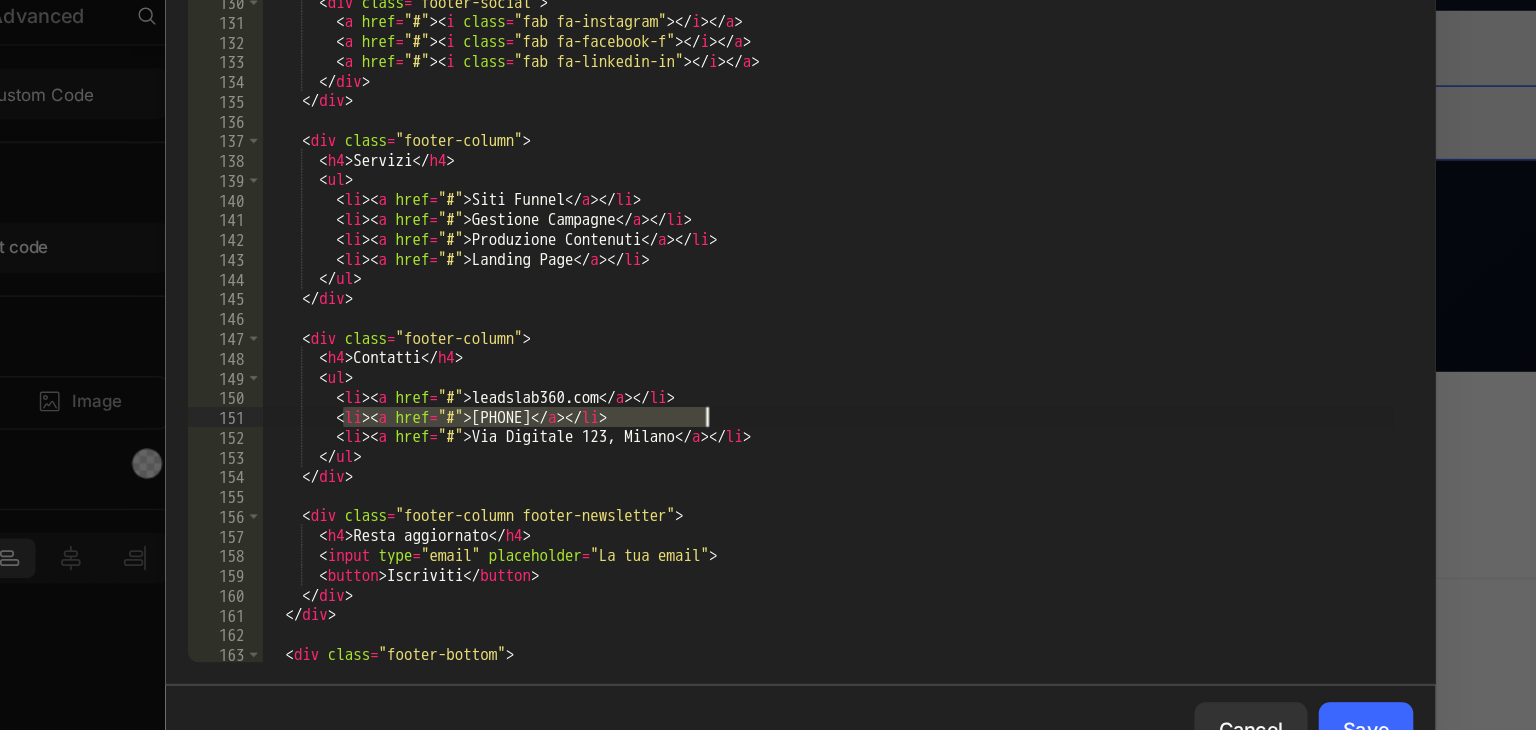 drag, startPoint x: 444, startPoint y: 417, endPoint x: 706, endPoint y: 416, distance: 262.00192 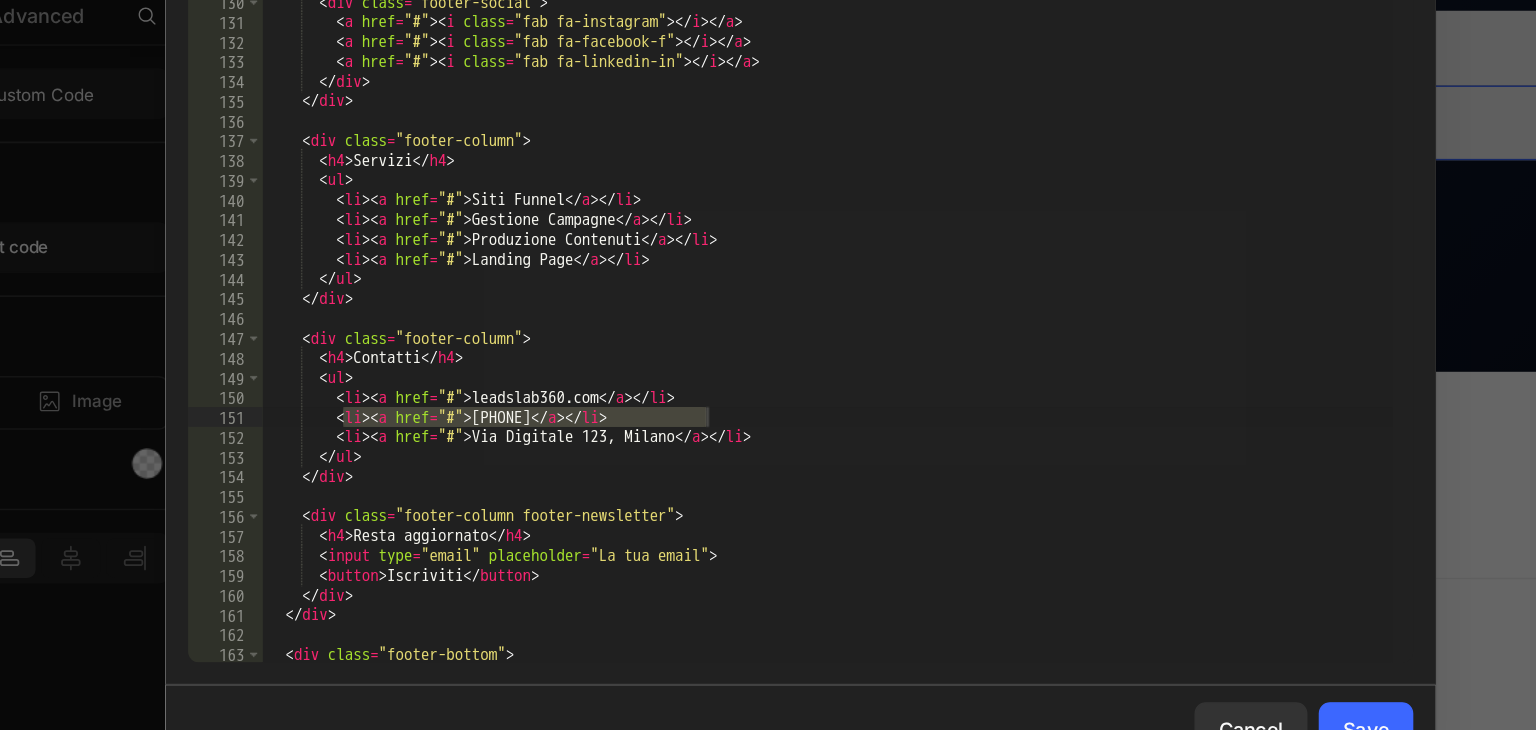 click on "< p > Accendiamo la visibilità. Automatizziamo i clienti. Tu devi solo lavorare bene. Al resto pensiamo noi. </ p >      <div>         <a > <i> </i> </a>         <a > <i> </i> </a>         <a > <i> </i> </a>      </div>   </div>      <div>         <h4> Servizi </h4>         <ul>           <li> <a> Siti Funnel </a> </li>           <li> <a> Gestione Campagne </a> </li>           <li> <a> Produzione Contenuti </a> </li>           <li> <a> Landing Page </a> </li>         </ul>      </div>      <div>         <h4> Contatti </h4>         <ul>           <li> <a> [DOMAIN] </a> </li>           <li> <a> +39 [PHONE] </a> </li>           <li> LeadsLab360 di Marco di Rito </li>           <li> P.IVA: [NUMBER] </li>         </ul>      </div>      <div>         <h4> Scopri come generare clienti ogni giorno </h4>         <p   style = "font-size: 13px; color: #aaa; margin-bottom: 10px;" >          Inserisci la tua email per ricevere strategie esclusive su come aumentare visibilità, richieste e vendite. </p>         < input   type = "email"   placeholder = "La tua email" >         < button > Scopri i segreti </ button >" at bounding box center (787, 348) 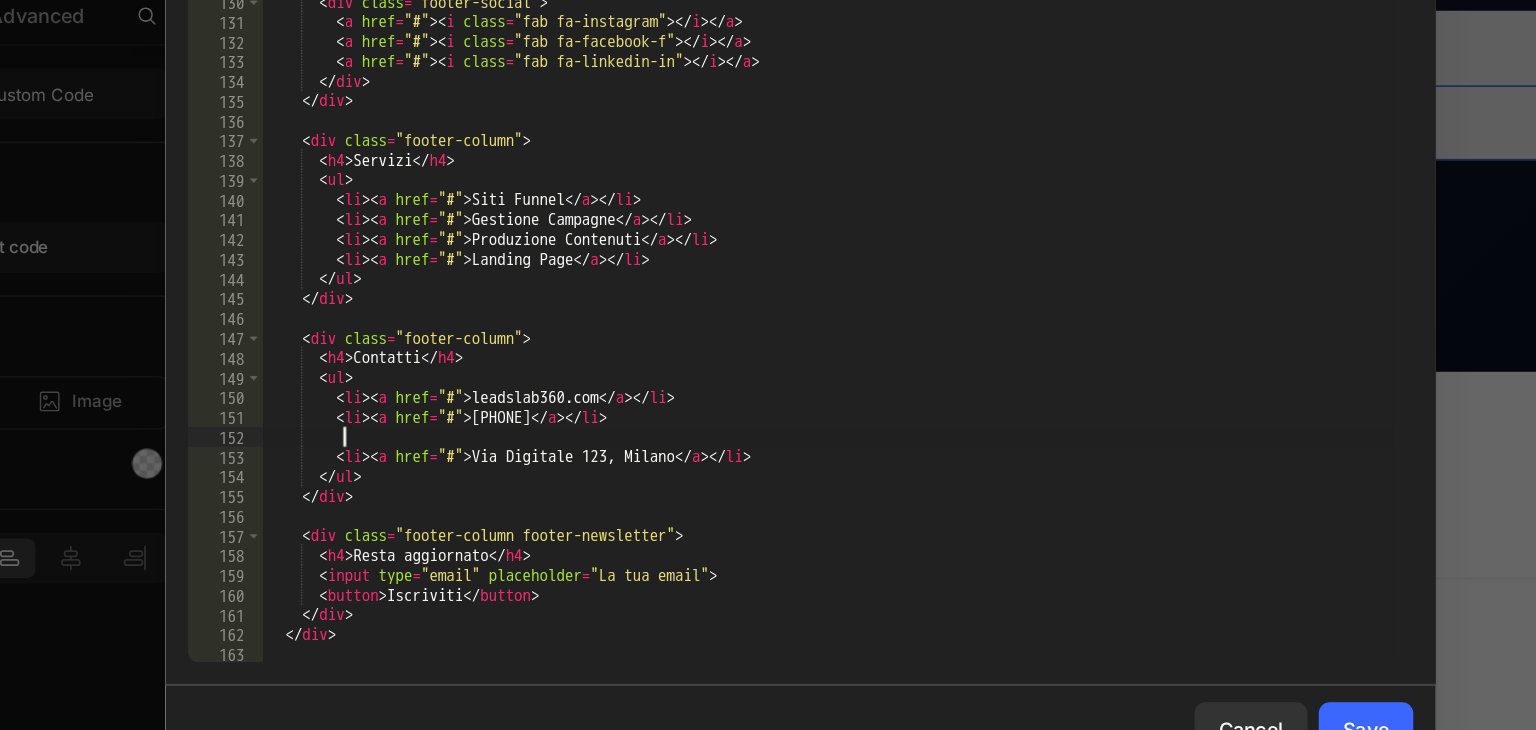 scroll, scrollTop: 0, scrollLeft: 3, axis: horizontal 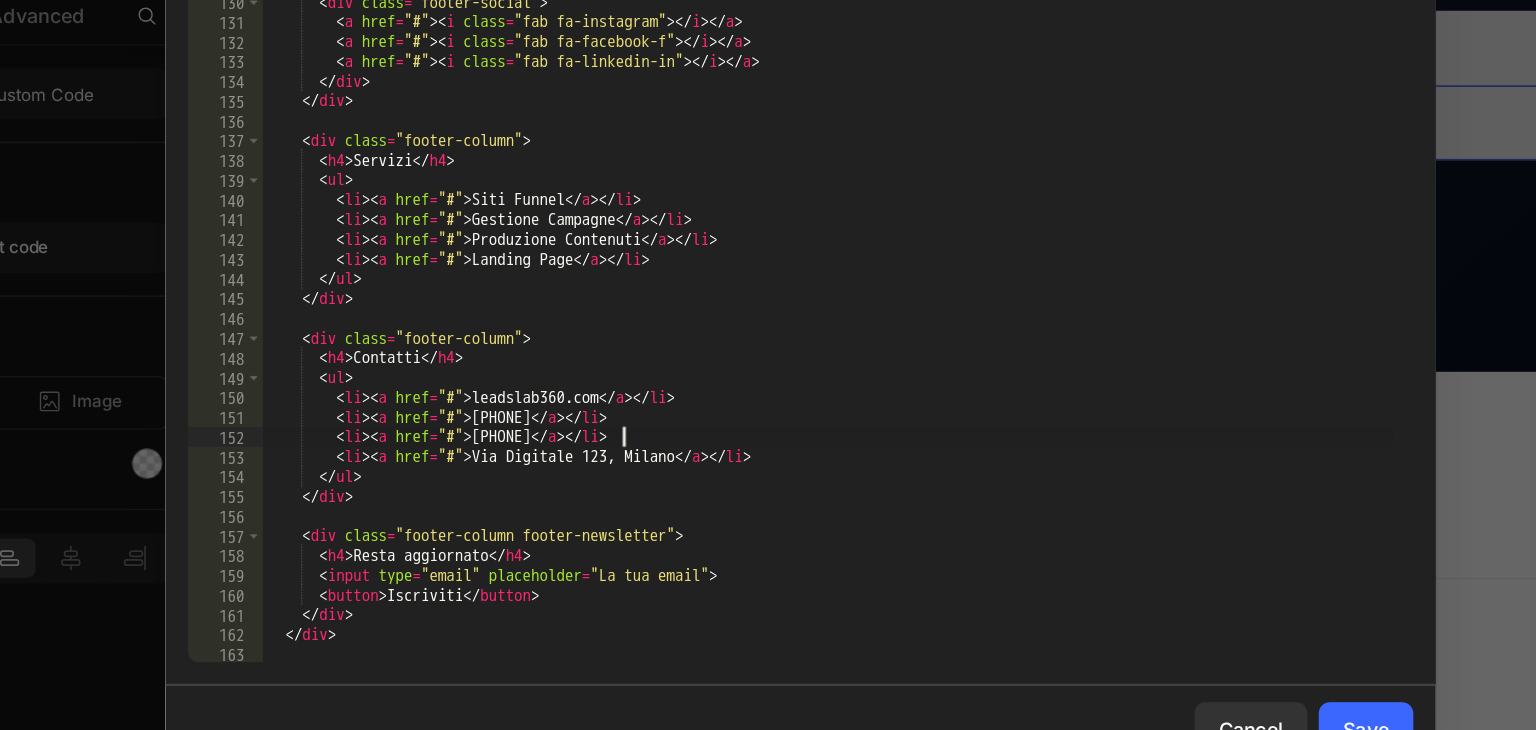 click on "< p > Accendiamo la visibilità. Automatizziamo i clienti. Tu devi solo lavorare bene. Al resto pensiamo noi. </ p >      <div>         <a > <i> </i> </a>         <a > <i> </i> </a>         <a > <i> </i> </a>      </div>   </div>      <div>         <h4> Servizi </h4>         <ul>           <li> <a> Siti Funnel </a> </li>           <li> <a> Gestione Campagne </a> </li>           <li> <a> Produzione Contenuti </a> </li>           <li> <a> Landing Page </a> </li>         </ul>      </div>      <div>         <h4> Contatti </h4>         <ul>           <li> <a> [DOMAIN] </a> </li>           <li> <a> +39 [PHONE] </a> </li>           <li> LeadsLab360 di Marco di Rito </li>           <li> P.IVA: [NUMBER] </li>         </ul>      </div>      <div>         <h4> Scopri come generare clienti ogni giorno </h4>         <p   style = "font-size: 13px; color: #aaa; margin-bottom: 10px;" >          Inserisci la tua email per ricevere strategie esclusive su come aumentare visibilità, richieste e vendite. </p>         < input   type = "email"   placeholder = "La tua email" >         < button > Scopri i segreti </ button >" at bounding box center [787, 359] 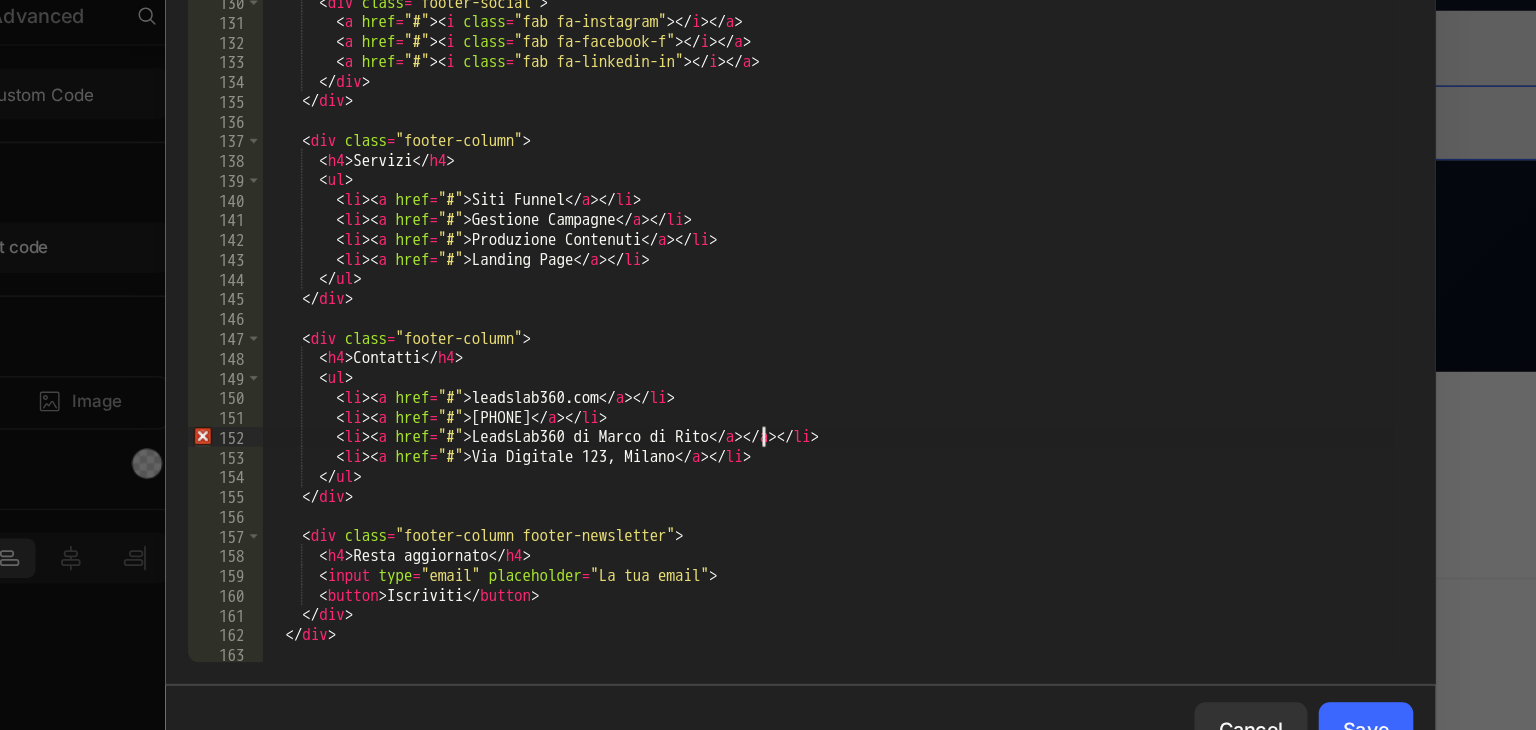 scroll, scrollTop: 0, scrollLeft: 29, axis: horizontal 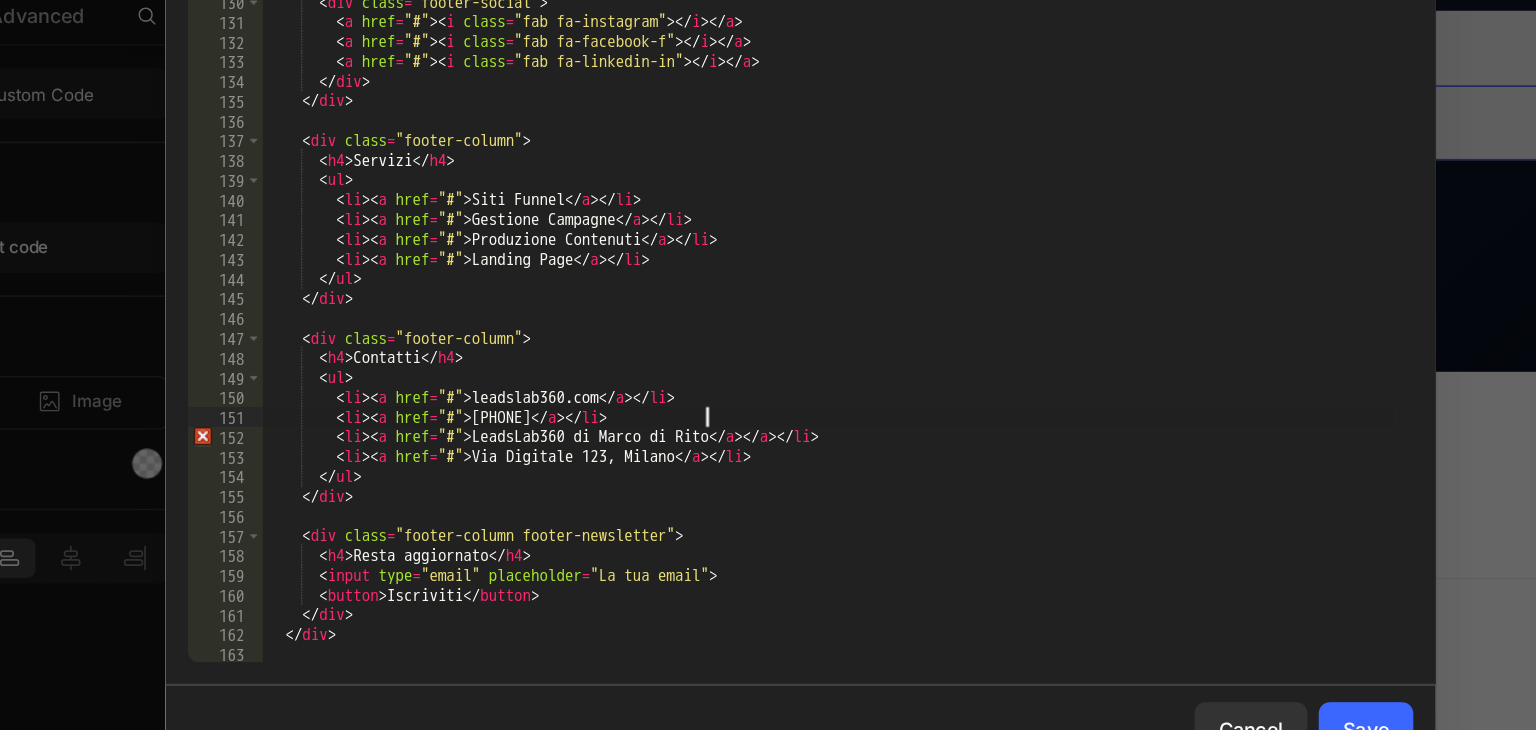 drag, startPoint x: 702, startPoint y: 418, endPoint x: 713, endPoint y: 415, distance: 11.401754 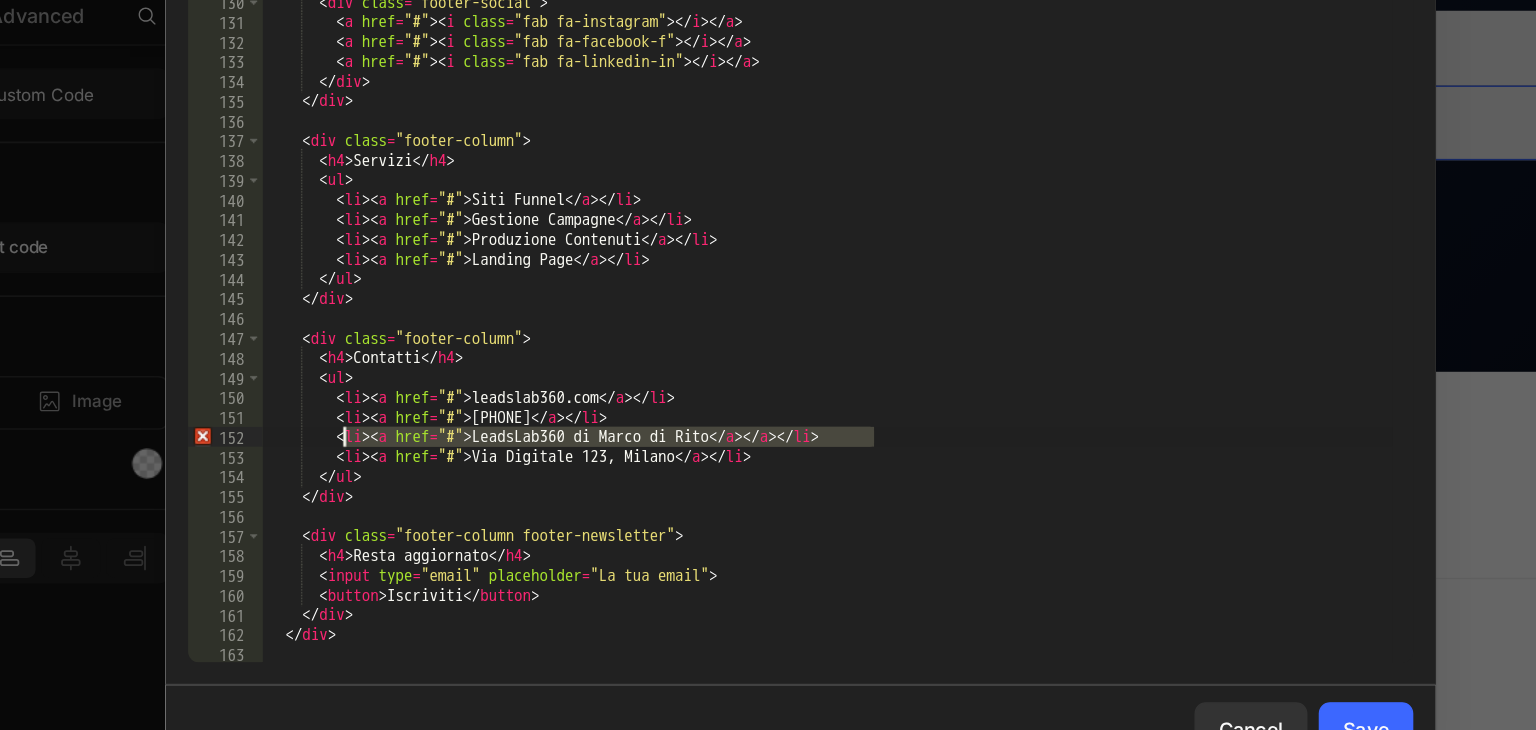 drag, startPoint x: 827, startPoint y: 432, endPoint x: 443, endPoint y: 429, distance: 384.01172 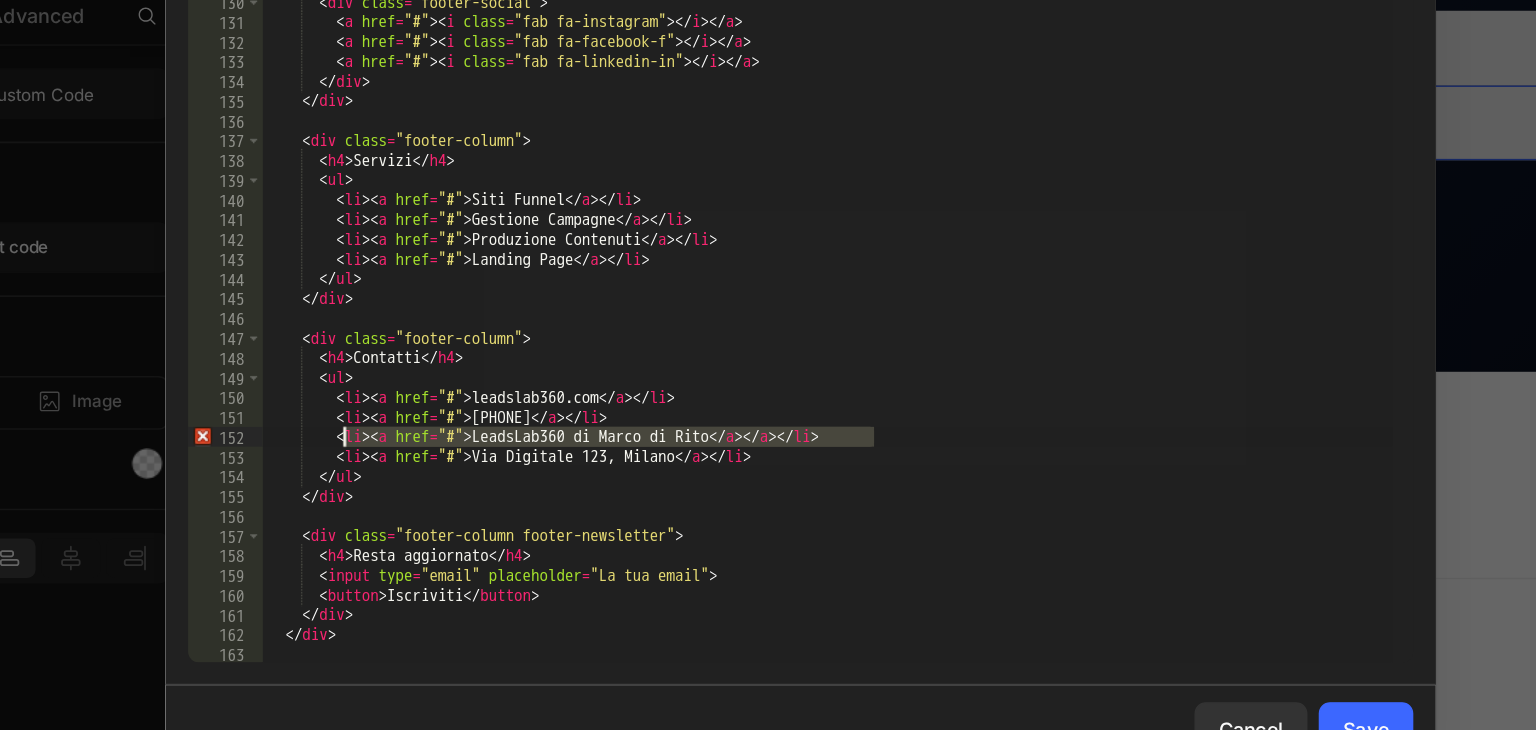 click on "< p > Accendiamo la visibilità. Automatizziamo i clienti. Tu devi solo lavorare bene. Al resto pensiamo noi. </ p >      <div>         <a > <i> </i> </a>         <a > <i> </i> </a>         <a > <i> </i> </a>      </div>   </div>      <div>         <h4> Servizi </h4>         <ul>           <li> <a> Siti Funnel </a> </li>           <li> <a> Gestione Campagne </a> </li>           <li> <a> Produzione Contenuti </a> </li>           <li> <a> Landing Page </a> </li>         </ul>      </div>      <div>         <h4> Contatti </h4>         <ul>           <li> <a> [DOMAIN] </a> </li>           <li> <a> +39 [PHONE] </a> </li>           <li> LeadsLab360 di Marco di Rito </li>           <li> P.IVA: [NUMBER] </li>         </ul>      </div>      <div>         <h4> Scopri come generare clienti ogni giorno </h4>         <p   style = "font-size: 13px; color: #aaa; margin-bottom: 10px;" >          Inserisci la tua email per ricevere strategie esclusive su come aumentare visibilità, richieste e vendite. </p>         < input   type = "email"   placeholder = "La tua email" >         < button > Scopri i segreti </ button >" at bounding box center [787, 348] 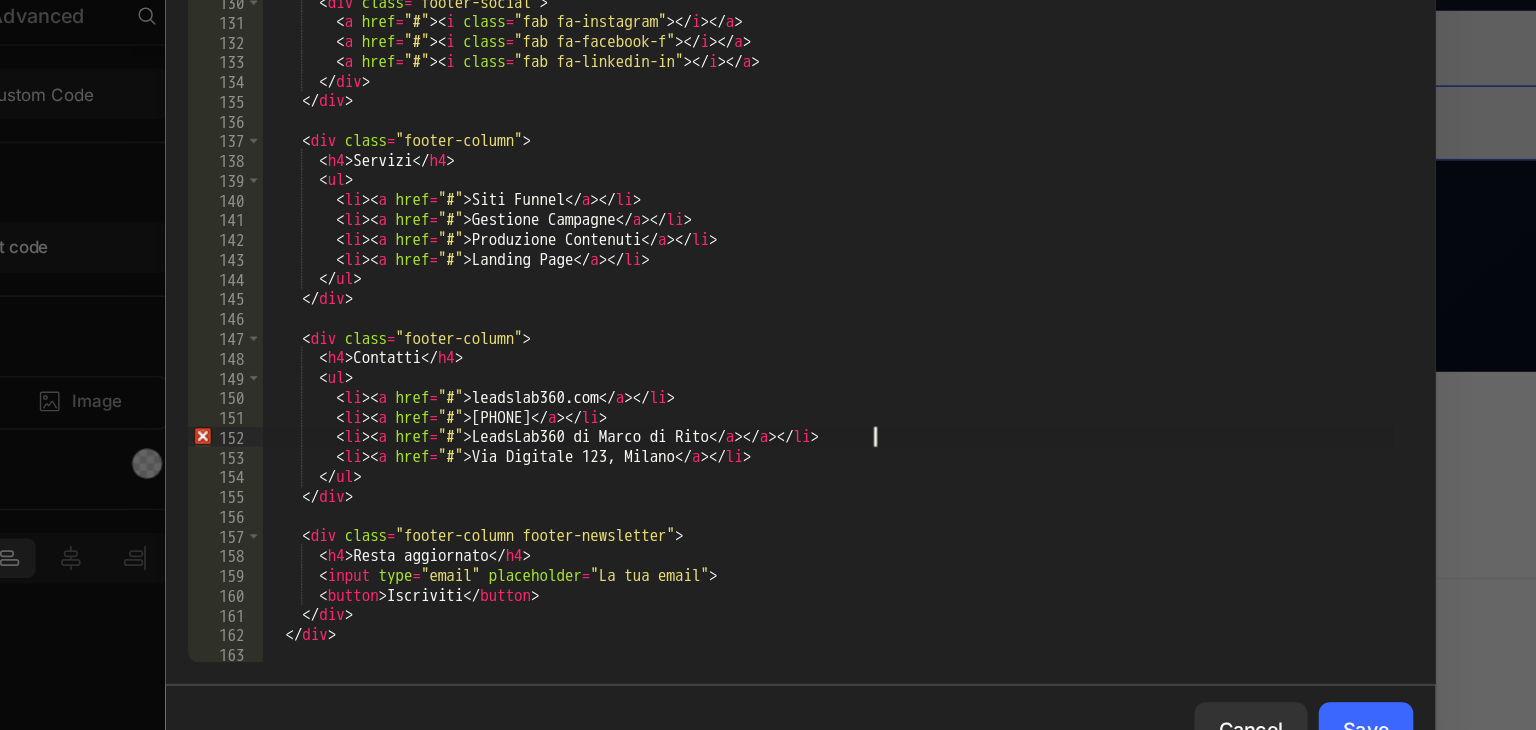 scroll, scrollTop: 0, scrollLeft: 3, axis: horizontal 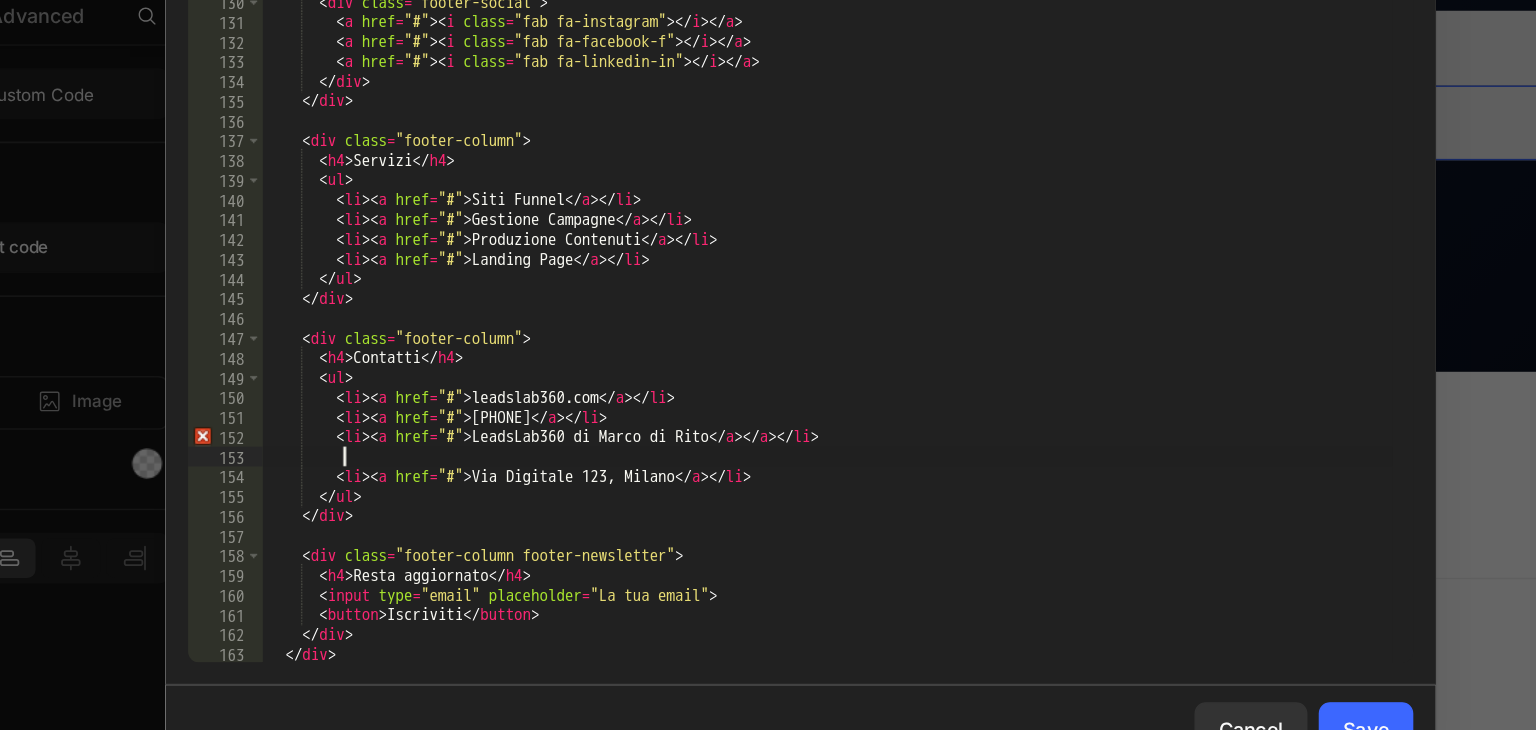 paste on "< li > < a   href = "#" > [NAME] < / a > < / a > < / li >" 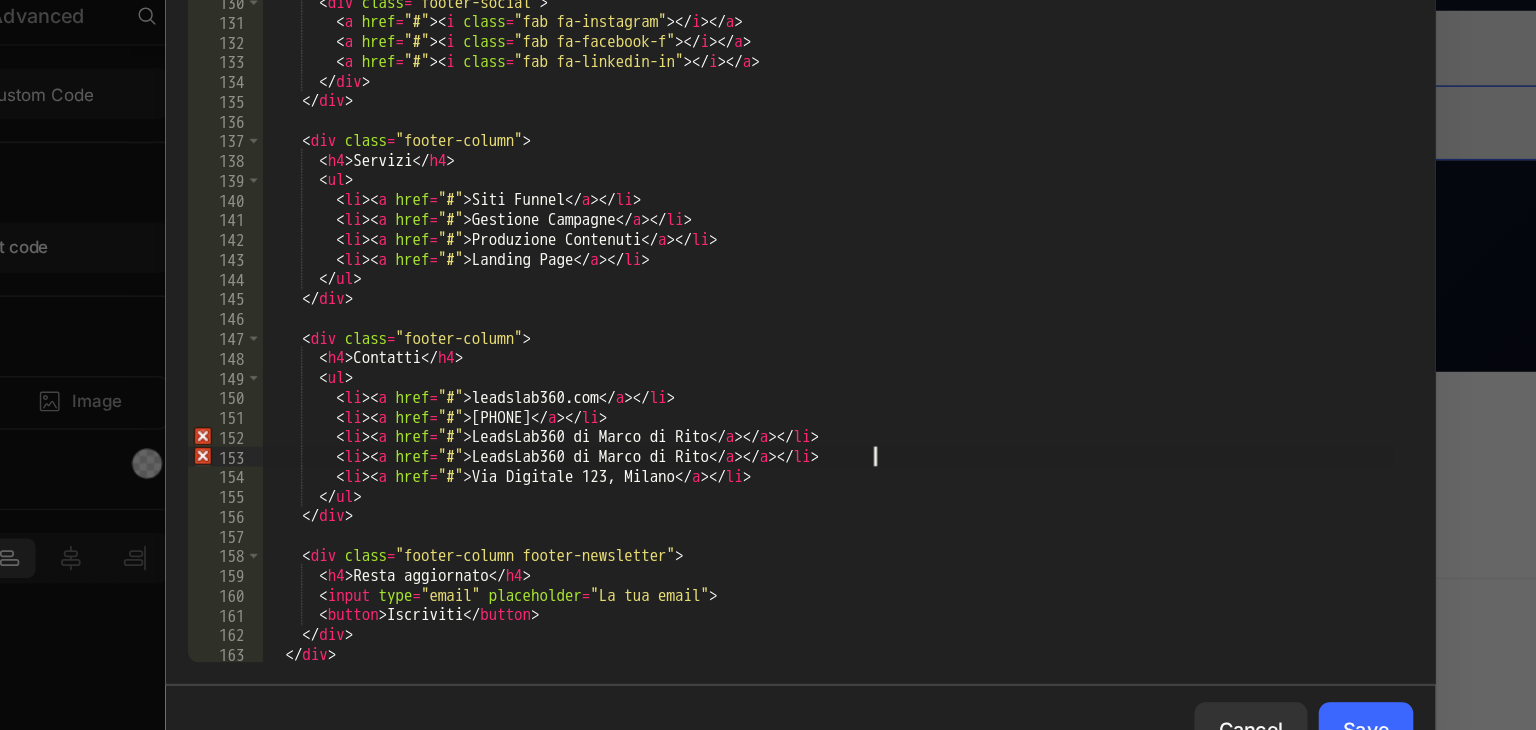 click on "< p > Accendiamo la visibilità. Automatizziamo i clienti. Tu devi solo lavorare bene. Al resto pensiamo noi. </ p >      <div>         <a > <i> </i> </a>         <a > <i> </i> </a>         <a > <i> </i> </a>      </div>   </div>      <div>         <h4> Servizi </h4>         <ul>           <li> <a> Siti Funnel </a> </li>           <li> <a> Gestione Campagne </a> </li>           <li> <a> Produzione Contenuti </a> </li>           <li> <a> Landing Page </a> </li>         </ul>      </div>      <div>         <h4> Contatti </h4>         <ul>           <li> <a> [DOMAIN] </a> </li>           <li> <a> +39 [PHONE] </a> </li>           <li> LeadsLab360 di Marco di Rito </li>           <li> P.IVA: [NUMBER] </li>         </ul>      </div>      <div>         <h4> Scopri come generare clienti ogni giorno </h4>         <p   style = "font-size: 13px; color: #aaa; margin-bottom: 10px;" >          Inserisci la tua email per ricevere strategie esclusive su come aumentare visibilità, richieste e vendite. </p>         < input   type = "email"   placeholder = "La tua email" >         < button > Scopri i segreti </ button >" at bounding box center [787, 359] 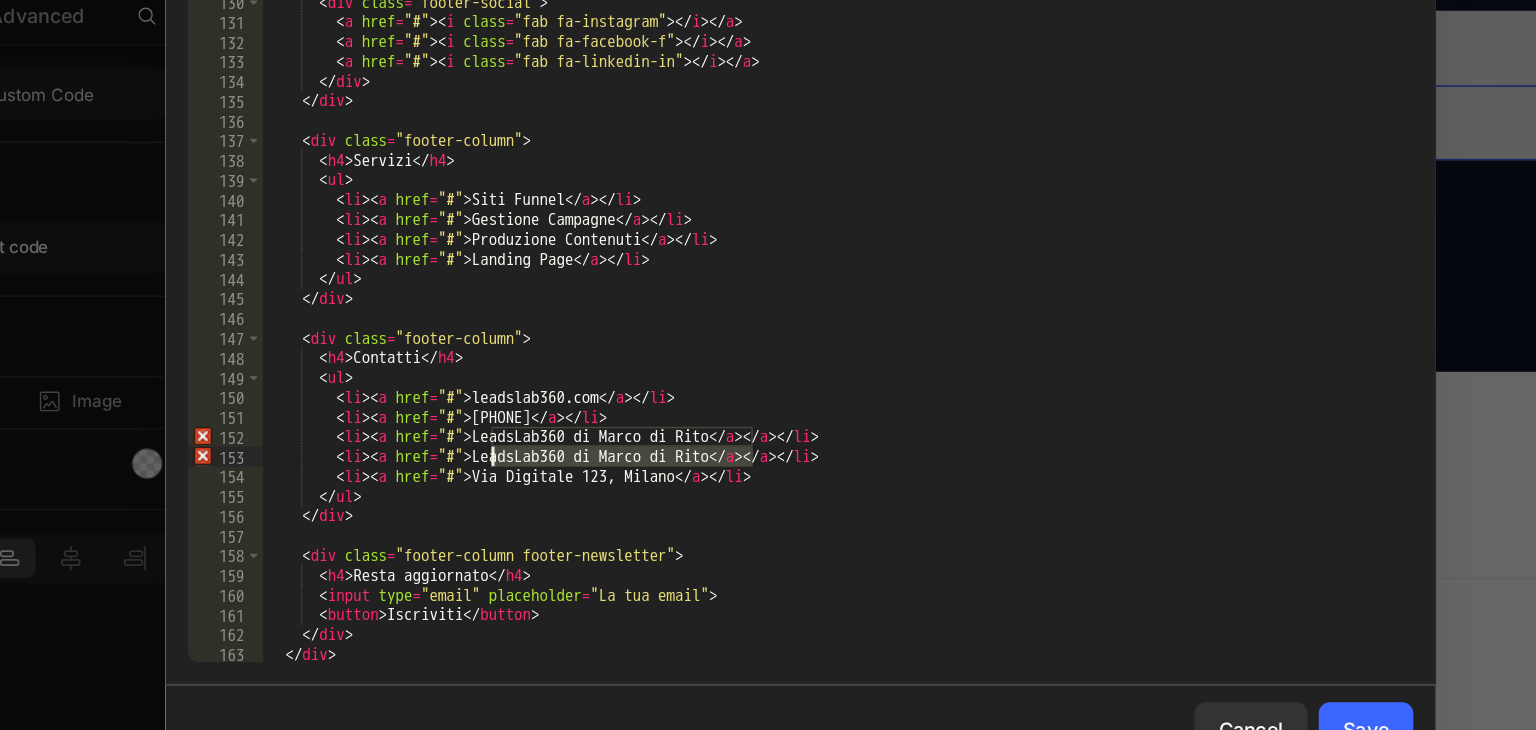 drag, startPoint x: 734, startPoint y: 444, endPoint x: 556, endPoint y: 443, distance: 178.0028 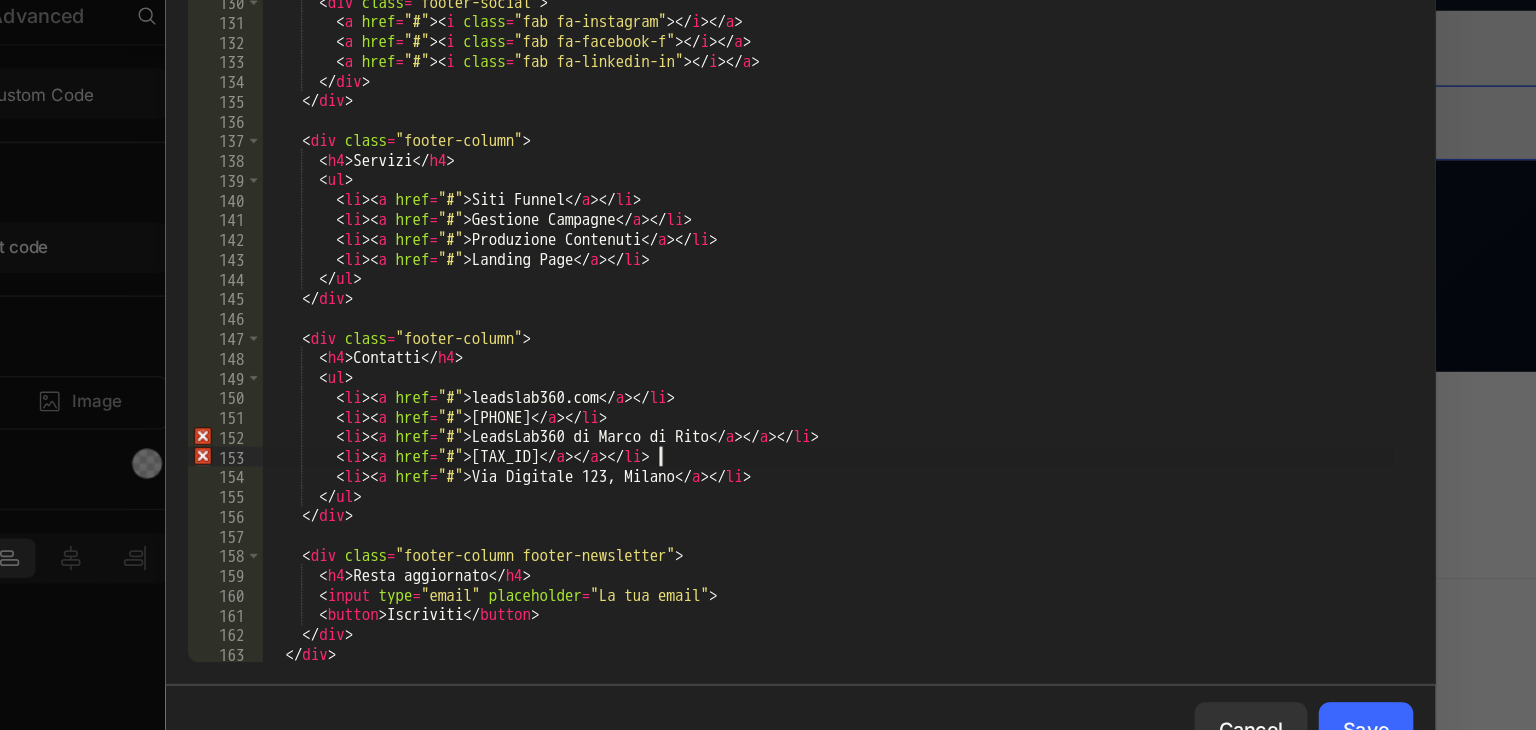 scroll, scrollTop: 0, scrollLeft: 23, axis: horizontal 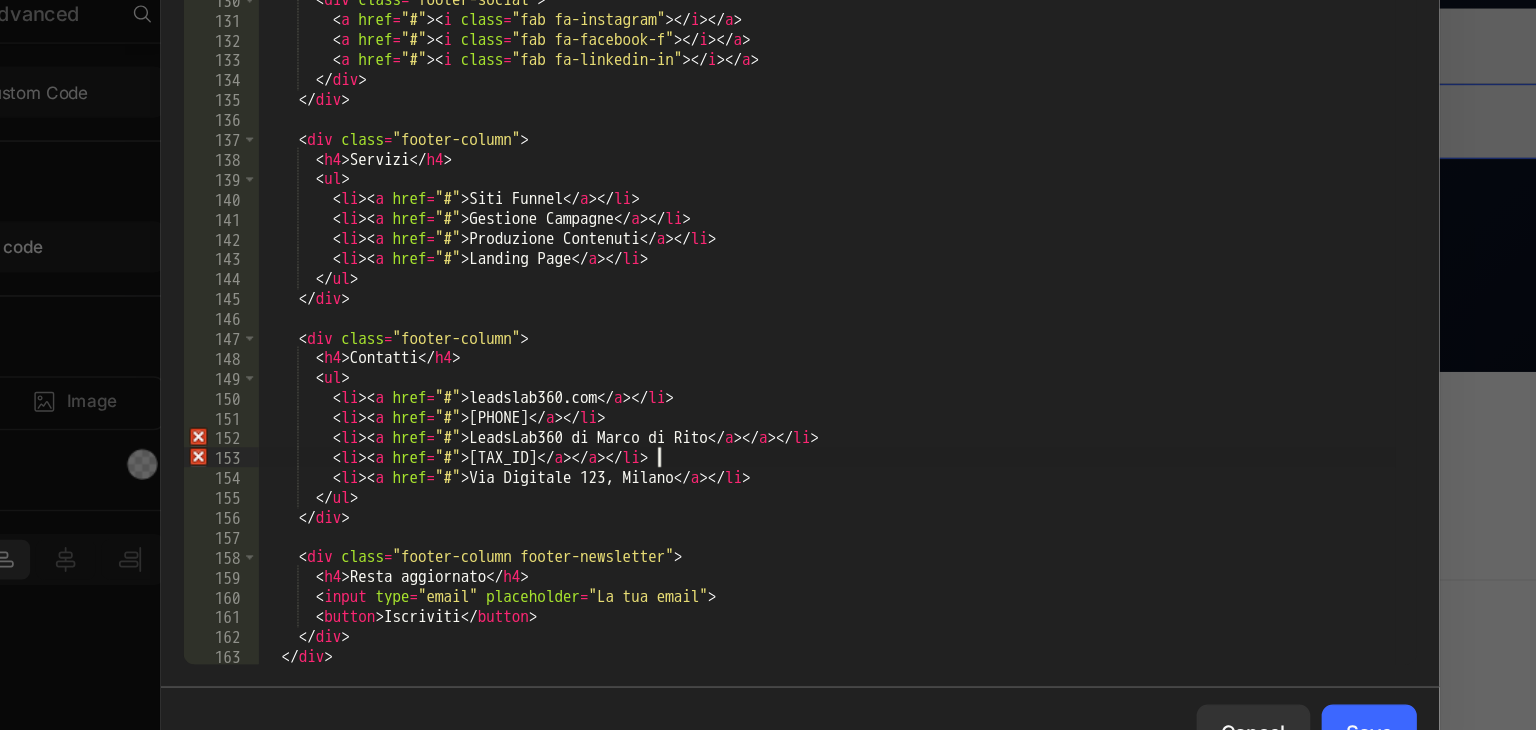 click on "< p > Accendiamo la visibilità. Automatizziamo i clienti. Tu devi solo lavorare bene. Al resto pensiamo noi. </ p >      <div>         <a > <i> </i> </a>         <a > <i> </i> </a>         <a > <i> </i> </a>      </div>   </div>      <div>         <h4> Servizi </h4>         <ul>           <li> <a> Siti Funnel </a> </li>           <li> <a> Gestione Campagne </a> </li>           <li> <a> Produzione Contenuti </a> </li>           <li> <a> Landing Page </a> </li>         </ul>      </div>      <div>         <h4> Contatti </h4>         <ul>           <li> <a> [DOMAIN] </a> </li>           <li> <a> +39 [PHONE] </a> </li>           <li> LeadsLab360 di Marco di Rito </li>           <li> P.IVA: [NUMBER] </li>         </ul>      </div>      <div>         <h4> Scopri come generare clienti ogni giorno </h4>         <p   style = "font-size: 13px; color: #aaa; margin-bottom: 10px;" >          Inserisci la tua email per ricevere strategie esclusive su come aumentare visibilità, richieste e vendite. </p>         < input   type = "email"   placeholder = "La tua email" >         < button > Scopri i segreti </ button >" at bounding box center [787, 359] 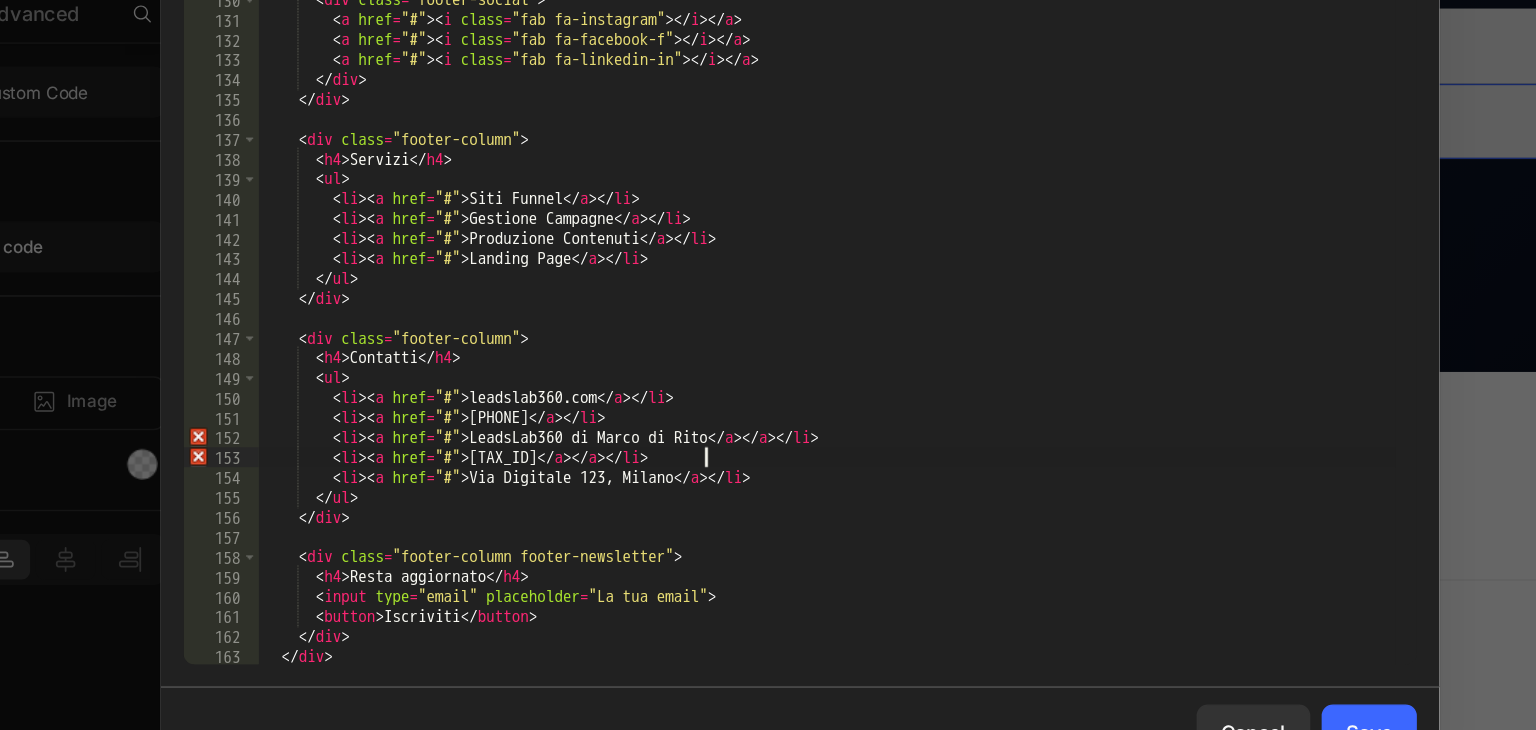 click on "< p > Accendiamo la visibilità. Automatizziamo i clienti. Tu devi solo lavorare bene. Al resto pensiamo noi. </ p >      <div>         <a > <i> </i> </a>         <a > <i> </i> </a>         <a > <i> </i> </a>      </div>   </div>      <div>         <h4> Servizi </h4>         <ul>           <li> <a> Siti Funnel </a> </li>           <li> <a> Gestione Campagne </a> </li>           <li> <a> Produzione Contenuti </a> </li>           <li> <a> Landing Page </a> </li>         </ul>      </div>      <div>         <h4> Contatti </h4>         <ul>           <li> <a> [DOMAIN] </a> </li>           <li> <a> +39 [PHONE] </a> </li>           <li> LeadsLab360 di Marco di Rito </li>           <li> P.IVA: [NUMBER] </li>         </ul>      </div>      <div>         <h4> Scopri come generare clienti ogni giorno </h4>         <p   style = "font-size: 13px; color: #aaa; margin-bottom: 10px;" >          Inserisci la tua email per ricevere strategie esclusive su come aumentare visibilità, richieste e vendite. </p>         < input   type = "email"   placeholder = "La tua email" >         < button > Scopri i segreti </ button >" at bounding box center [787, 359] 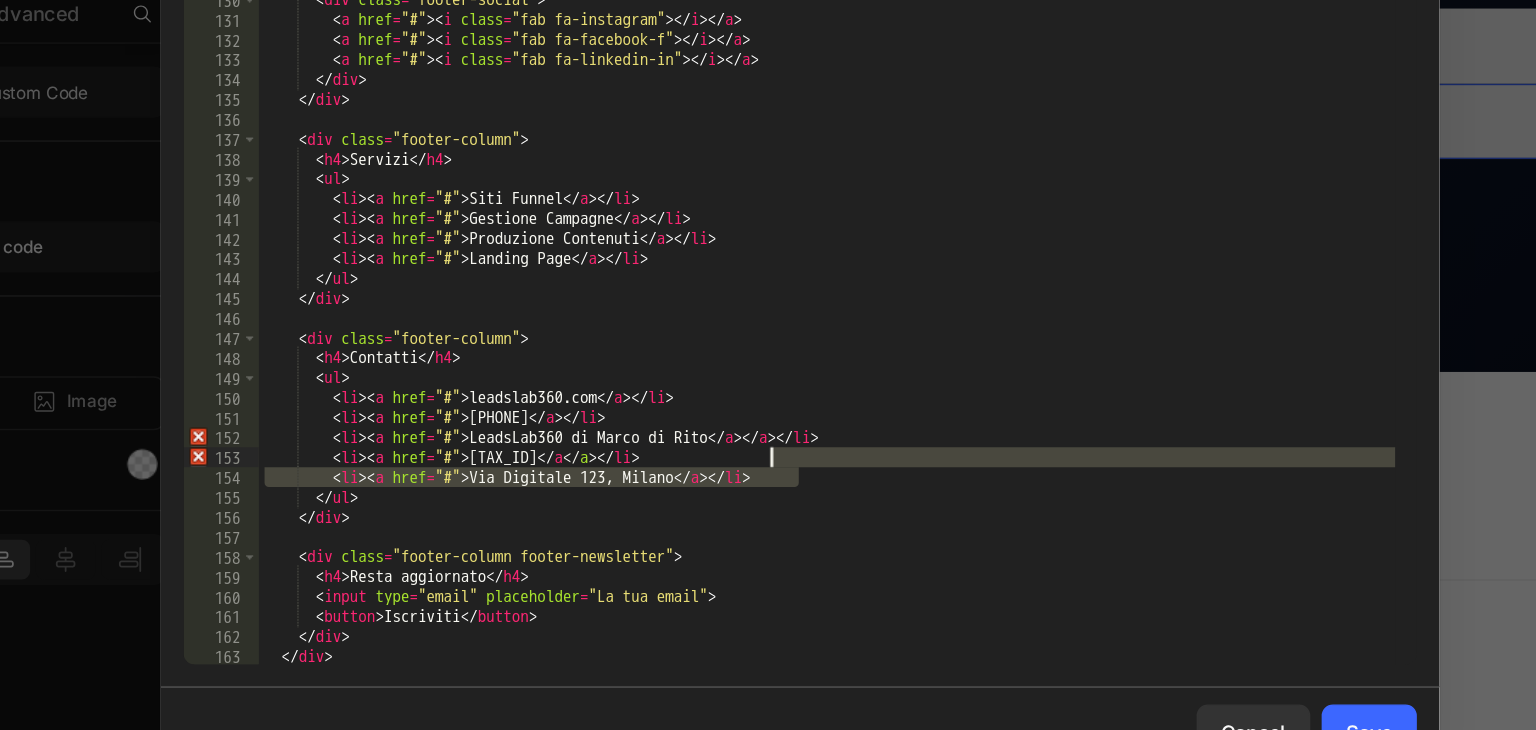 drag, startPoint x: 774, startPoint y: 458, endPoint x: 749, endPoint y: 448, distance: 26.925823 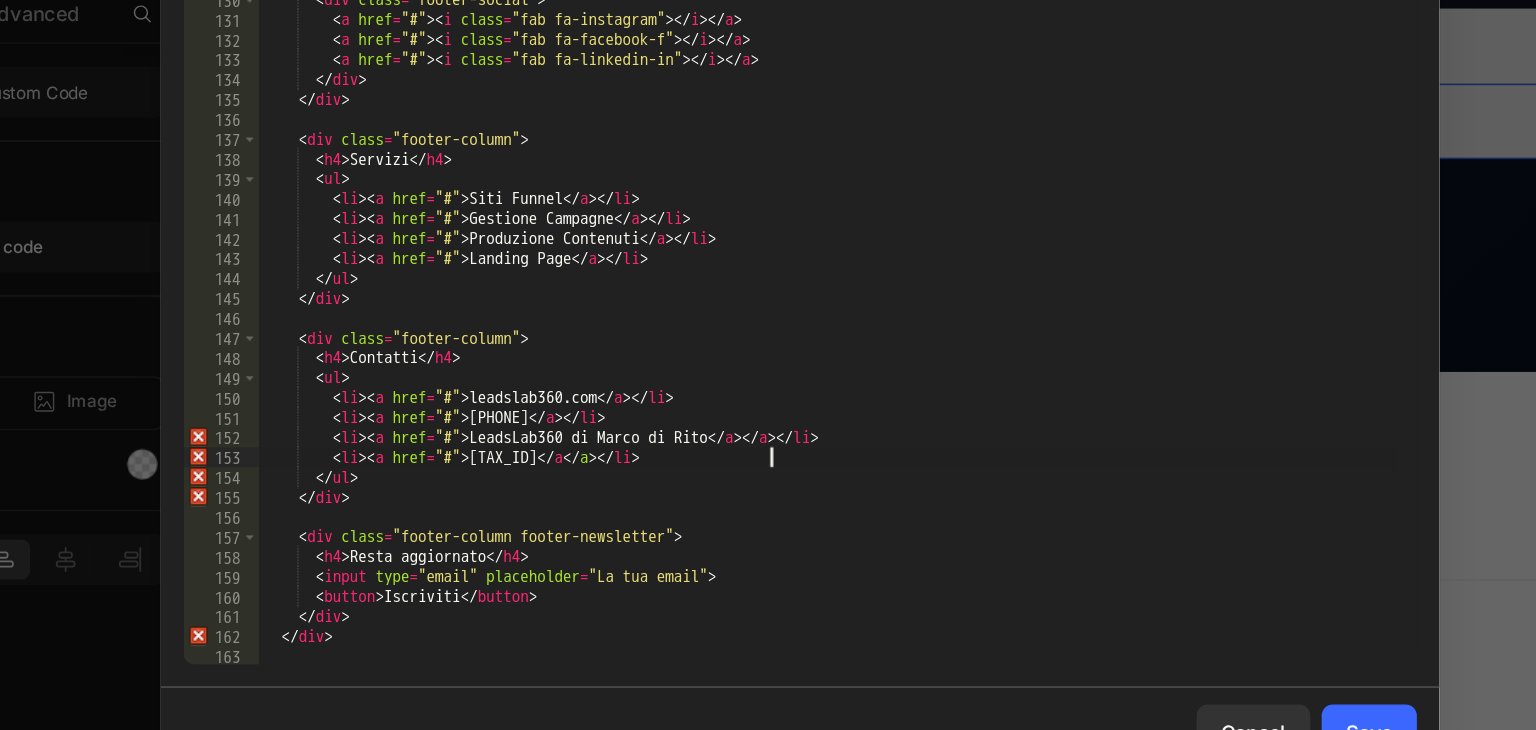 type on "<li><a href="#">P.Iva: [NUMBER]</a></li>" 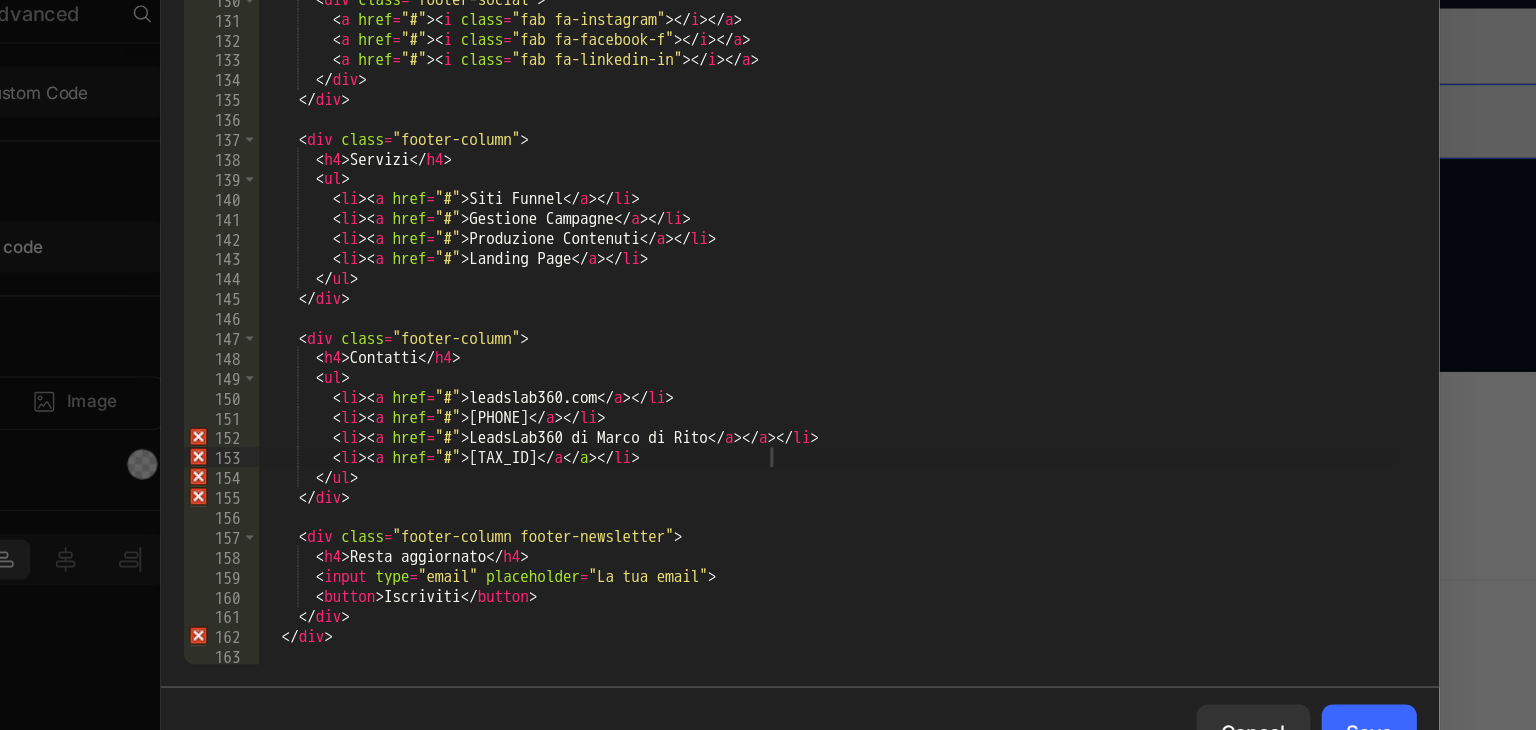 click on "Cancel Save" at bounding box center [768, 639] 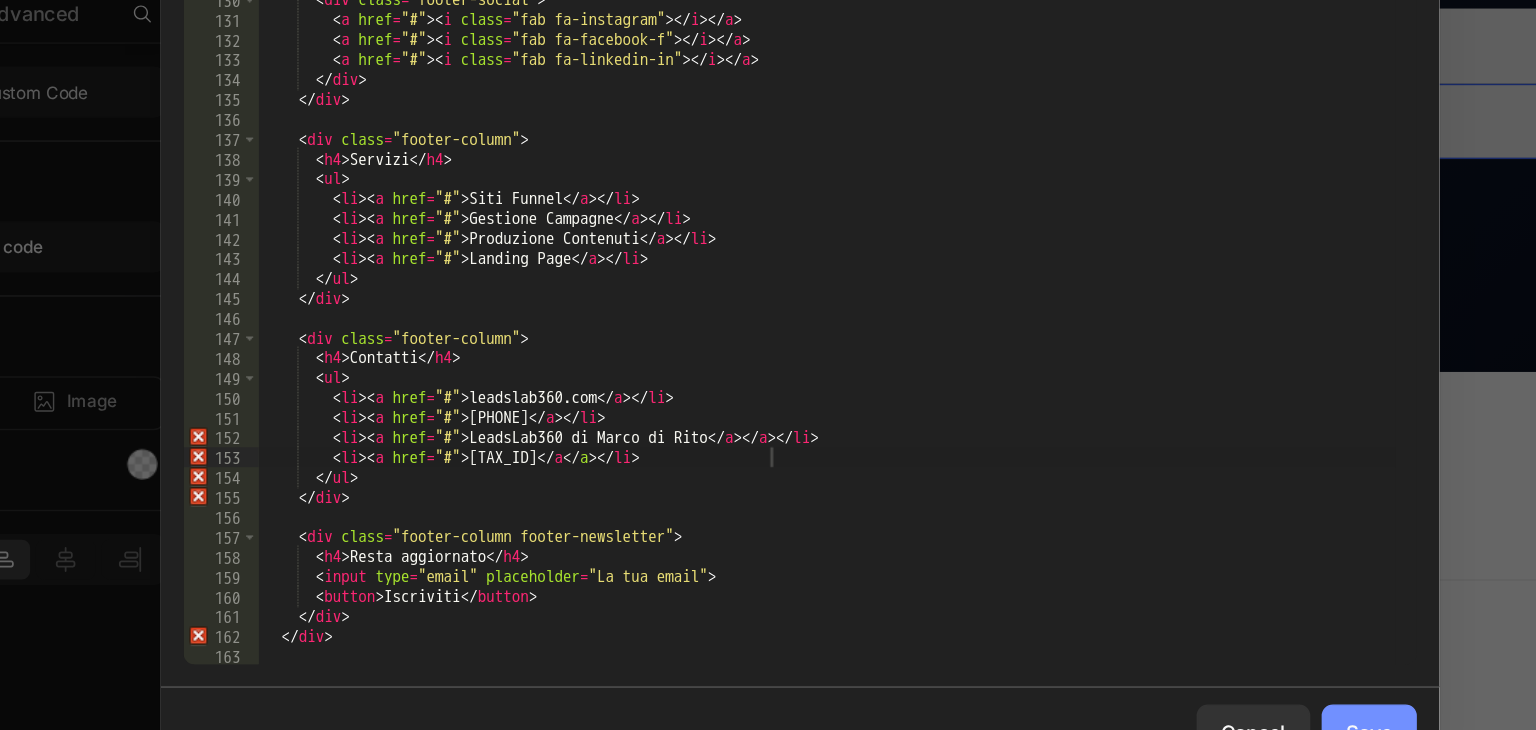 click on "Save" 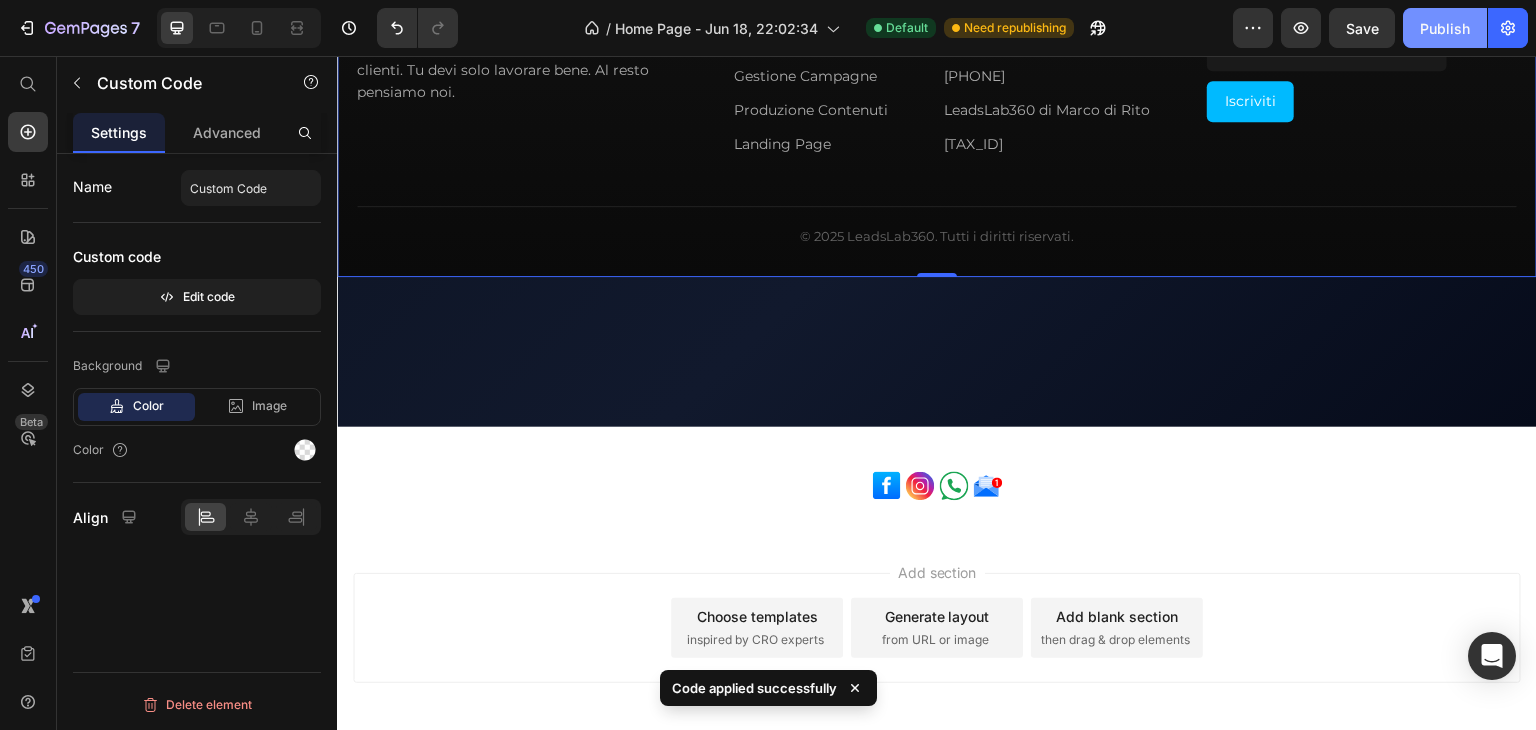 click on "Publish" at bounding box center (1445, 28) 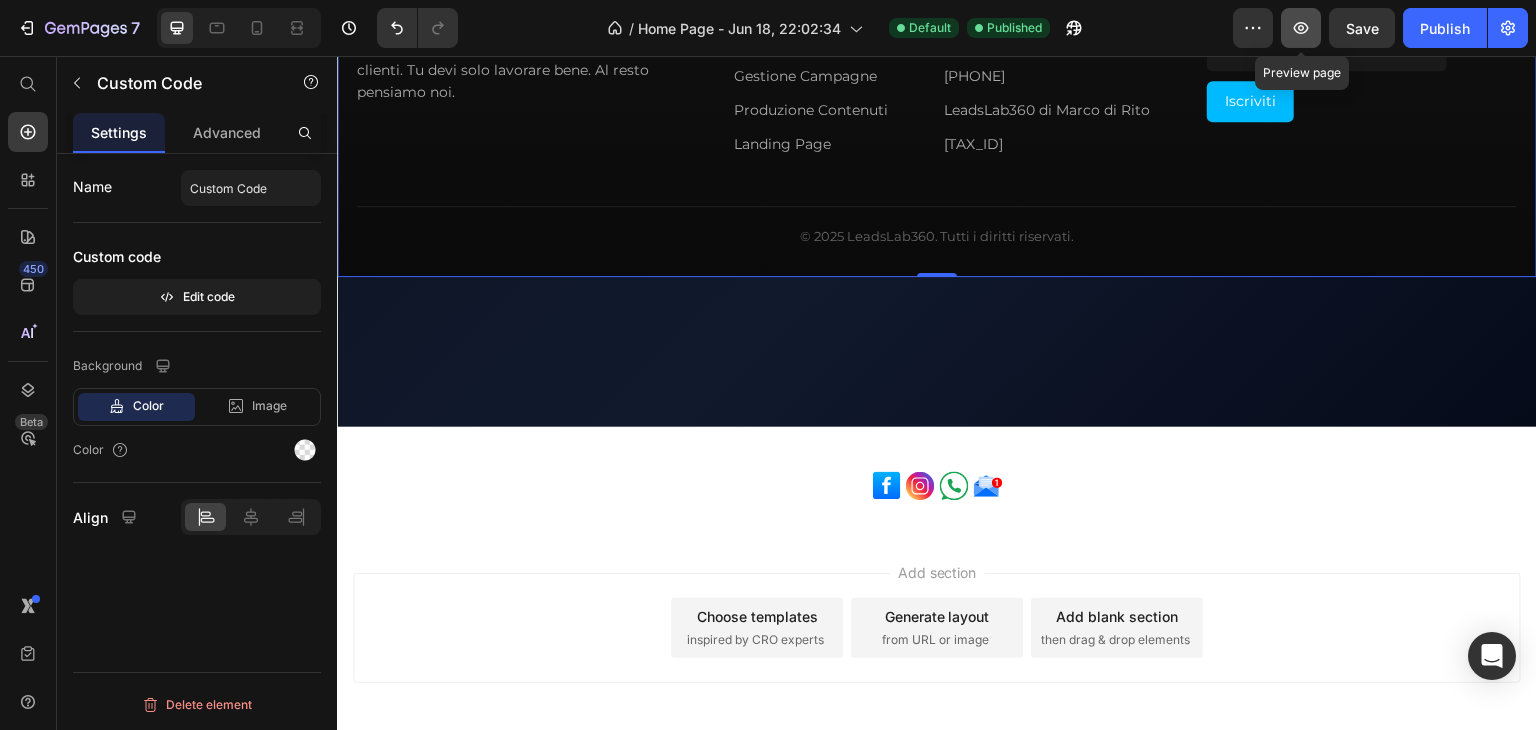 click 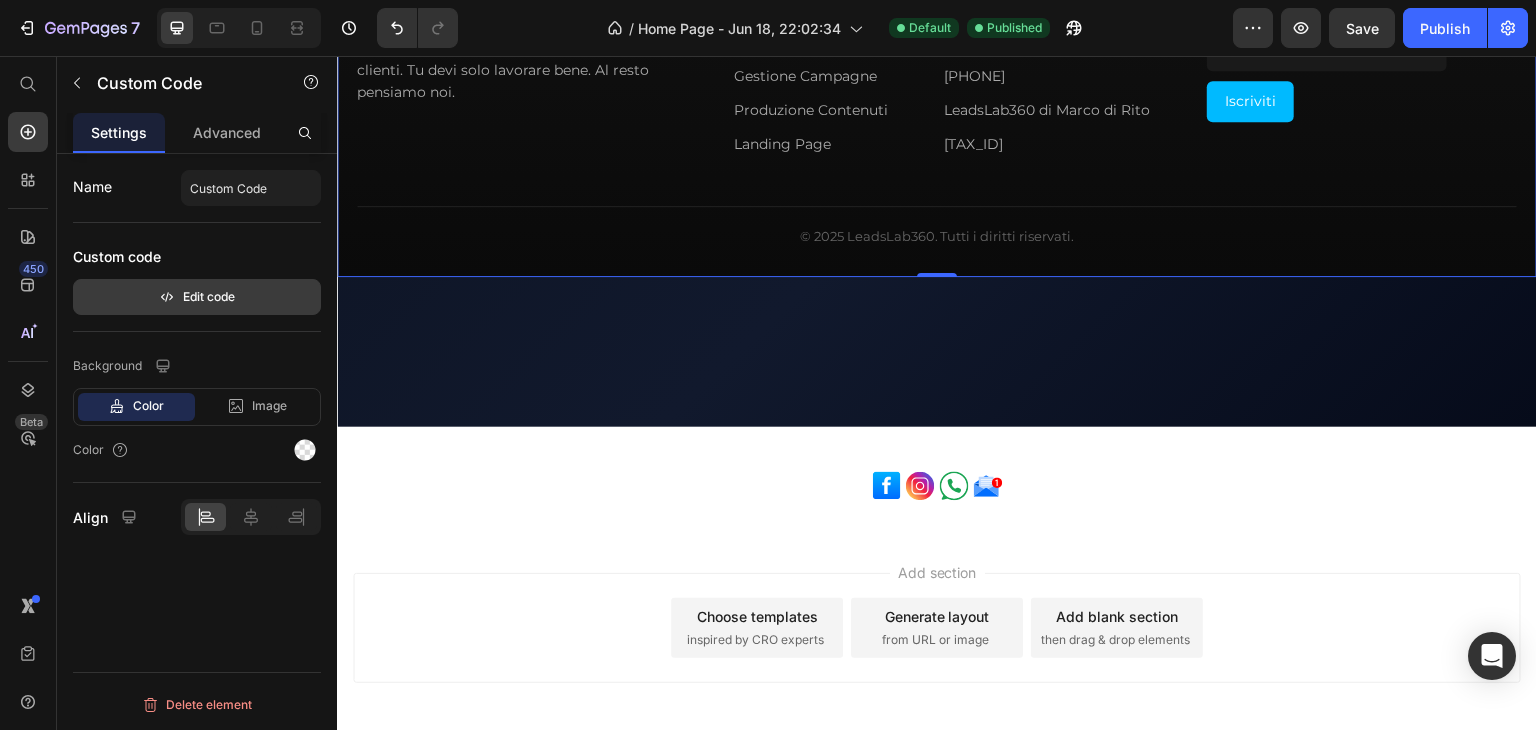 click on "Edit code" at bounding box center [197, 297] 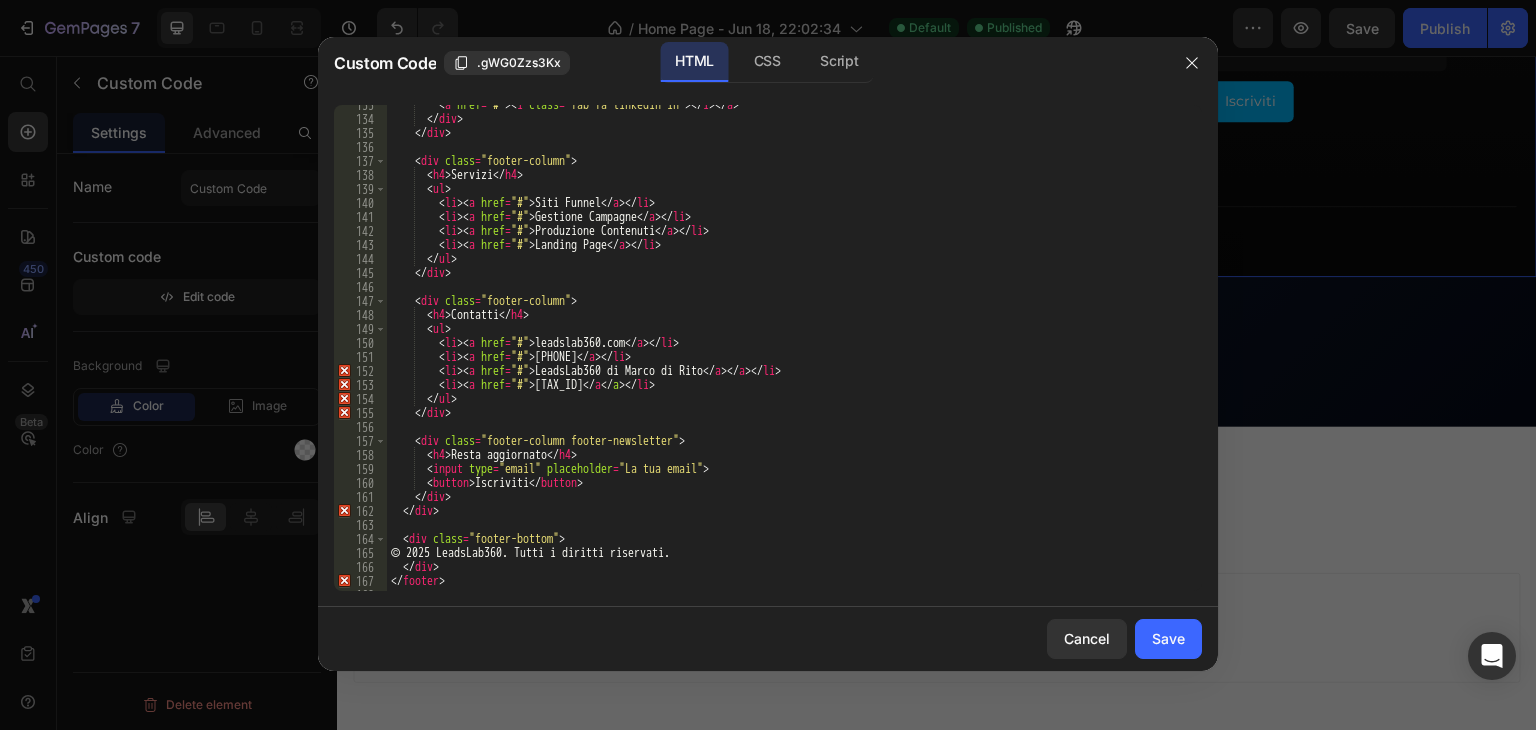 scroll, scrollTop: 1894, scrollLeft: 0, axis: vertical 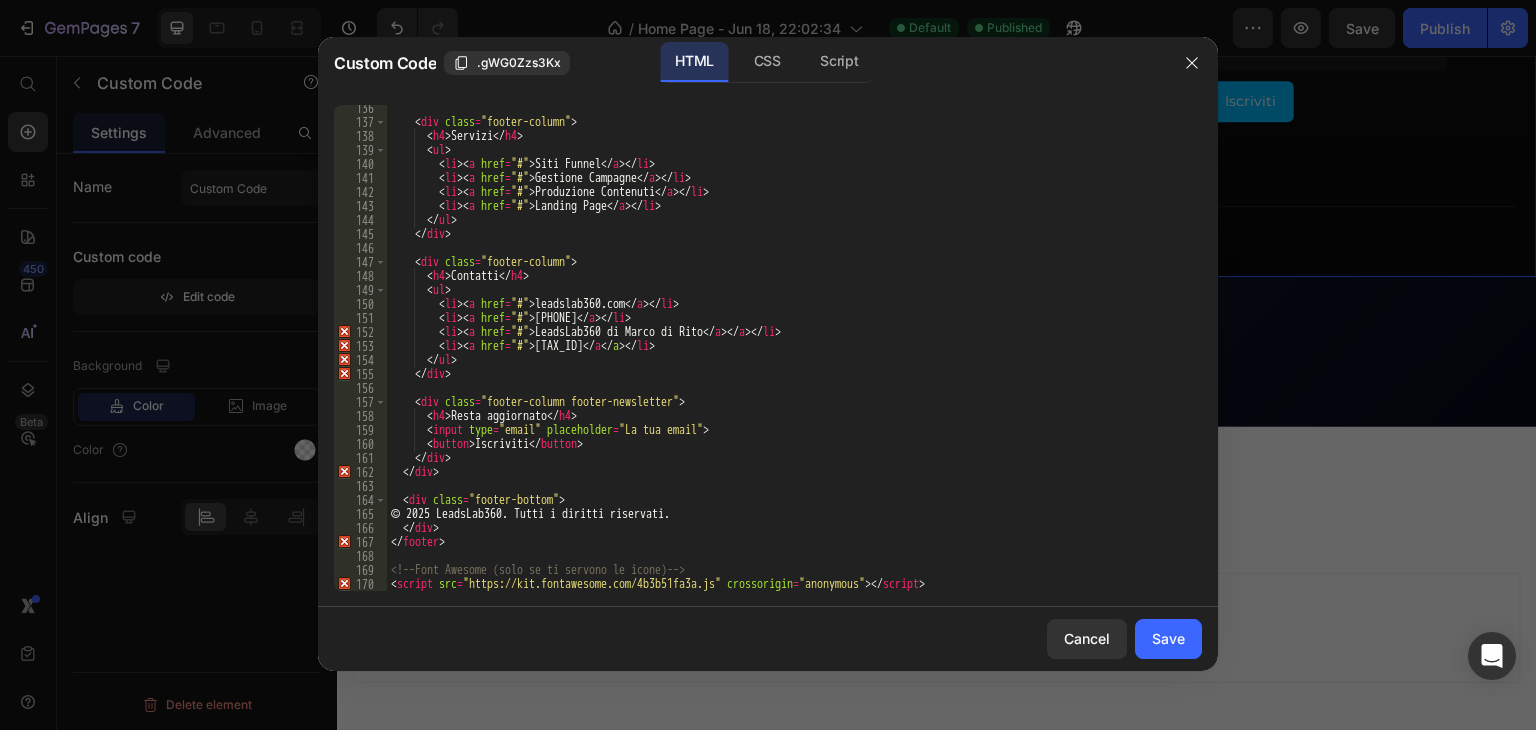 click on "< div   class = "footer-column" >         < h4 > Servizi < / h4 >         < ul >           < li > < a   href = "#" > Siti Funnel < / a > < / li >           < li > < a   href = "#" > Gestione Campagne < / a > < / li >           < li > < a   href = "#" > Produzione Contenuti < / a > < / li >           < li > < a   href = "#" > Landing Page < / a > < / li >         < / ul >      < / div >      < div   class = "footer-column" >         < h4 > Contatti < / h4 >         < ul >           < li > < a   href = "#" > [EMAIL] < / a > < / li >           < li > < a   href = "#" > [PHONE] < / a > < / li >           < li > < a   href = "#" > [NAME] < / a > < / a > < / li >           < li > < a   href = "#" > [TAX_ID] < / a > < / a > < / li >         < / ul >      < / div >      < div   class = "footer-column footer-newsletter" >         < h4 > Resta aggiornato < / h4 >         < input   type = "email"   placeholder = "La tua email" >         < button > Iscriviti < / button >      < / div >    < / div >" at bounding box center (787, 358) 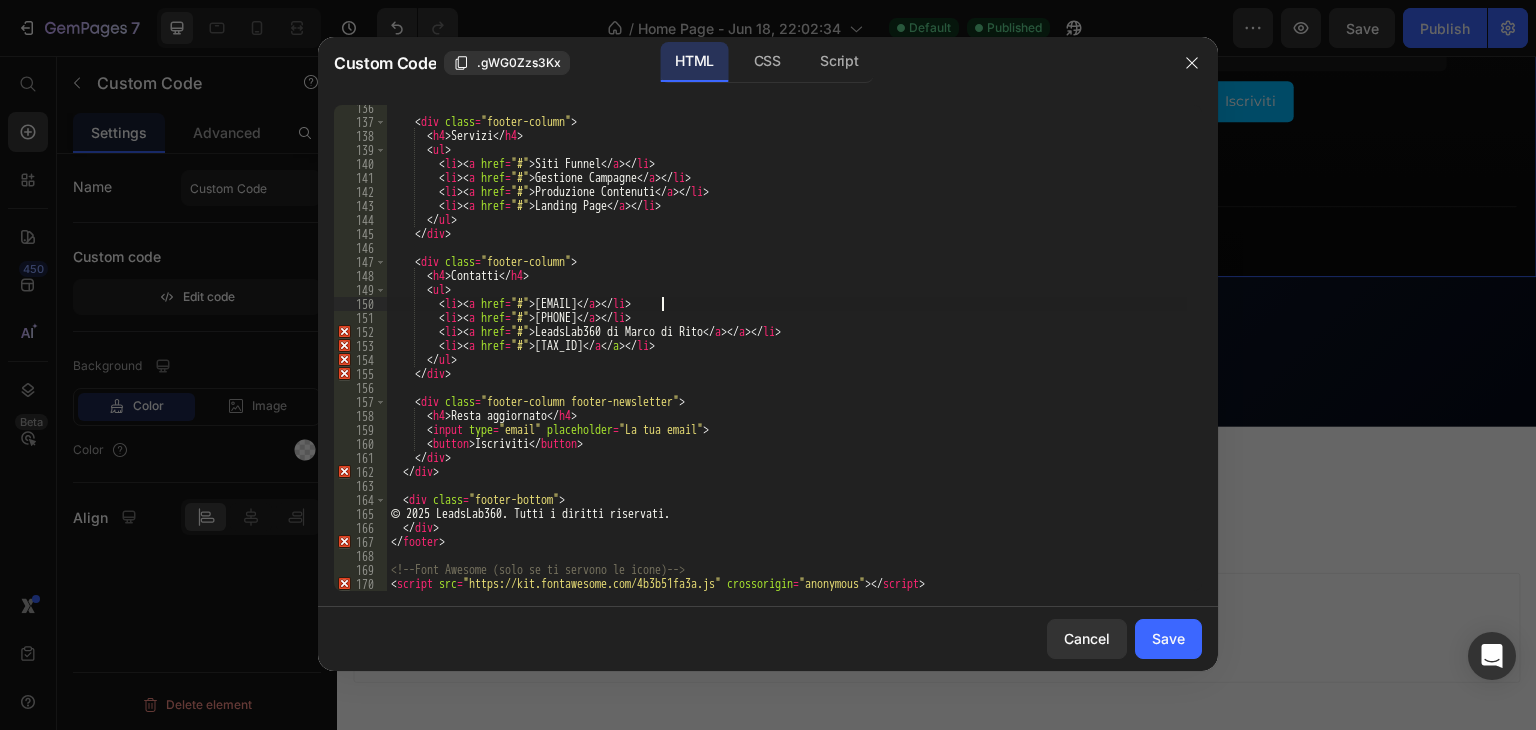 scroll, scrollTop: 0, scrollLeft: 22, axis: horizontal 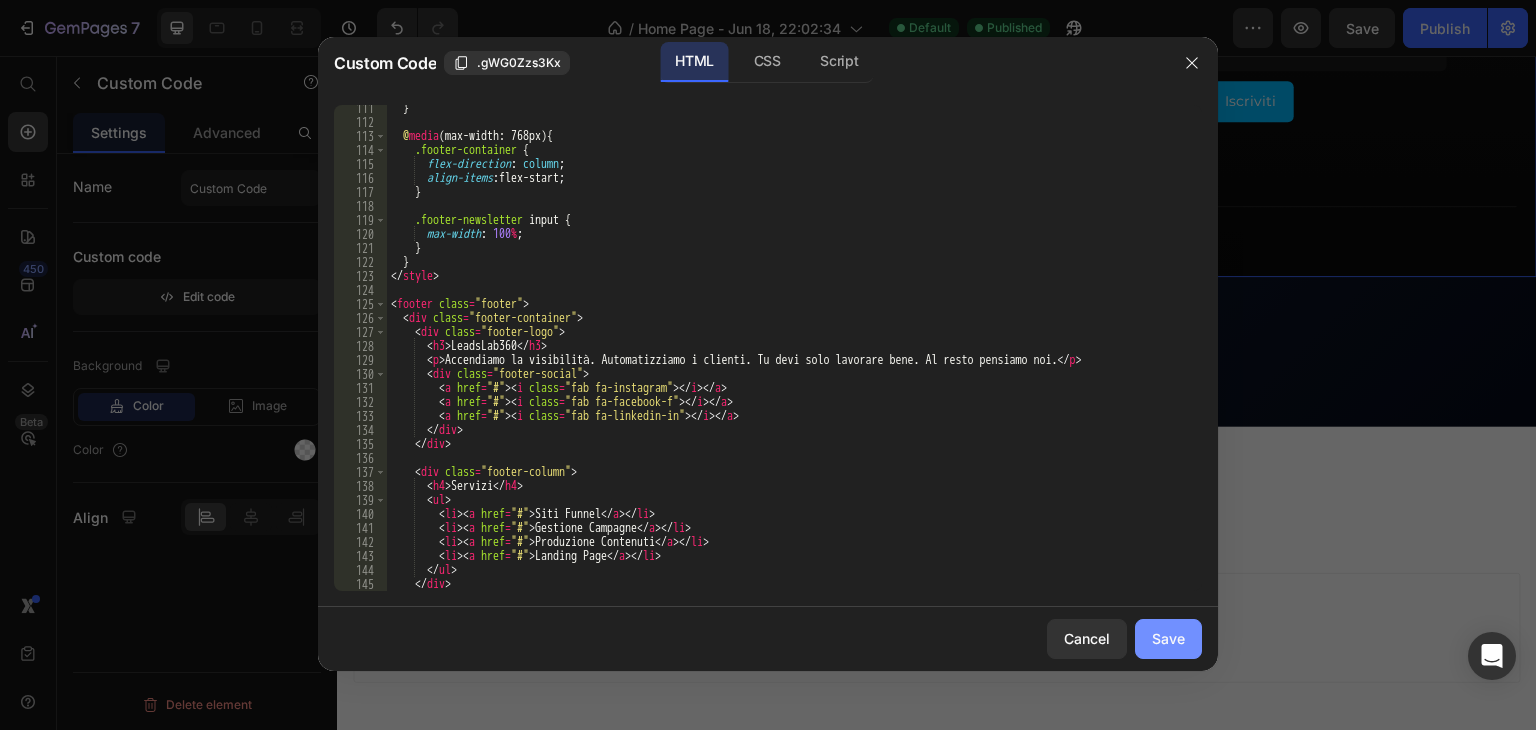 type on "< li > < a   href = "#" > [EMAIL] < / a > < / li >" 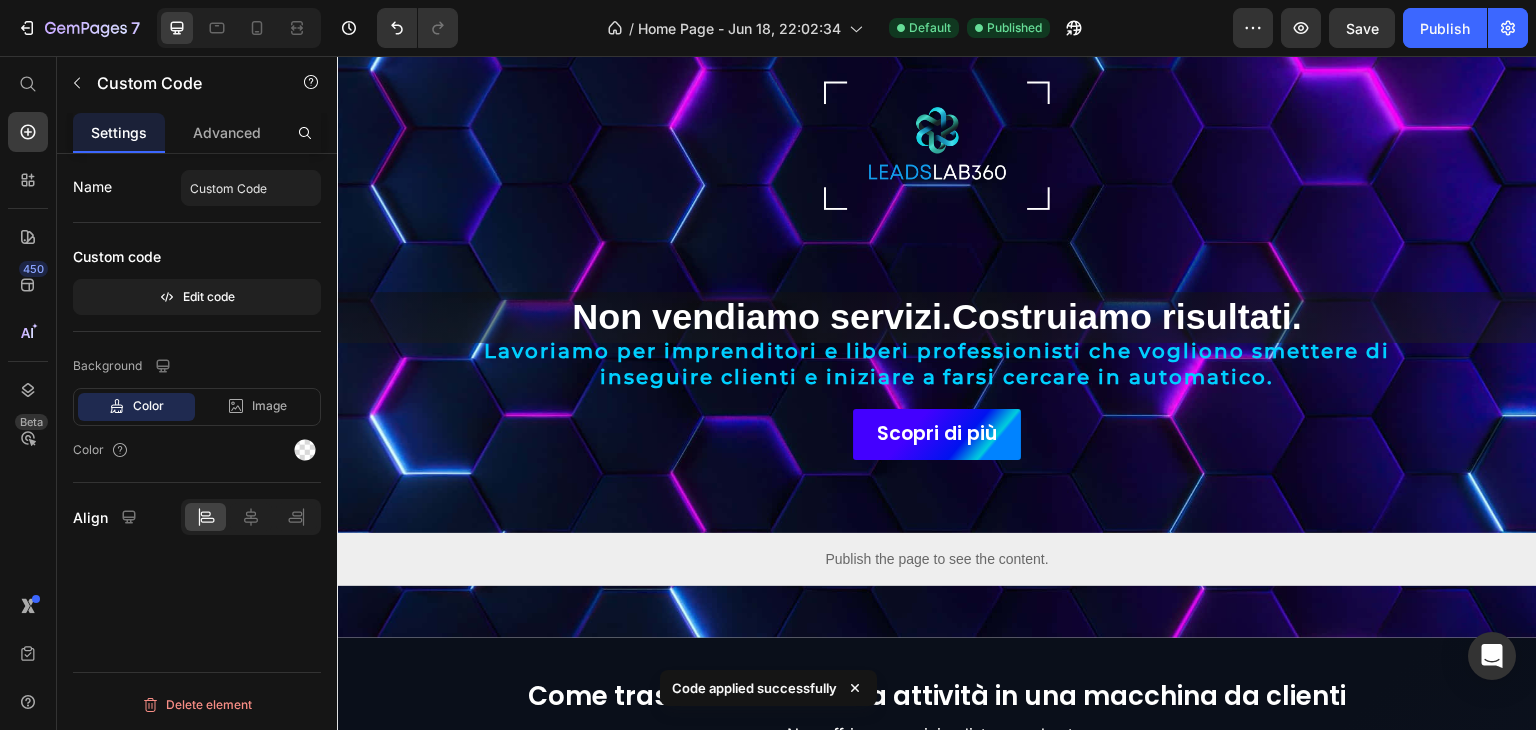 scroll, scrollTop: 0, scrollLeft: 0, axis: both 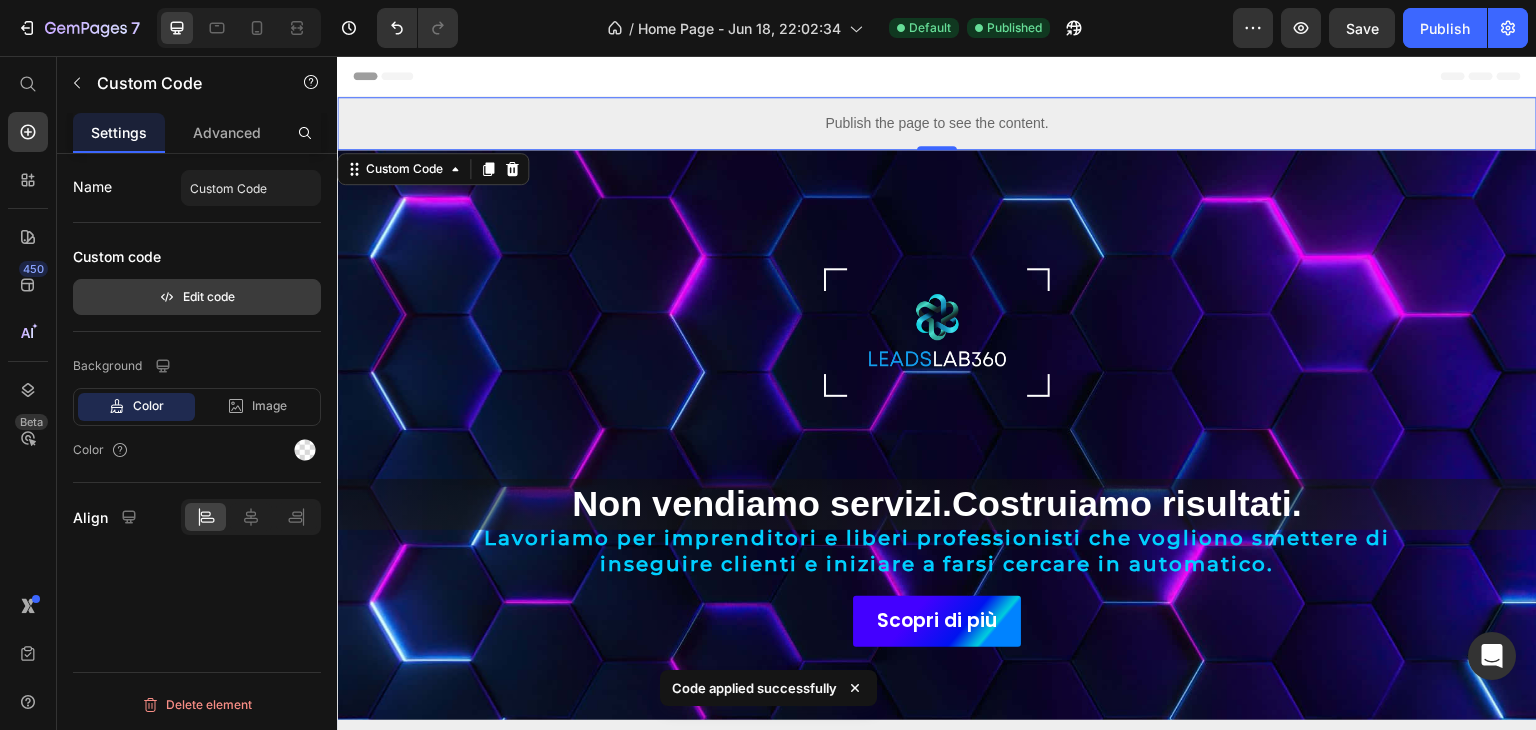 click on "Edit code" at bounding box center (197, 297) 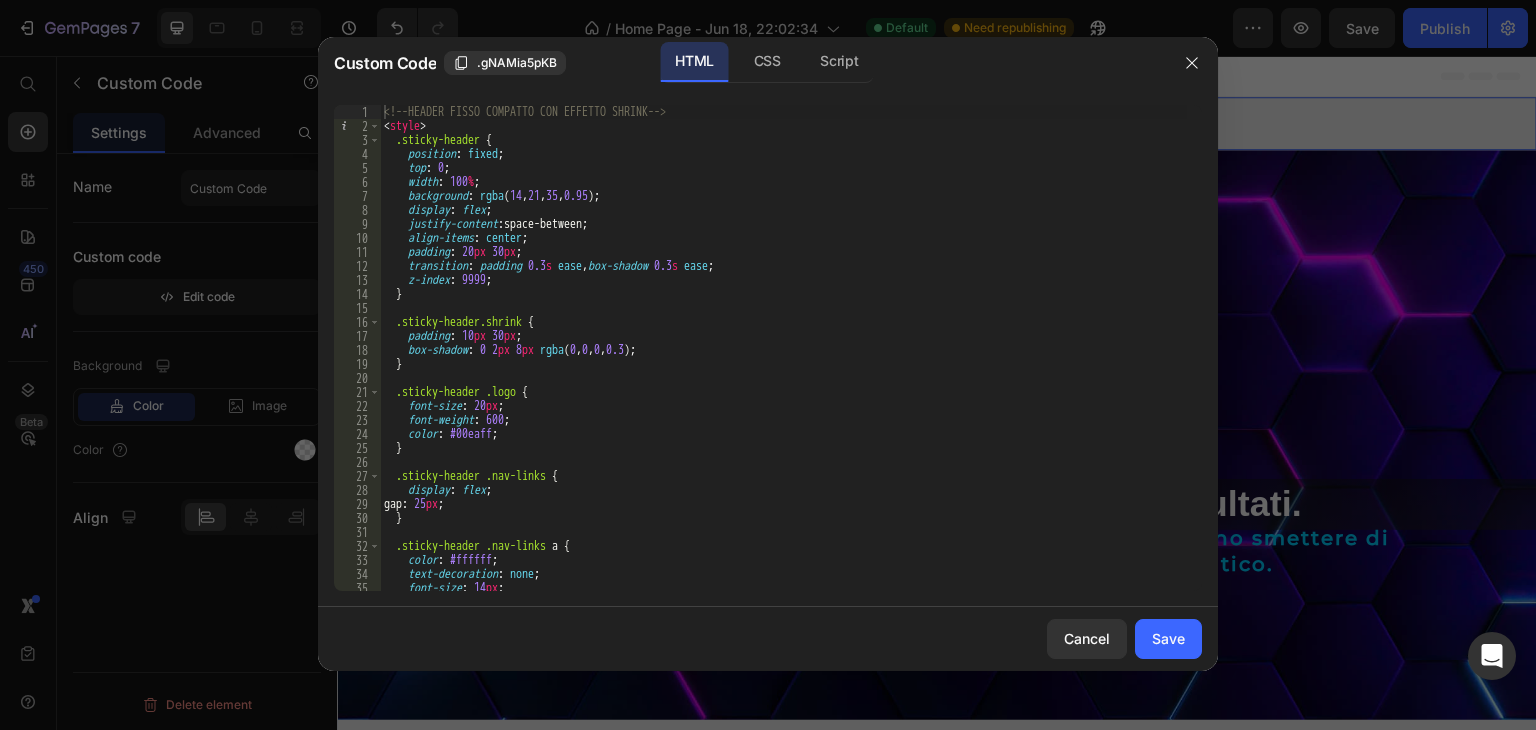scroll, scrollTop: 0, scrollLeft: 0, axis: both 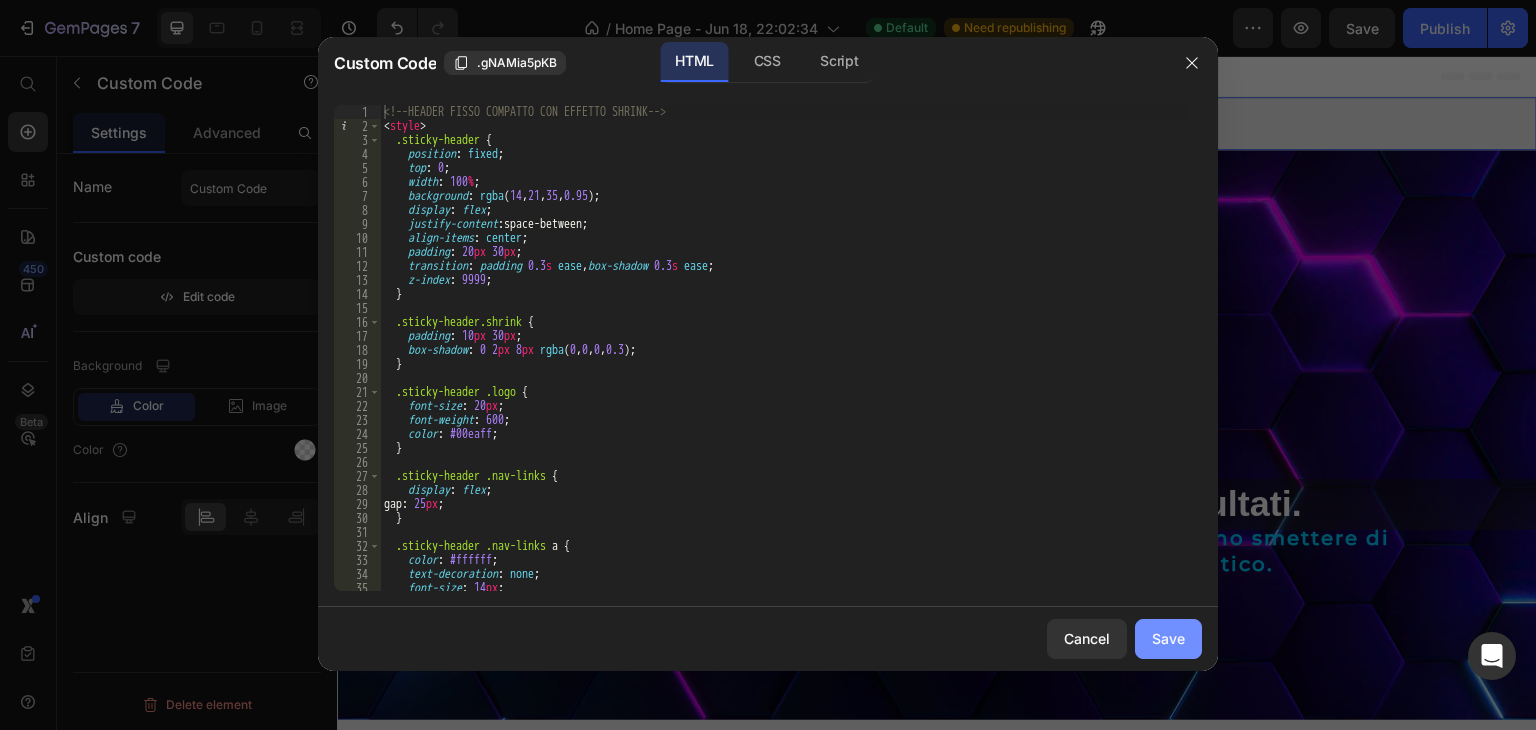 click on "Save" at bounding box center [1168, 638] 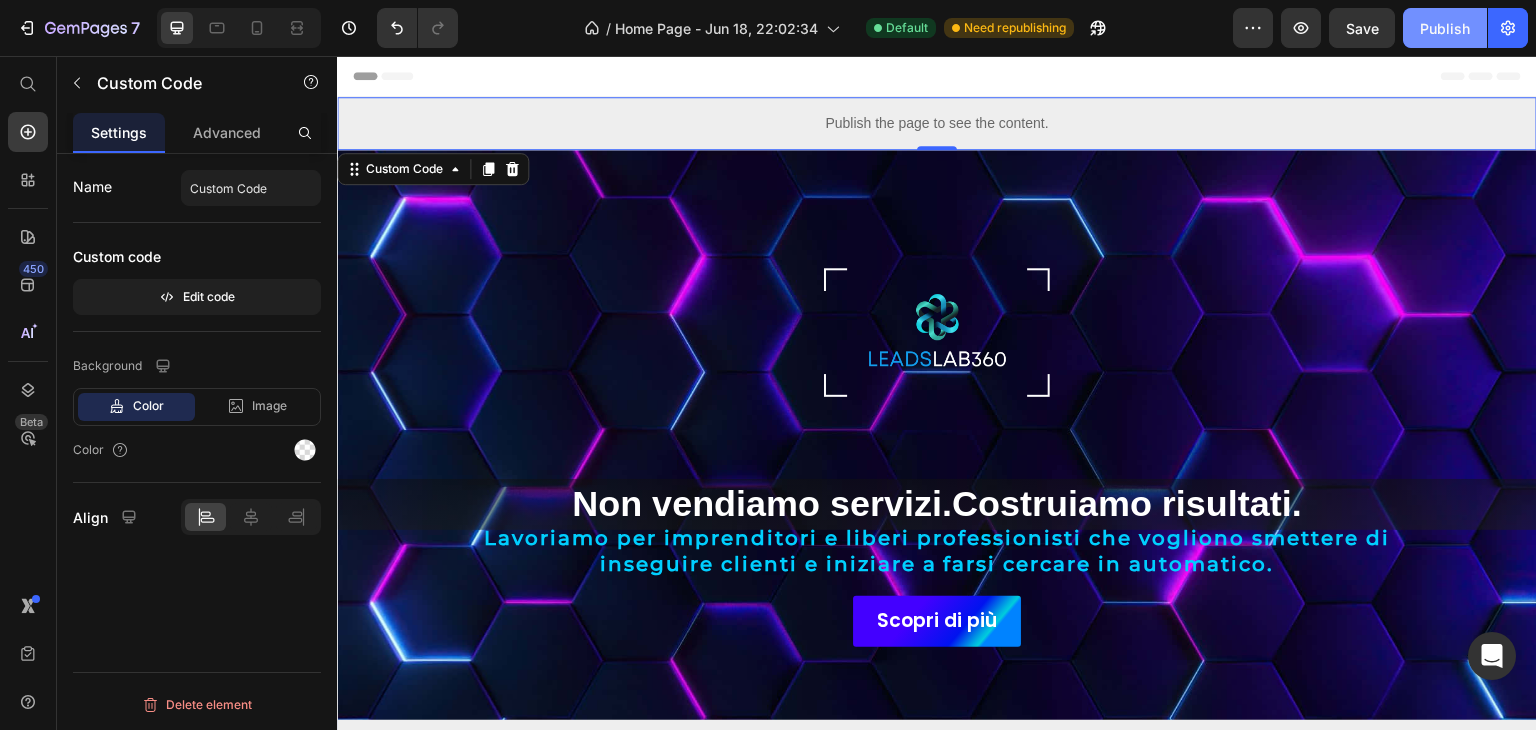 click on "Publish" 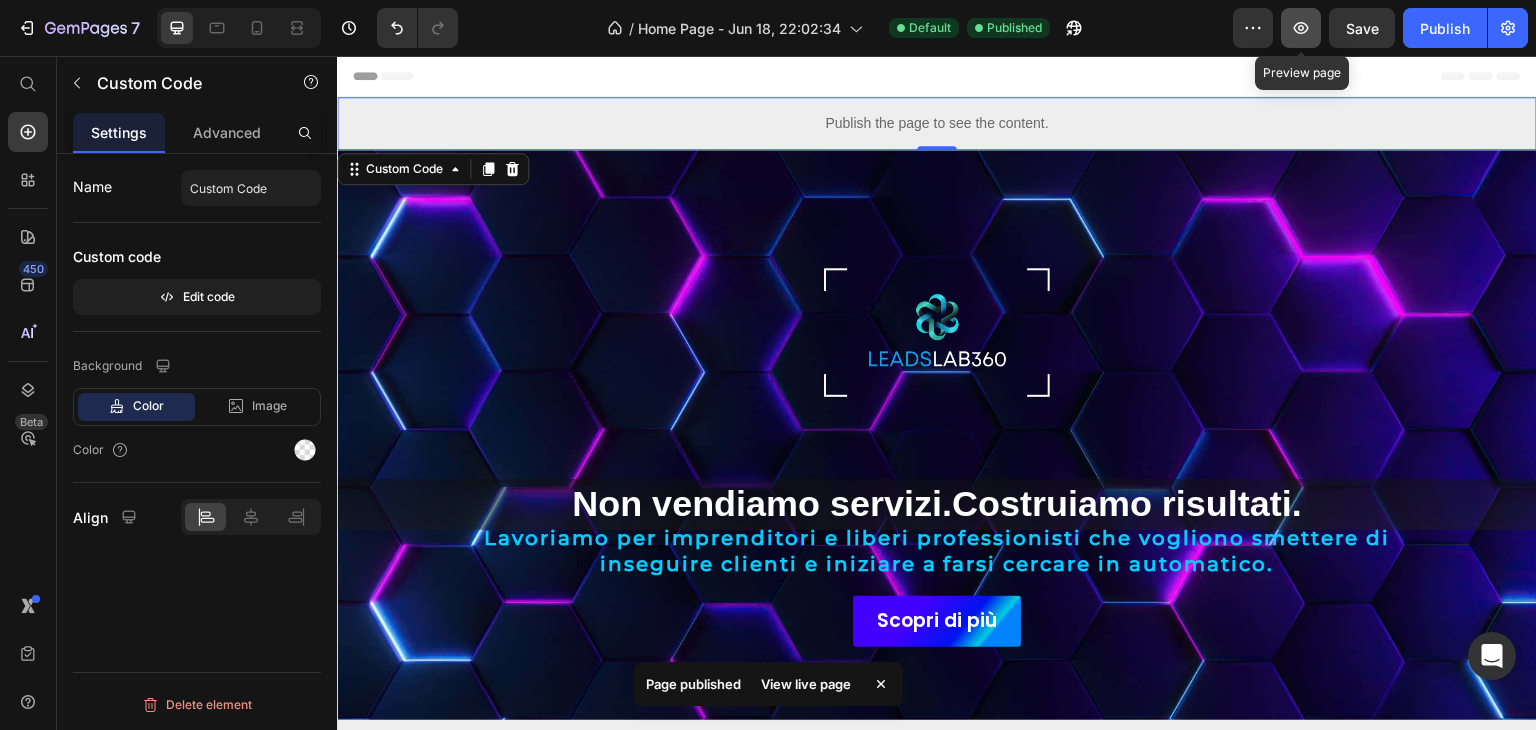 click 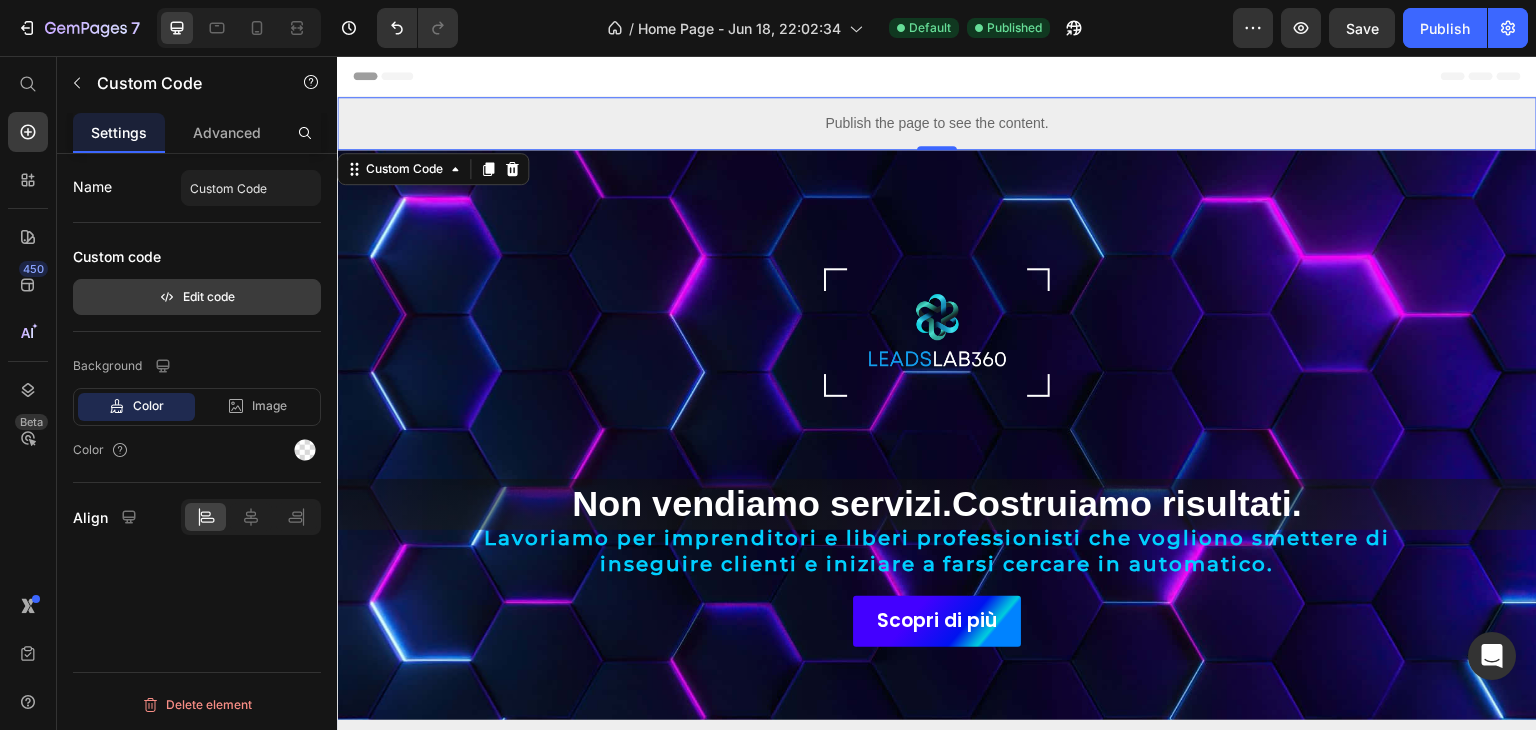 click 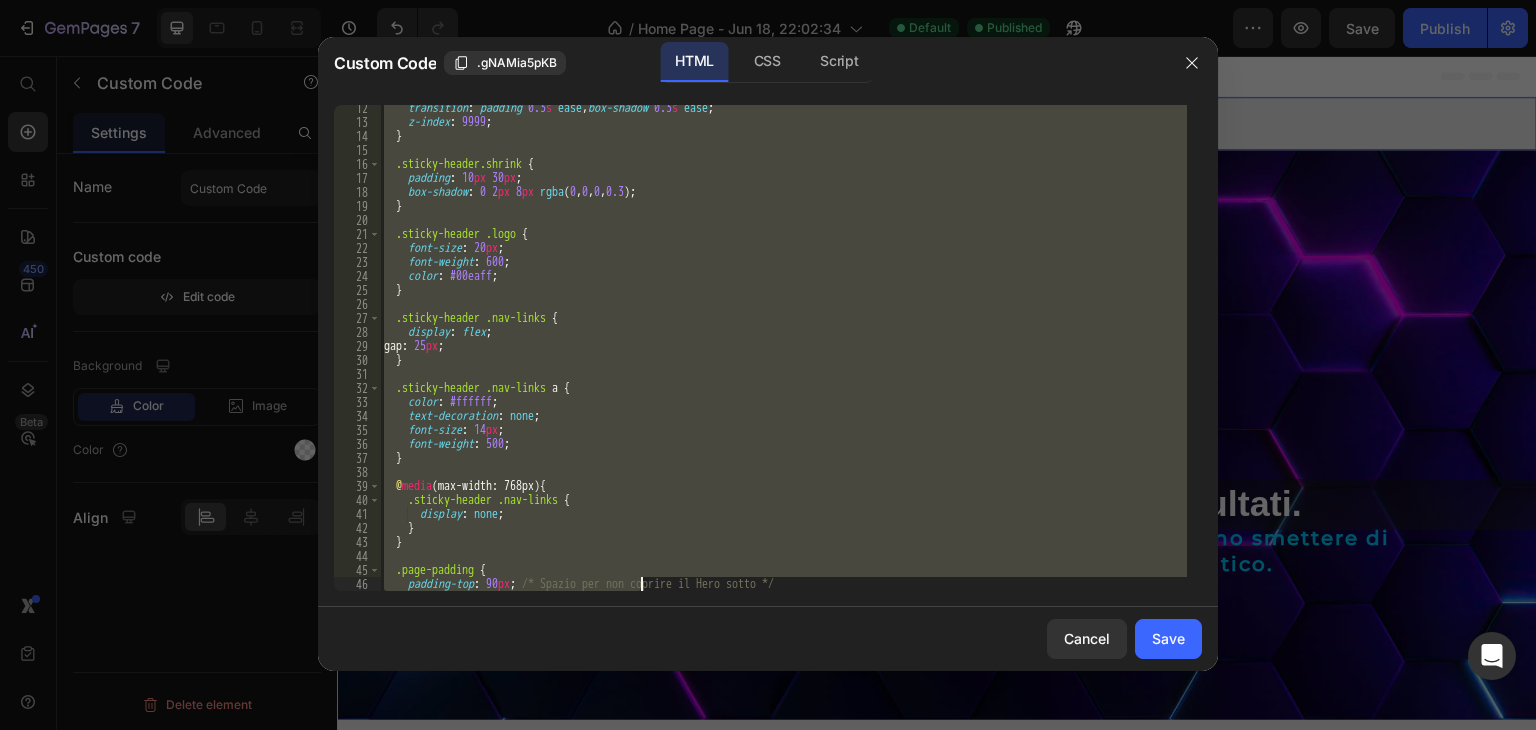 scroll, scrollTop: 466, scrollLeft: 0, axis: vertical 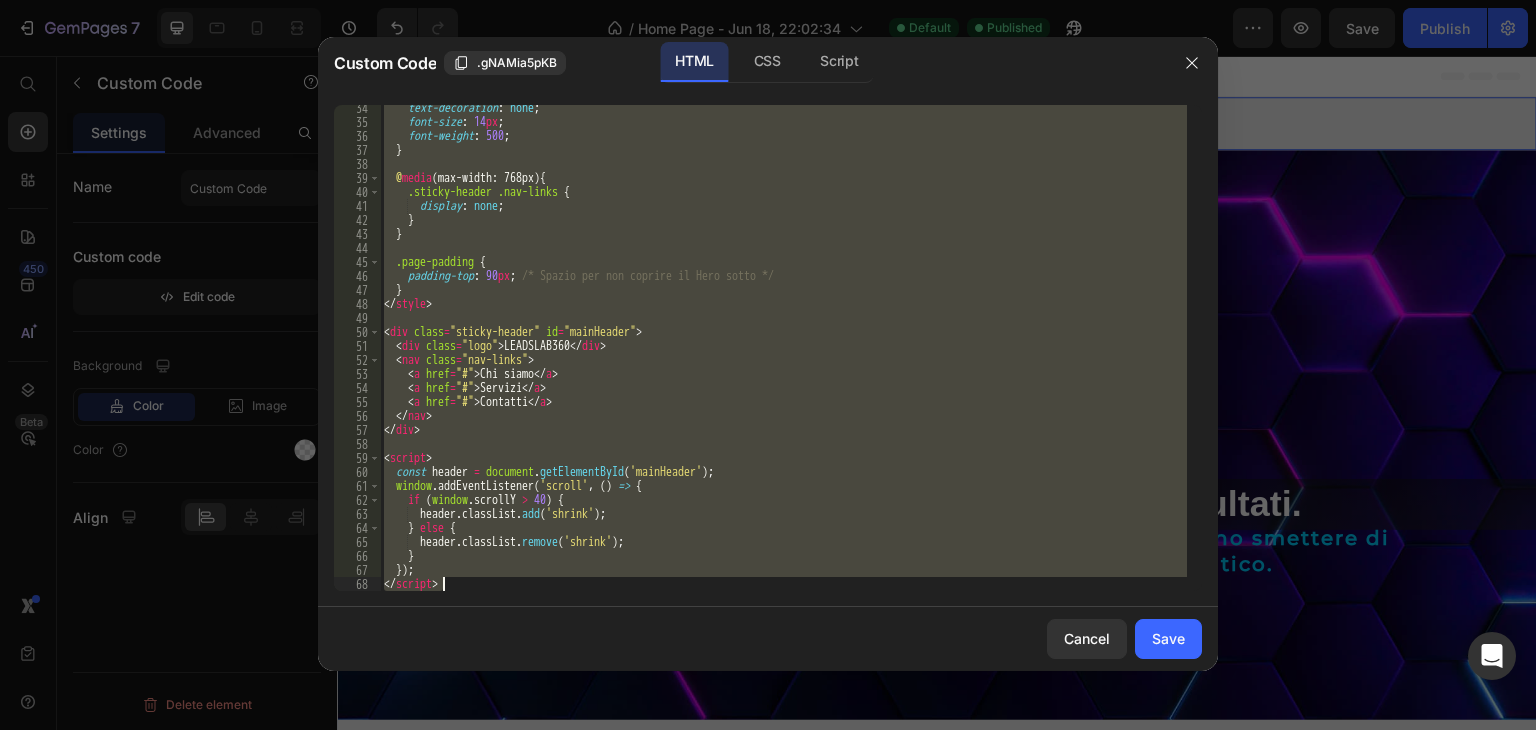 drag, startPoint x: 385, startPoint y: 109, endPoint x: 648, endPoint y: 650, distance: 601.5397 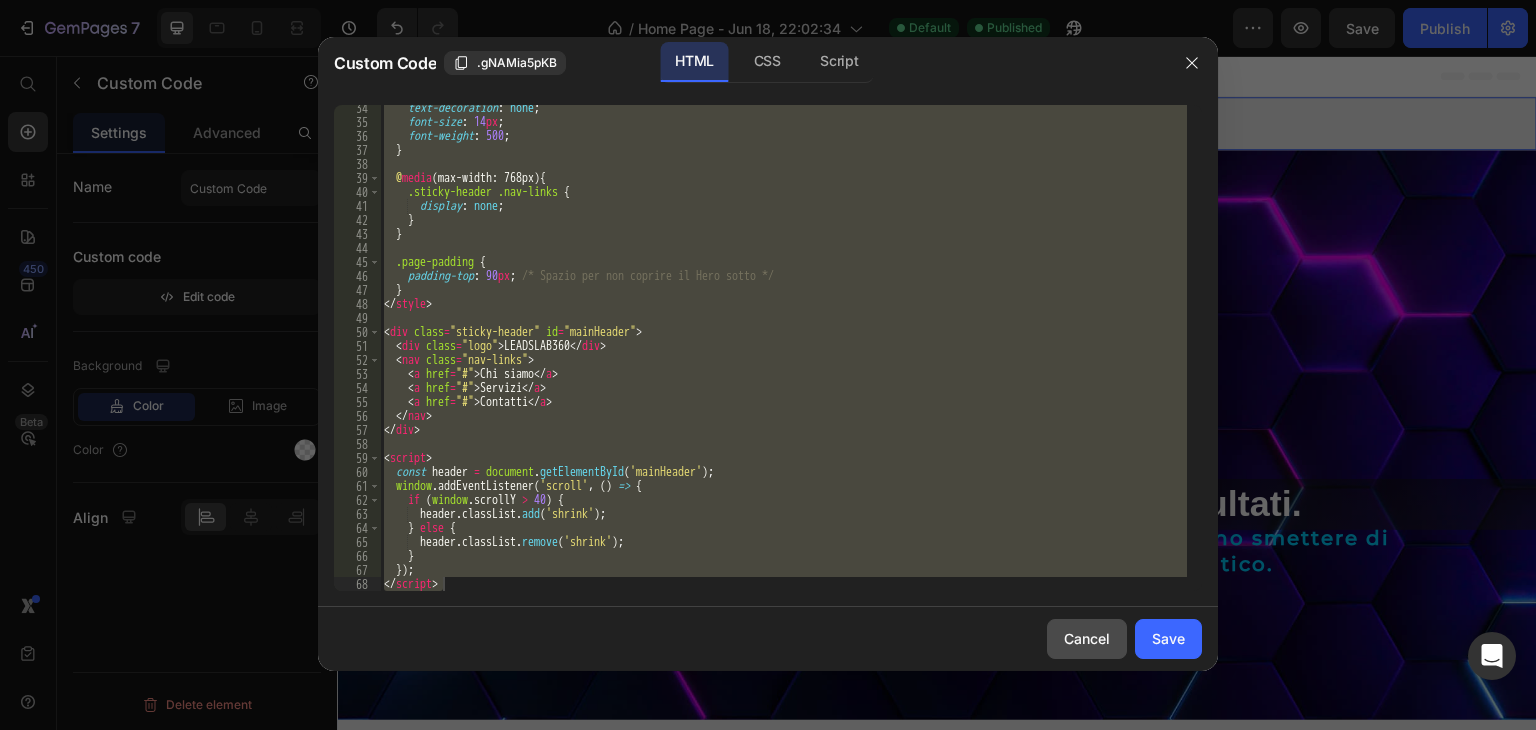 click on "Cancel" at bounding box center [1087, 638] 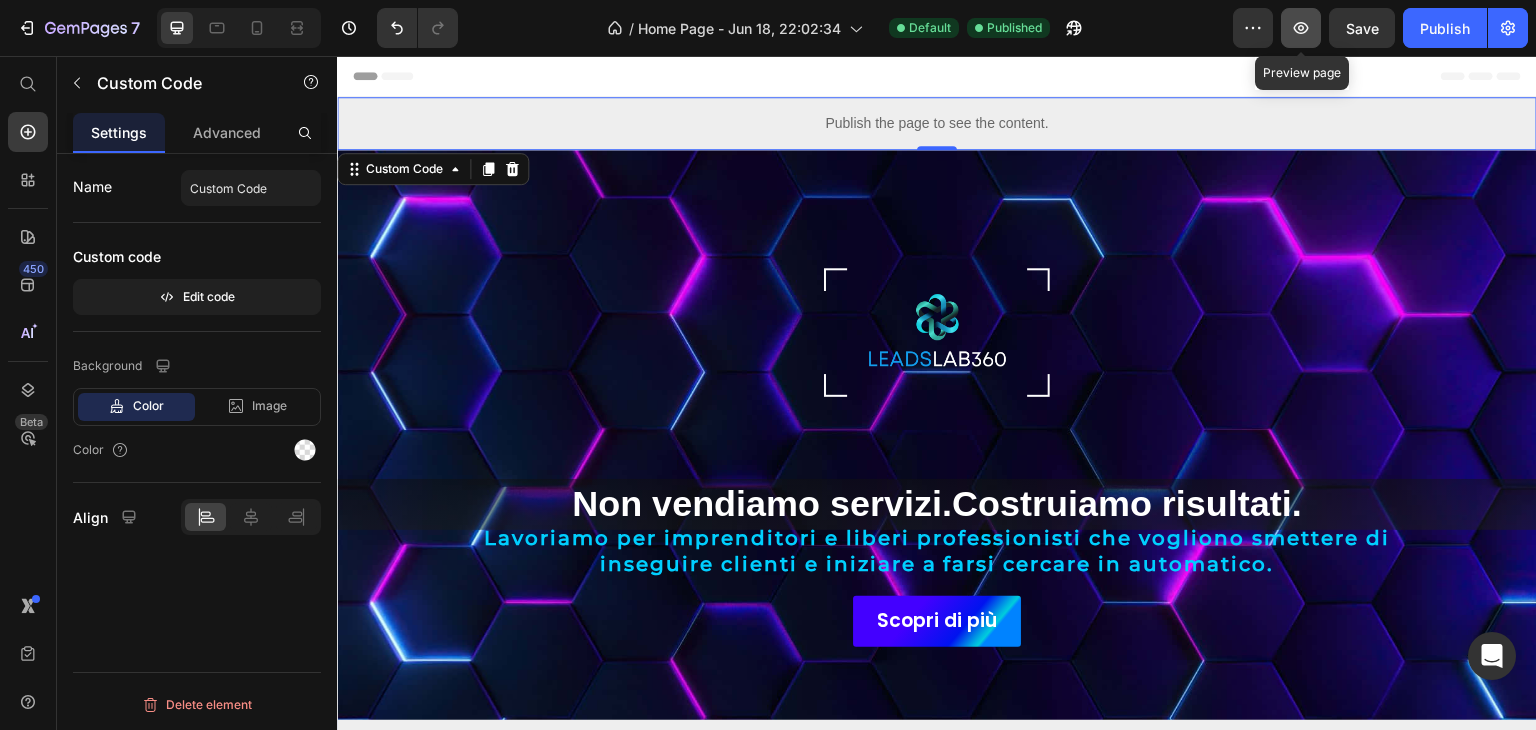 click 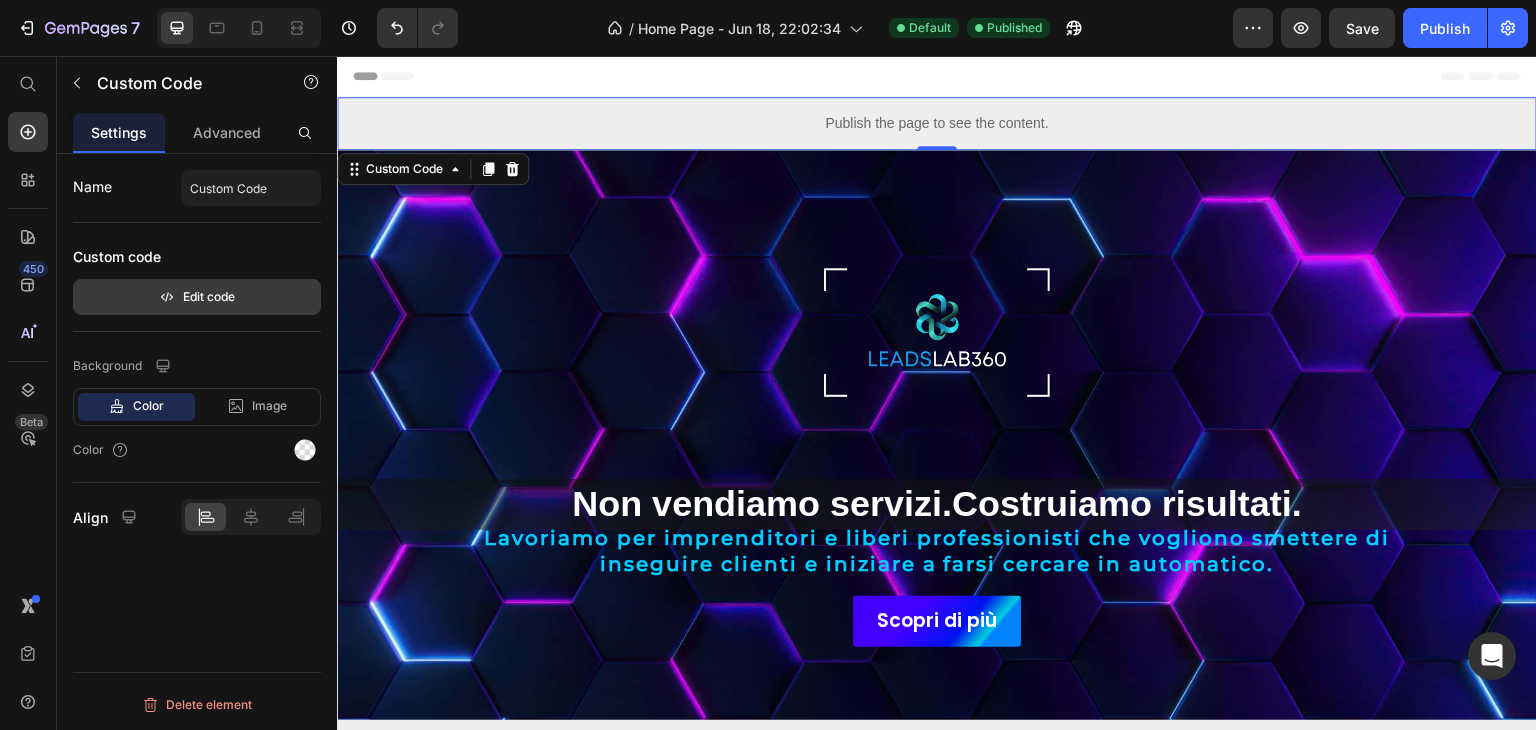 click 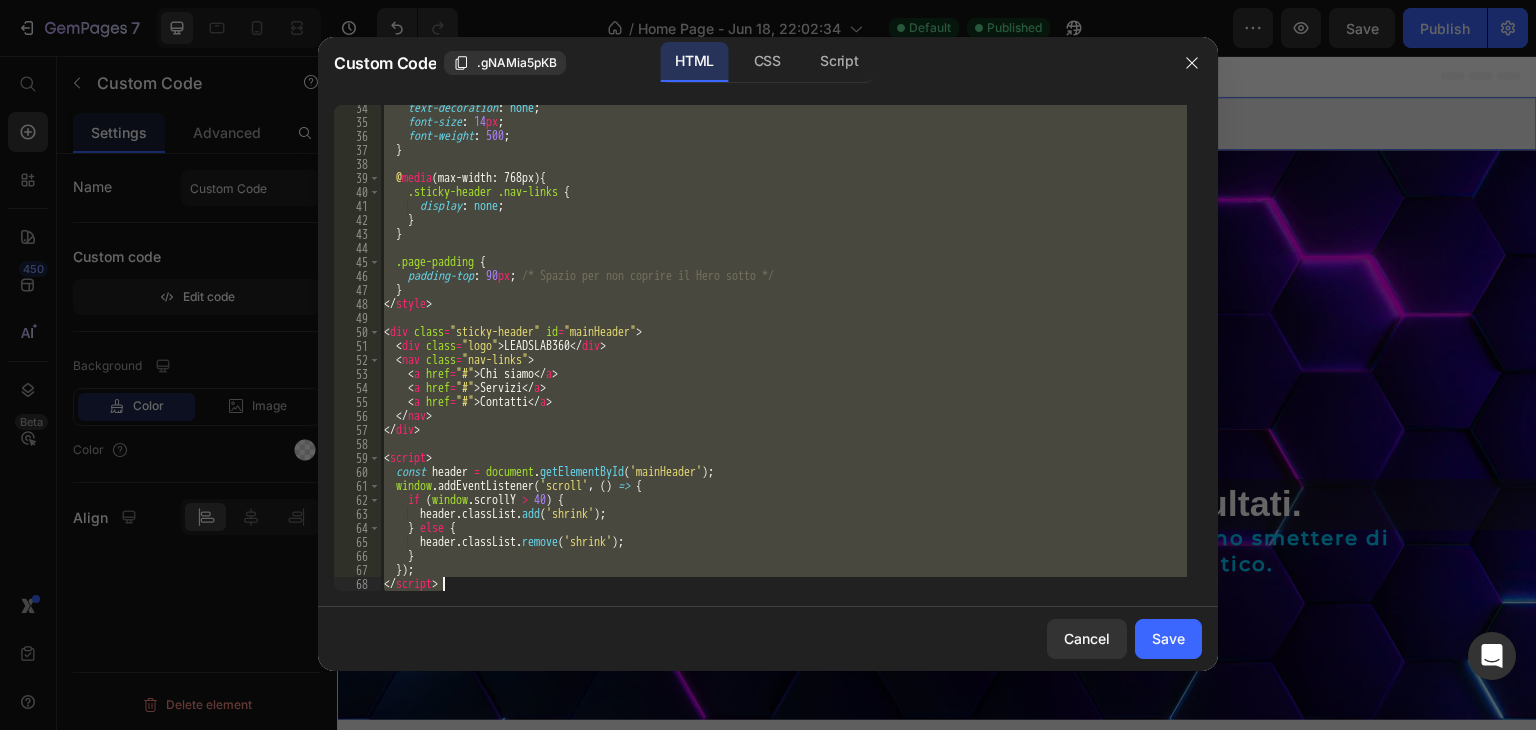 scroll, scrollTop: 466, scrollLeft: 0, axis: vertical 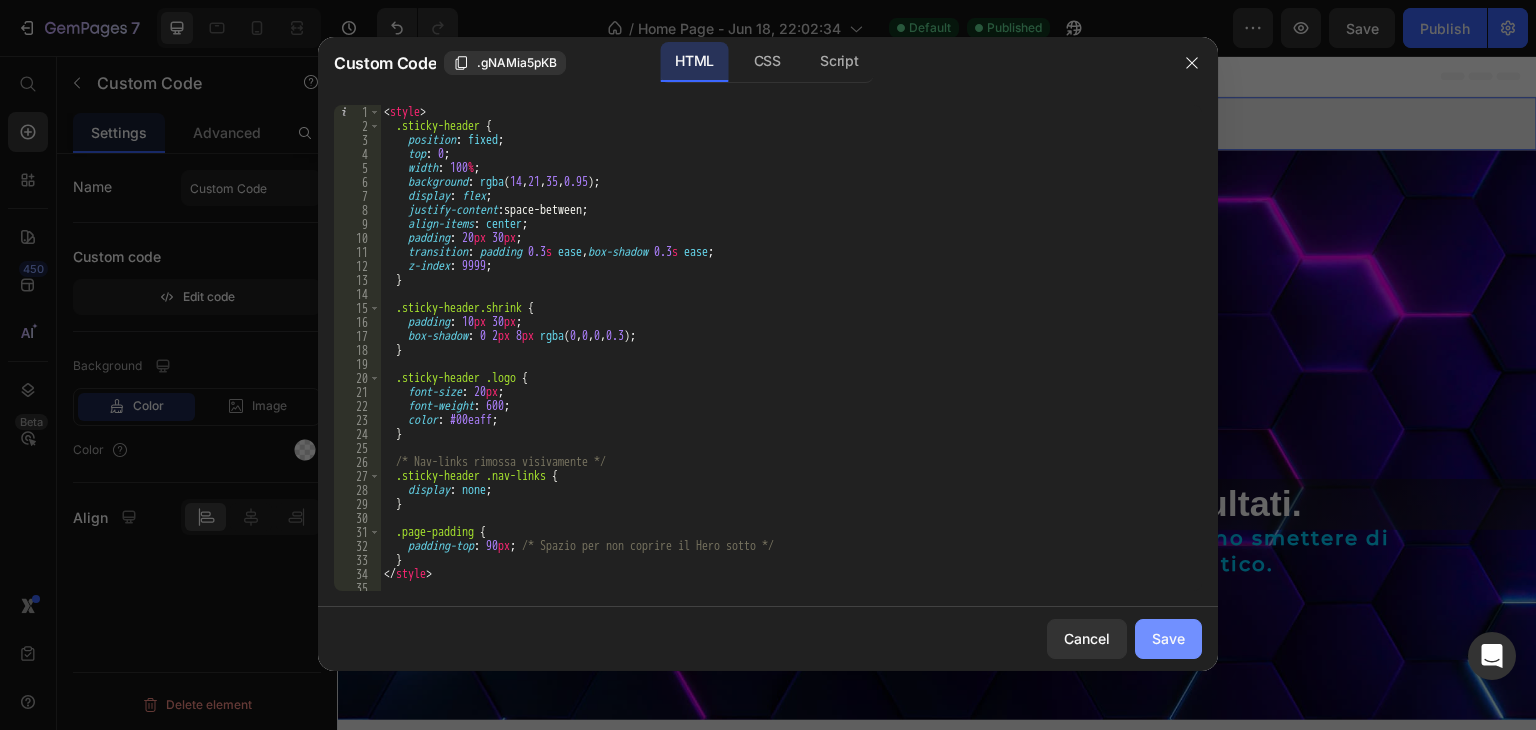 click on "Save" at bounding box center [1168, 638] 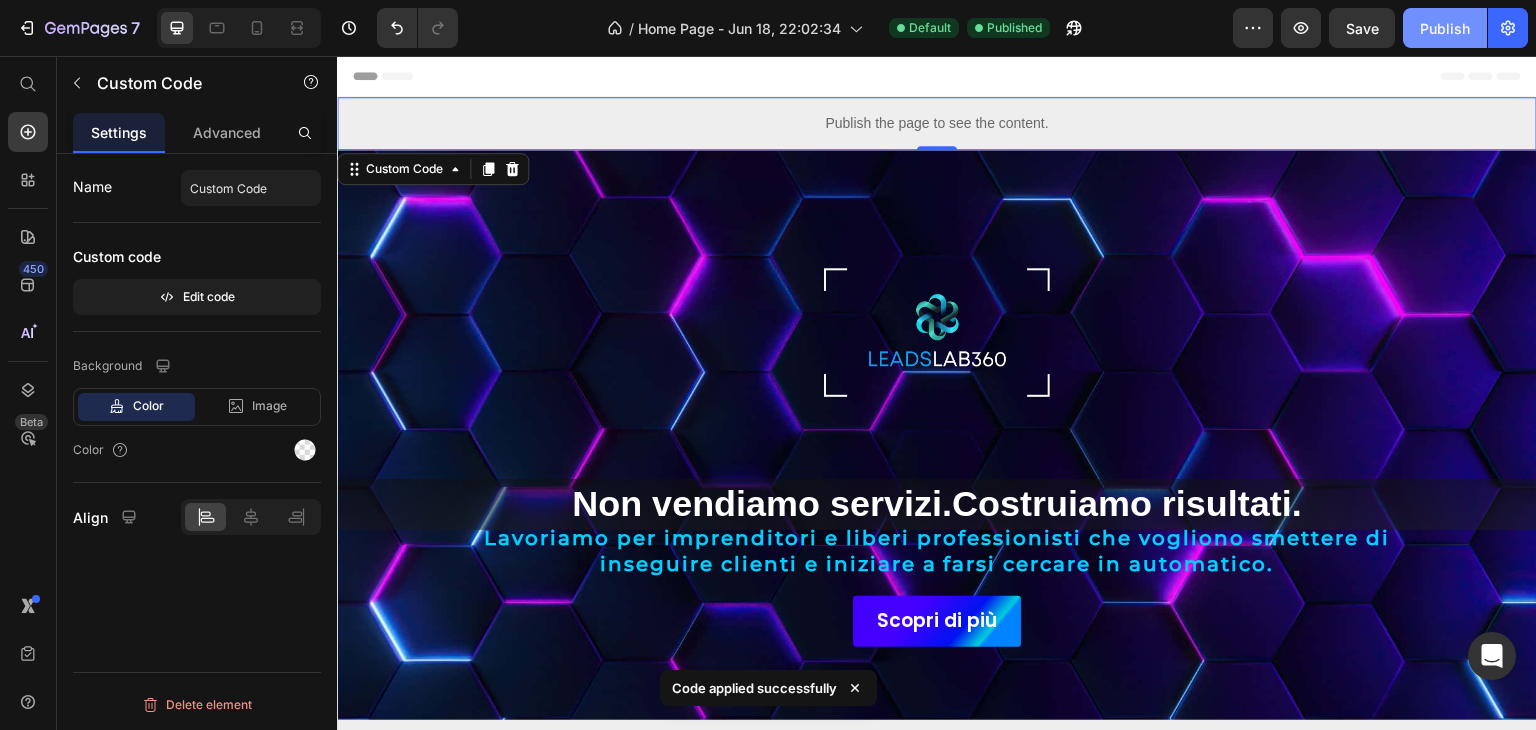click on "Publish" 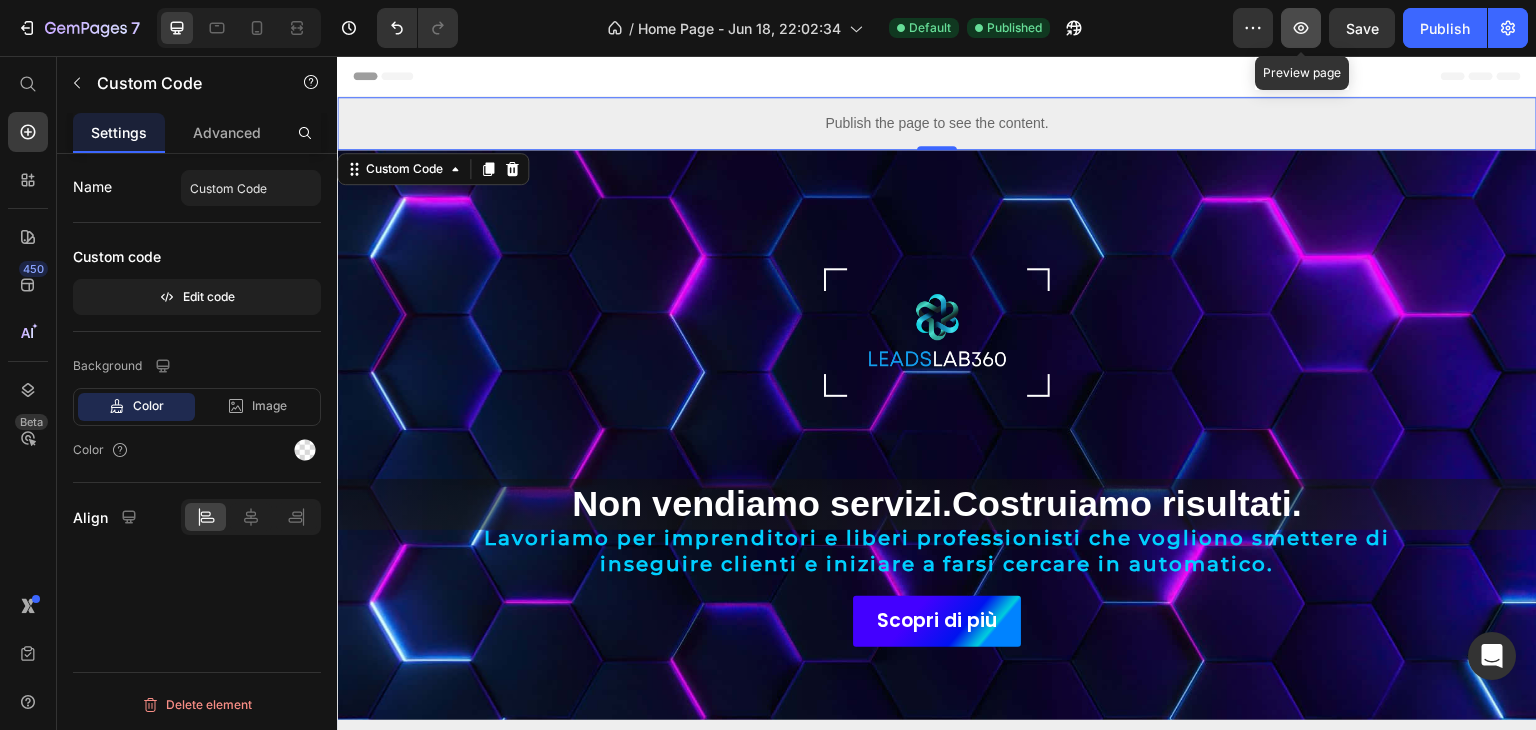 click 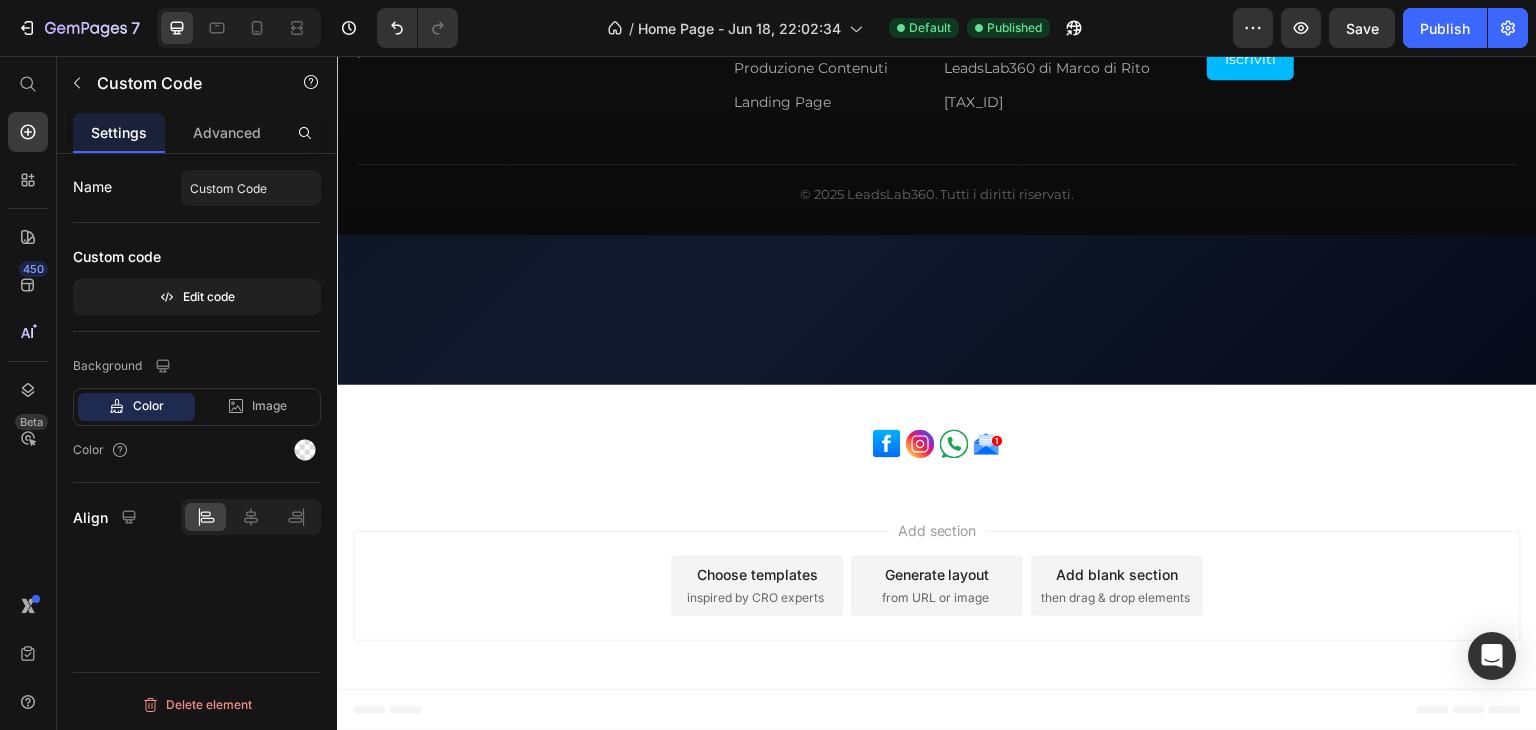 scroll, scrollTop: 3304, scrollLeft: 0, axis: vertical 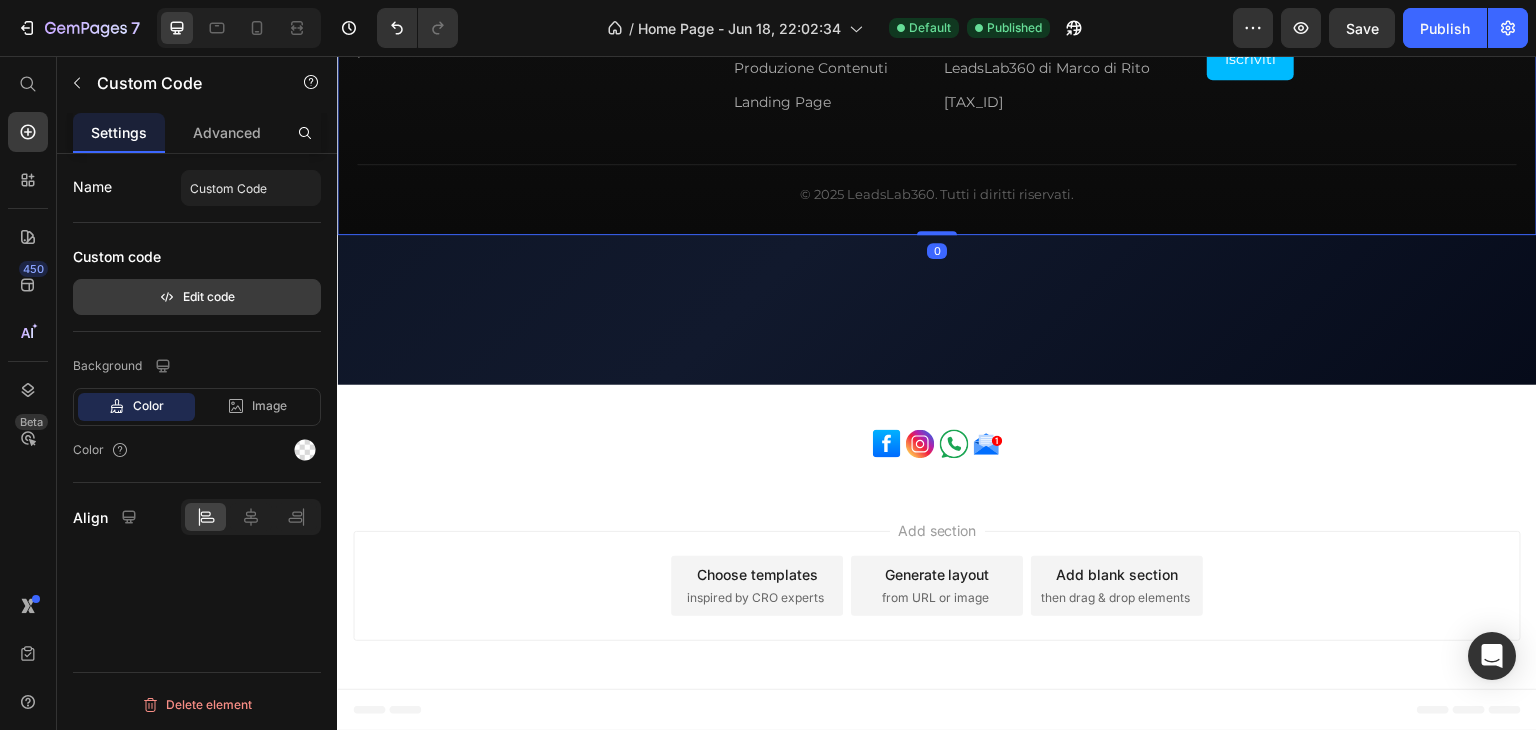 click on "Edit code" at bounding box center (197, 297) 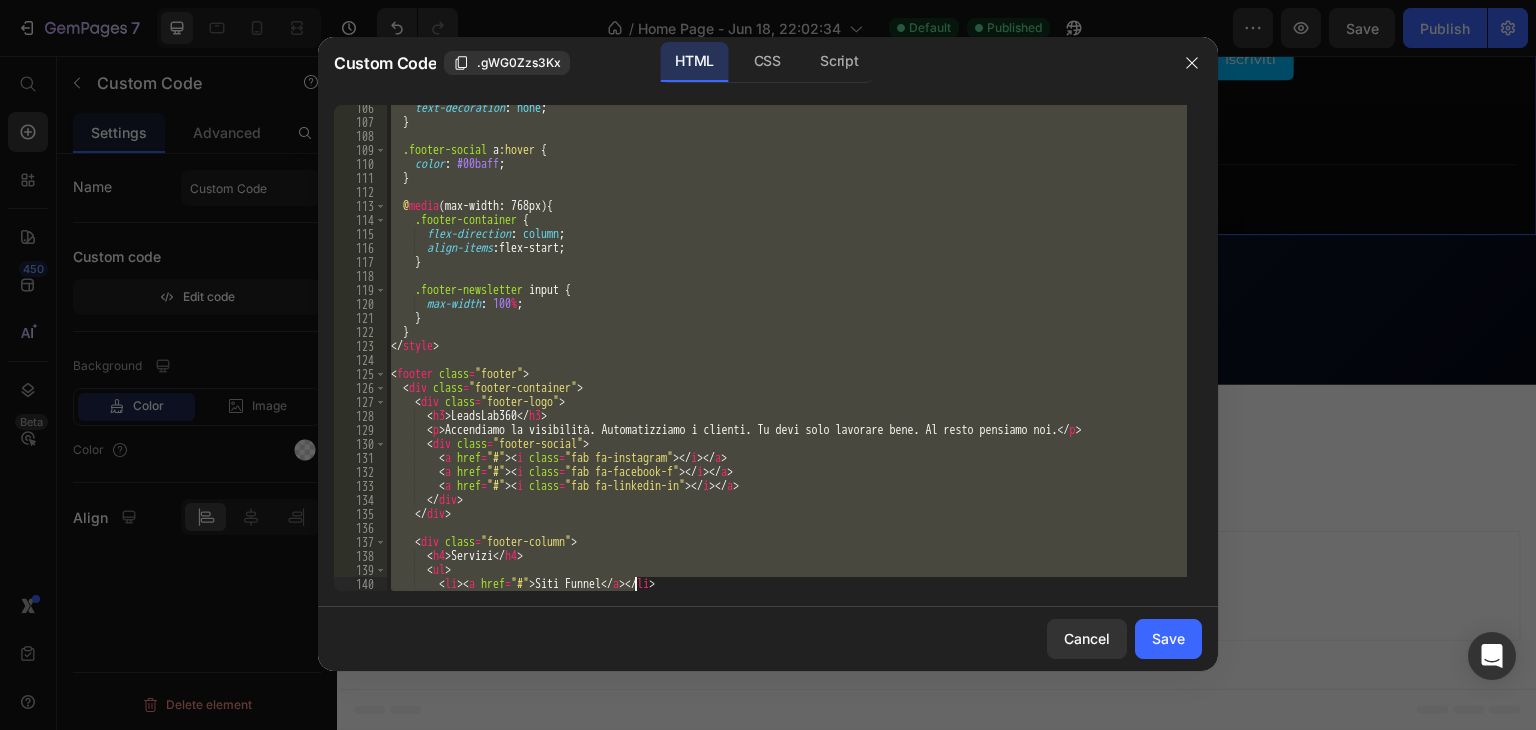scroll, scrollTop: 1894, scrollLeft: 0, axis: vertical 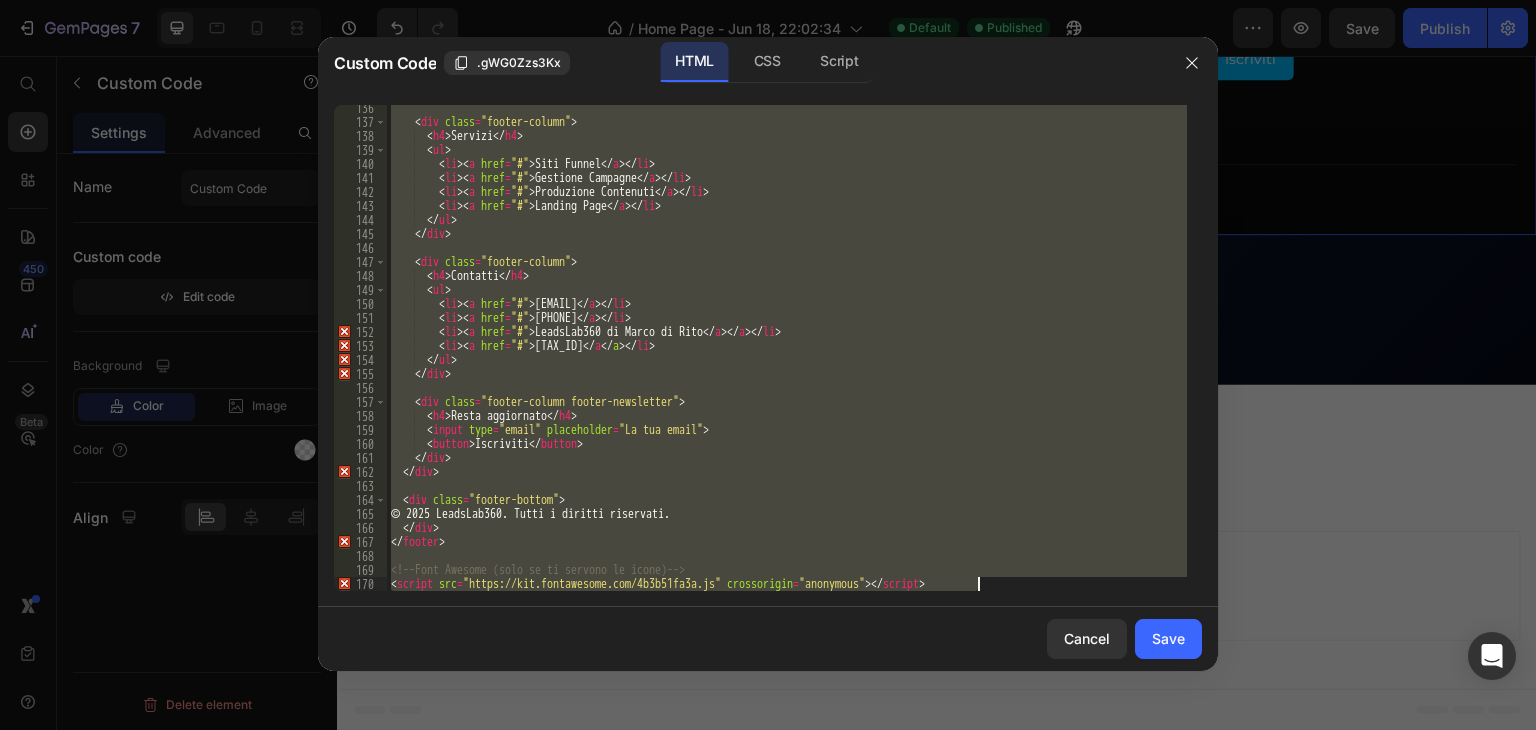drag, startPoint x: 390, startPoint y: 109, endPoint x: 1009, endPoint y: 580, distance: 777.8187 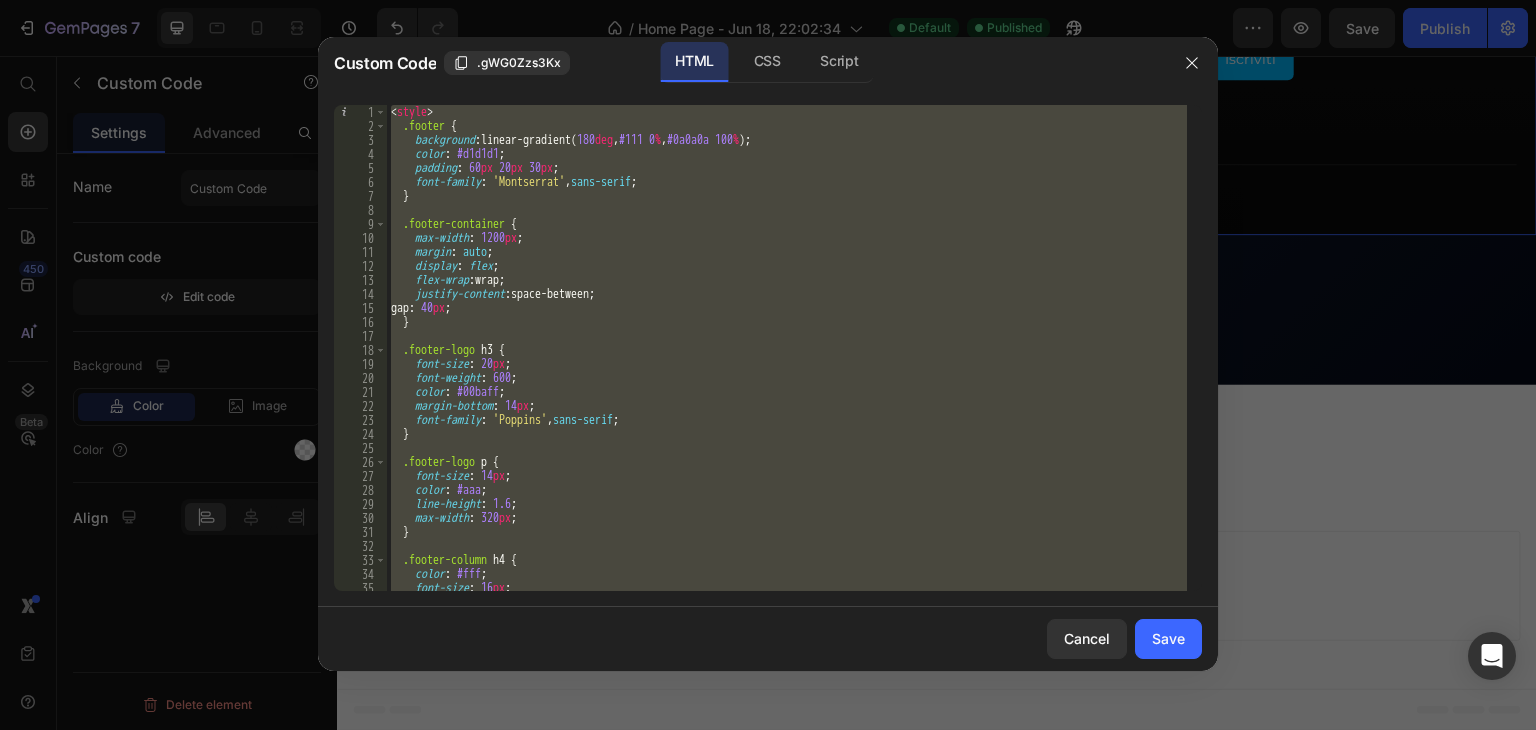 scroll, scrollTop: 0, scrollLeft: 0, axis: both 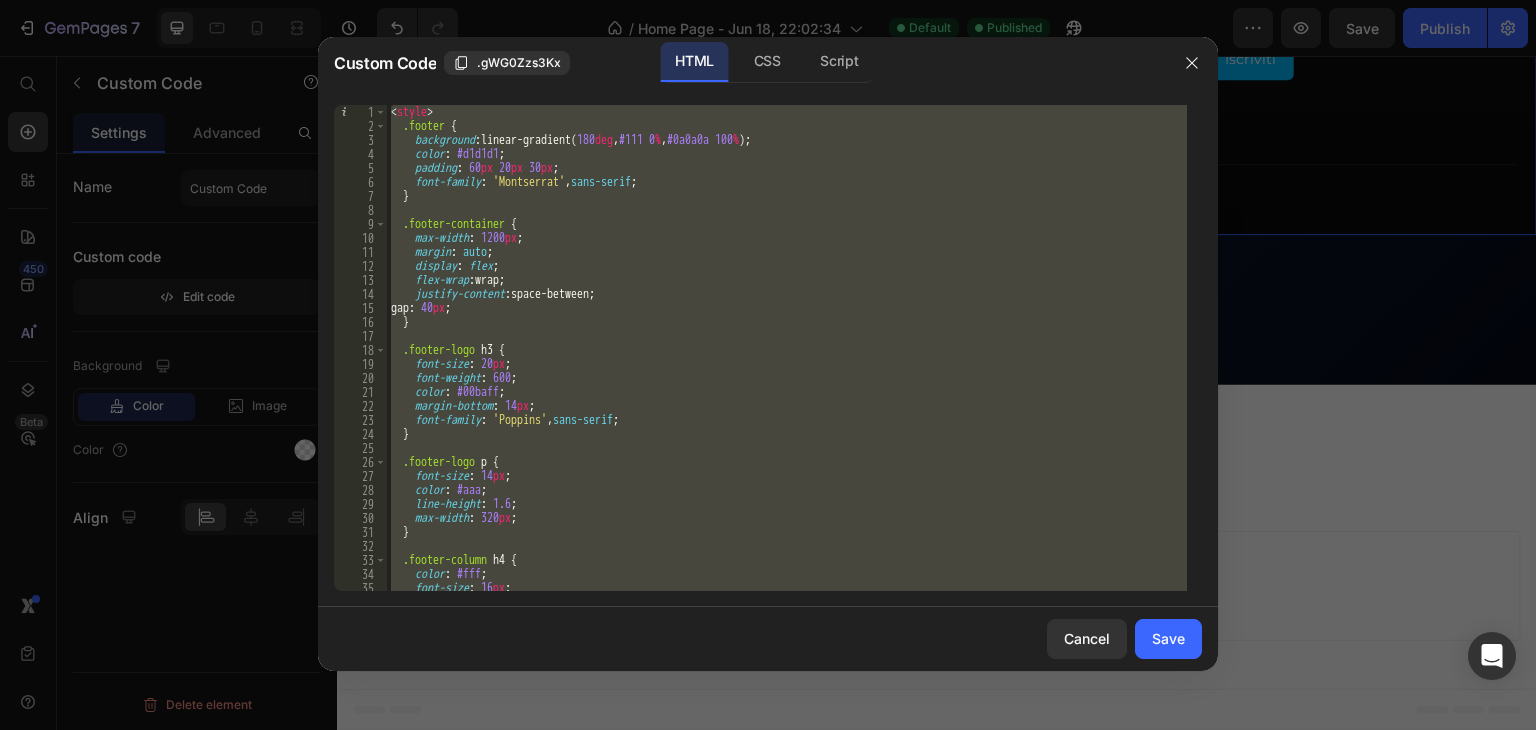 type on "max-width: 1200px;" 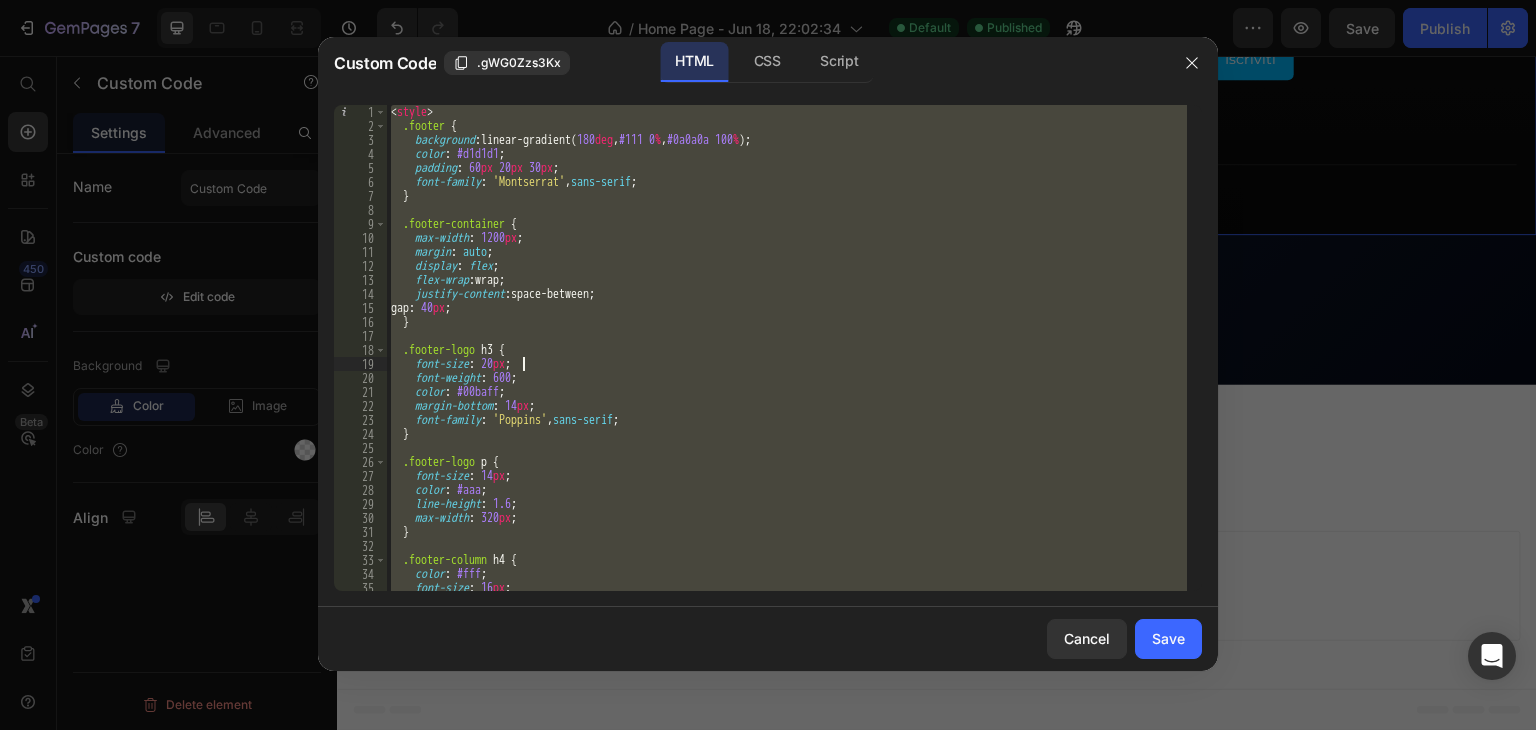 click on "< style >    .footer   {      background :  linear-gradient( 180 deg ,  #111   0 % ,  #0a0a0a   100 % ) ;      color :   #d1d1d1 ;      padding :   60 px   20 px   30 px ;      font-family :   ' Montserrat ' ,  sans-serif ;    }    .footer-container   {      max-width :   1200 px ;      margin :   auto ;      display :   flex ;      flex-wrap :  wrap ;      justify-content :  space-between ;     gap :   40 px ;    }    .footer-logo   h3   {      font-size :   20 px ;      font-weight :   600 ;      color :   #00baff ;      margin-bottom :   14 px ;      font-family :   ' Poppins ' ,  sans-serif ;    }    .footer-logo   p   {      font-size :   14 px ;      color :   #aaa ;      line-height :   1.6 ;      max-width :   320 px ;    }    .footer-column   h4   {      color :   #fff ;      font-size :   16 px ;      margin-bottom :   14 px ;" at bounding box center [787, 362] 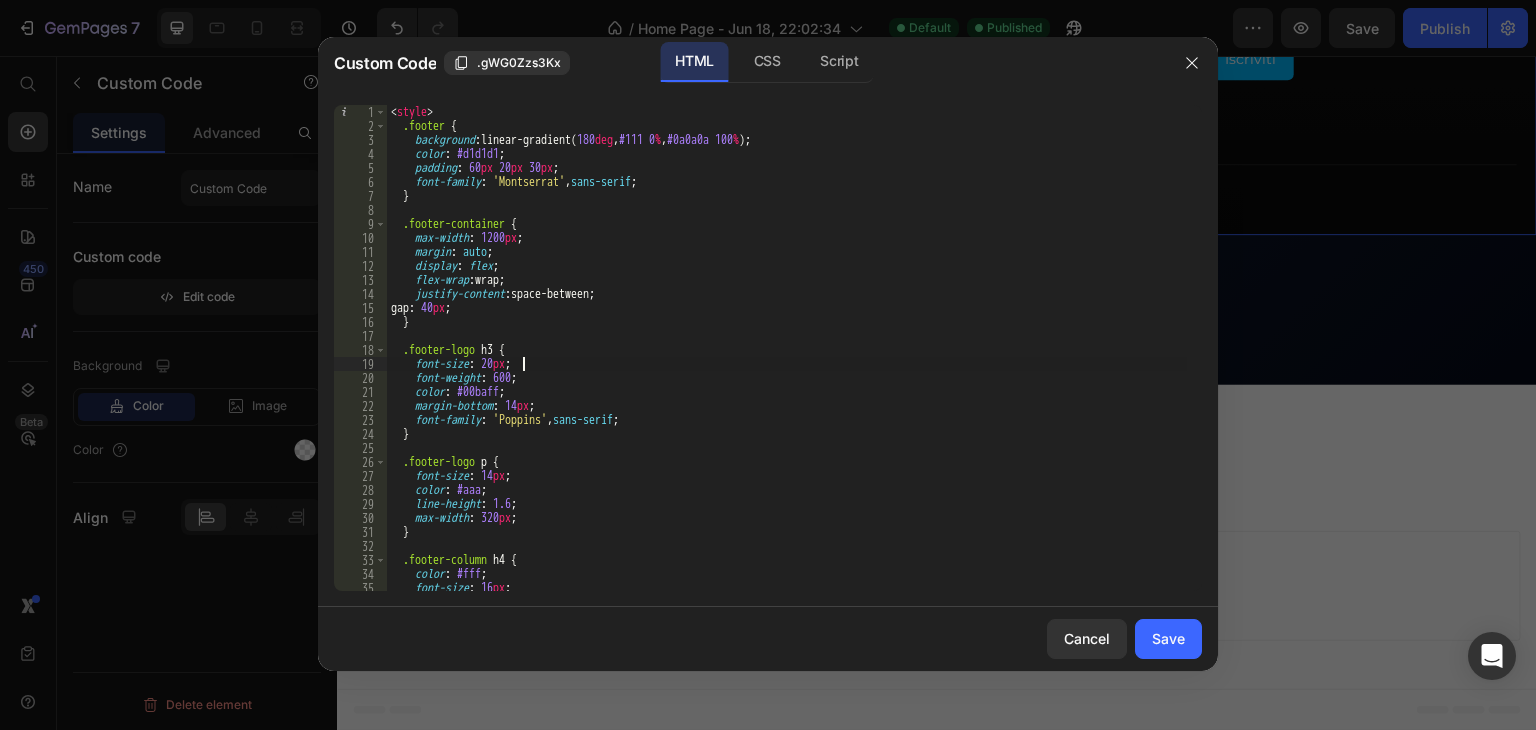 drag, startPoint x: 384, startPoint y: 105, endPoint x: 418, endPoint y: 151, distance: 57.201397 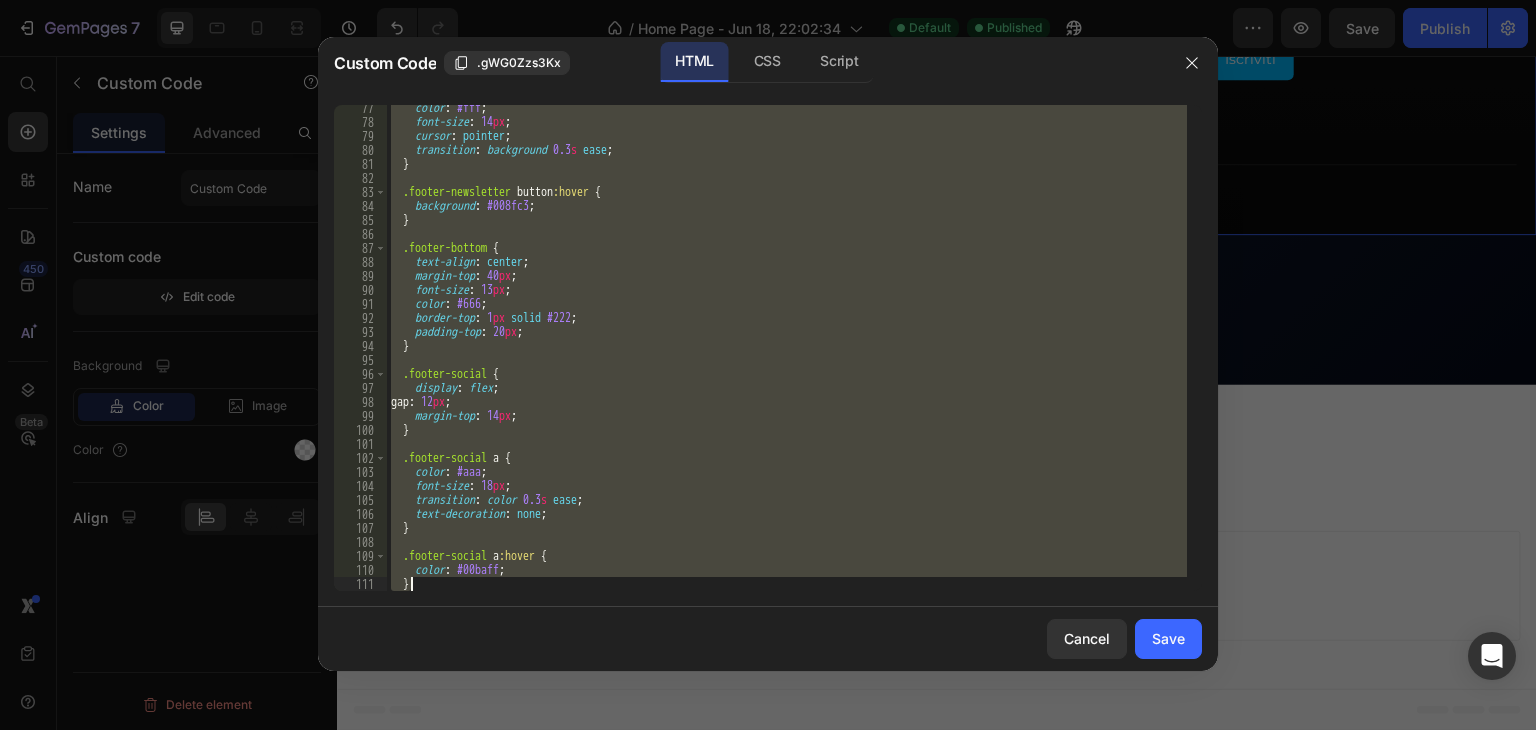 scroll, scrollTop: 1894, scrollLeft: 0, axis: vertical 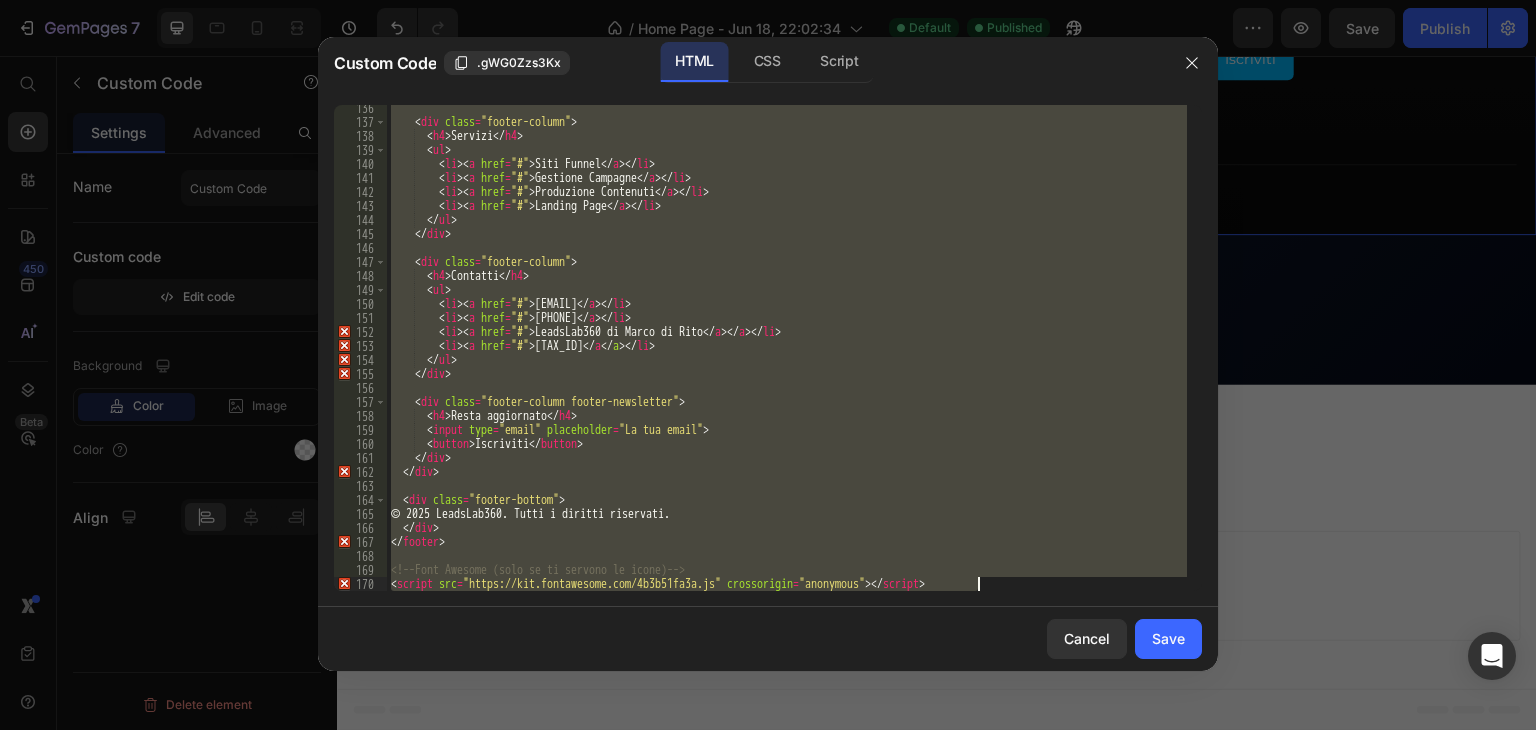 drag, startPoint x: 390, startPoint y: 109, endPoint x: 998, endPoint y: 593, distance: 777.1229 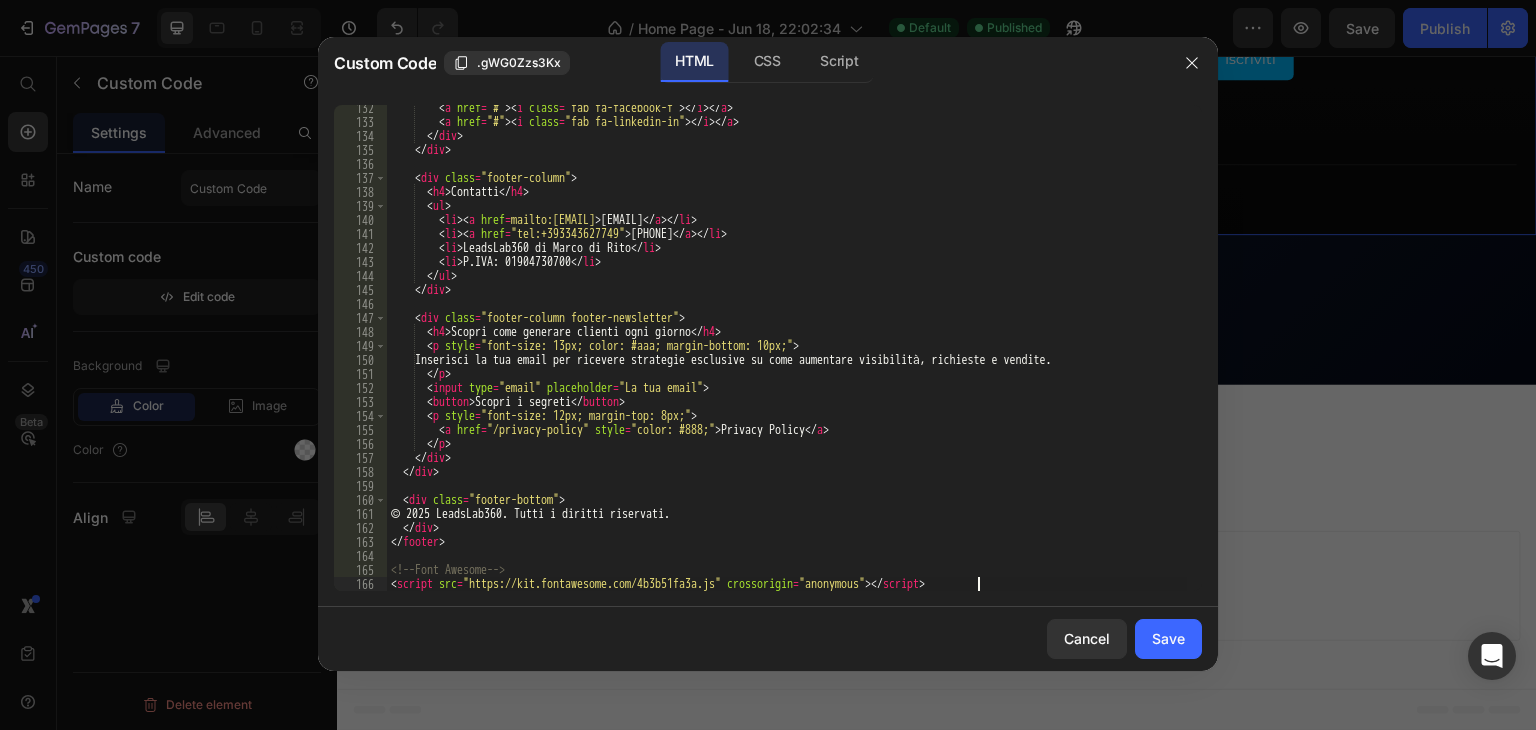 scroll, scrollTop: 1838, scrollLeft: 0, axis: vertical 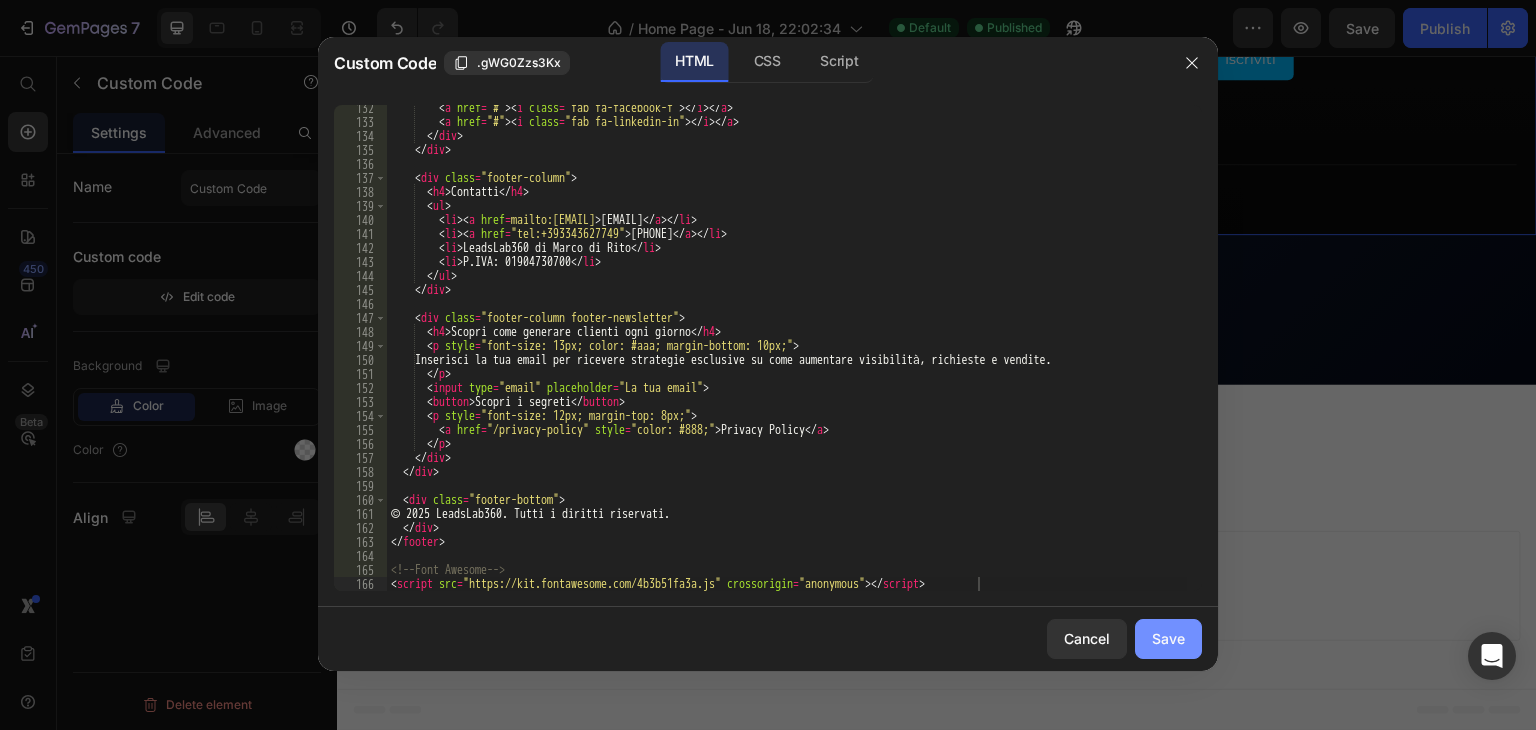 click on "Save" at bounding box center [1168, 638] 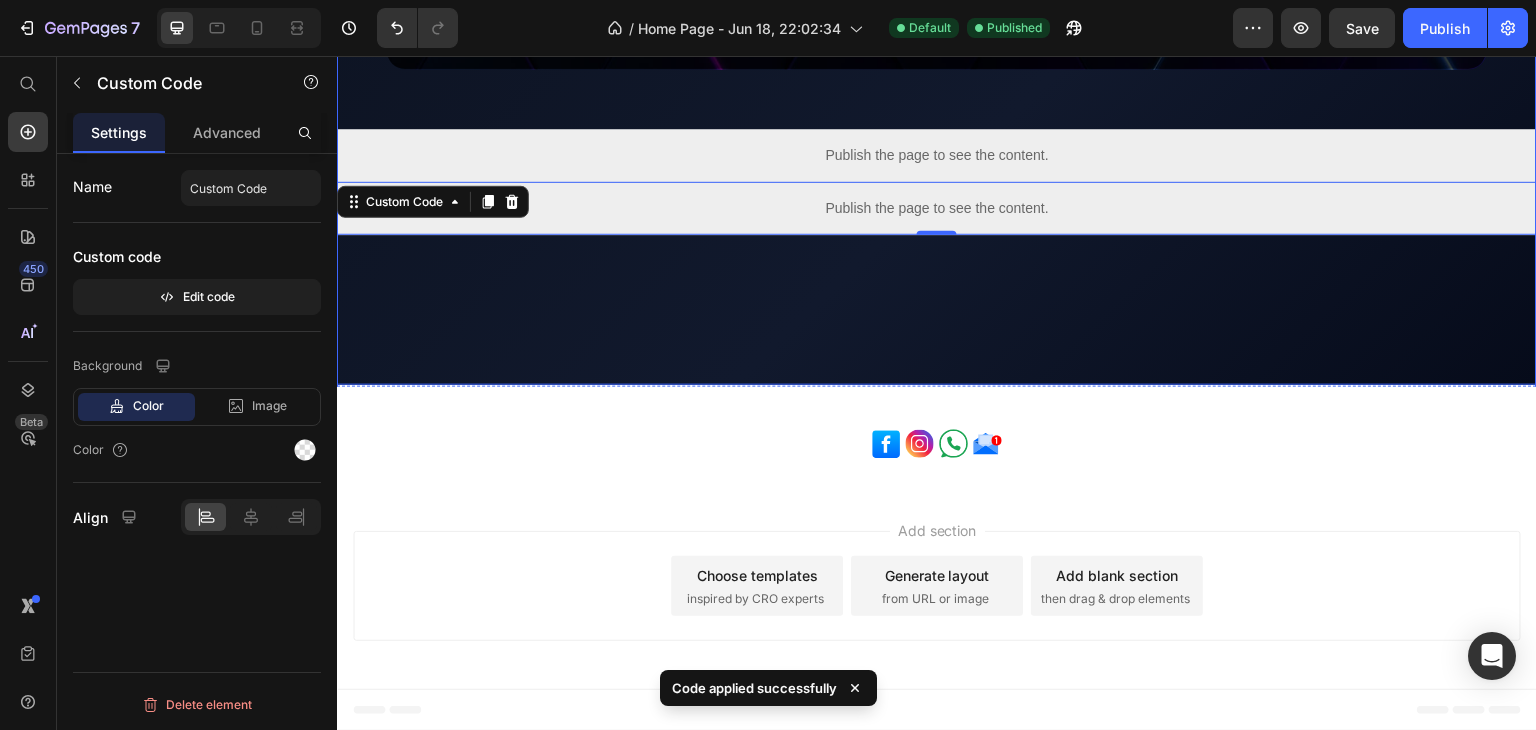 scroll, scrollTop: 2724, scrollLeft: 0, axis: vertical 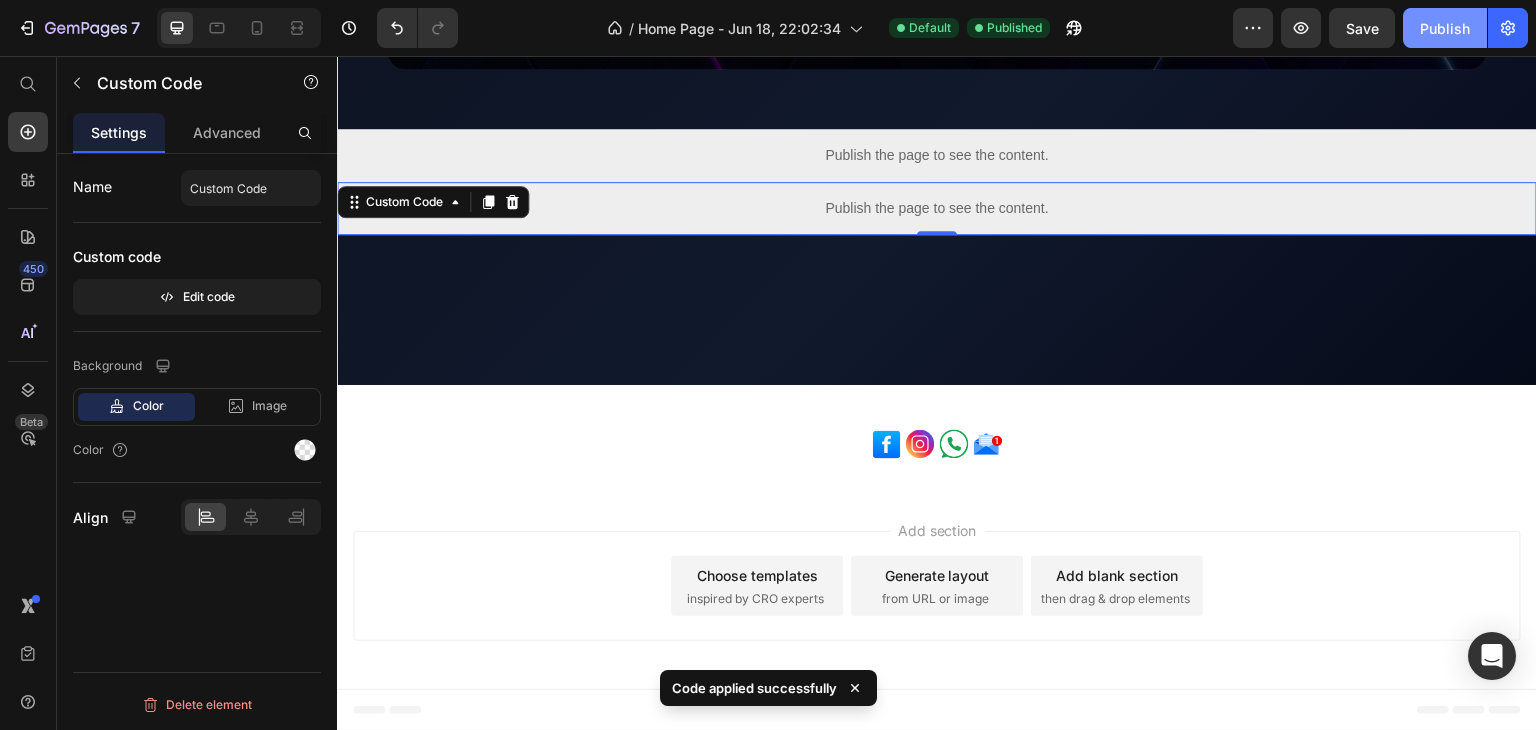 click on "Publish" at bounding box center (1445, 28) 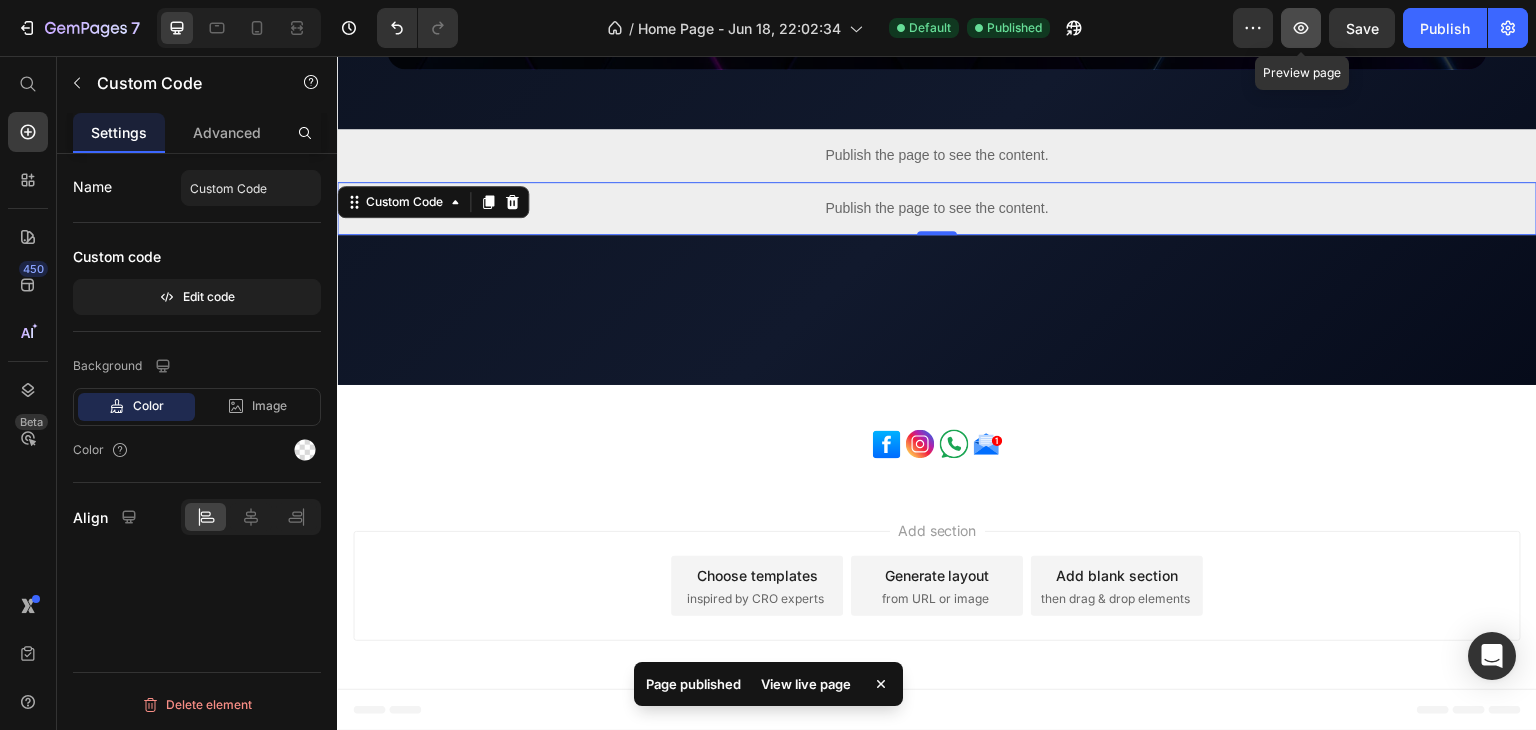 click 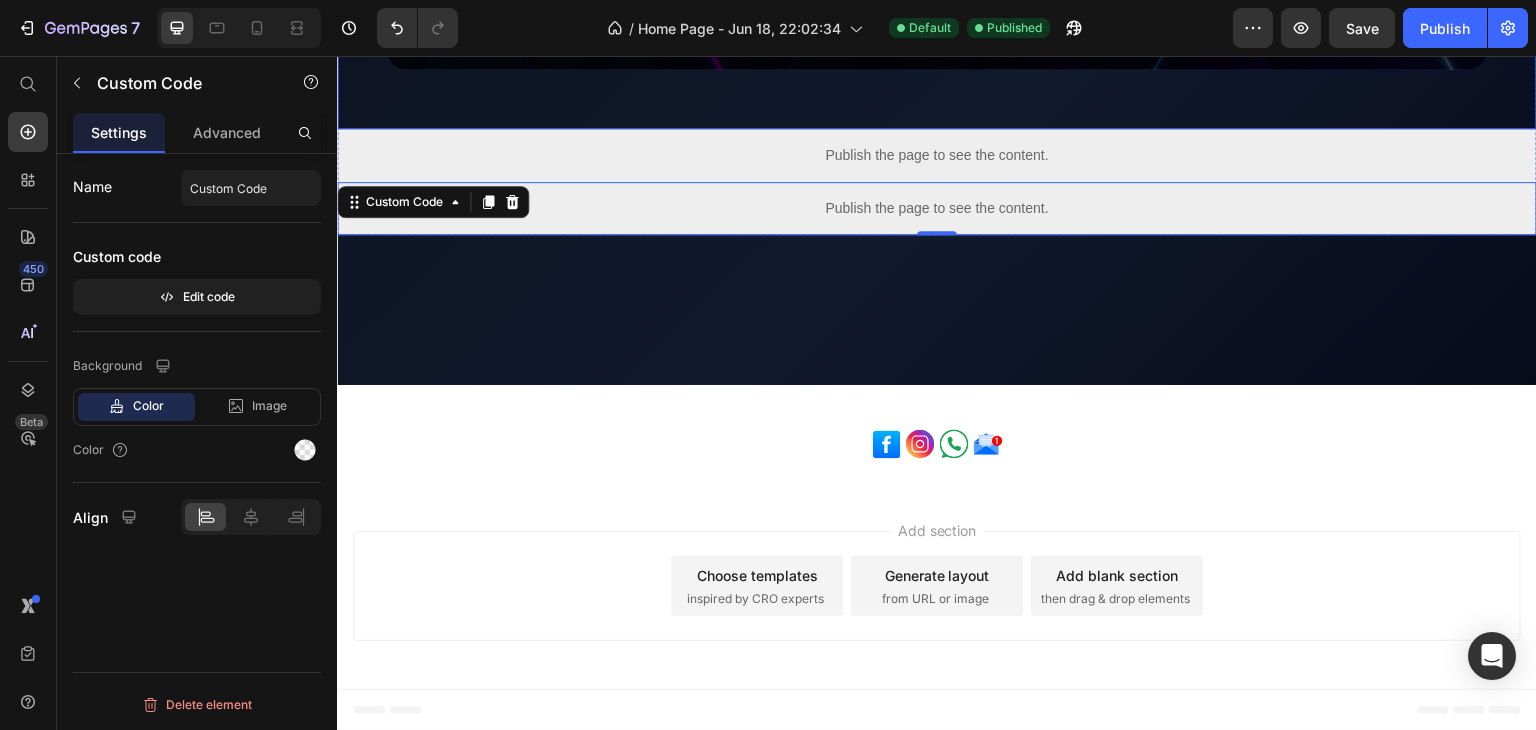 scroll, scrollTop: 3013, scrollLeft: 0, axis: vertical 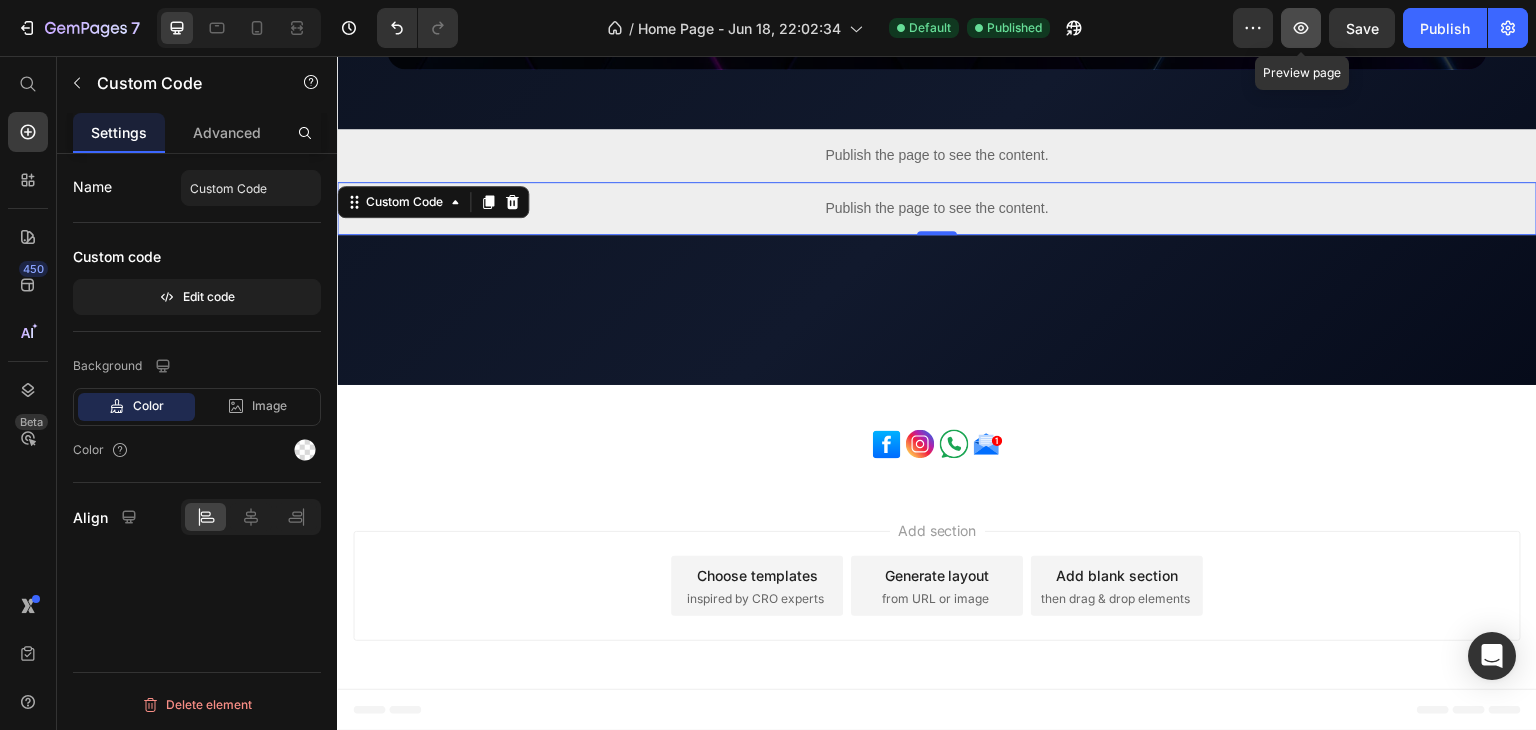 click 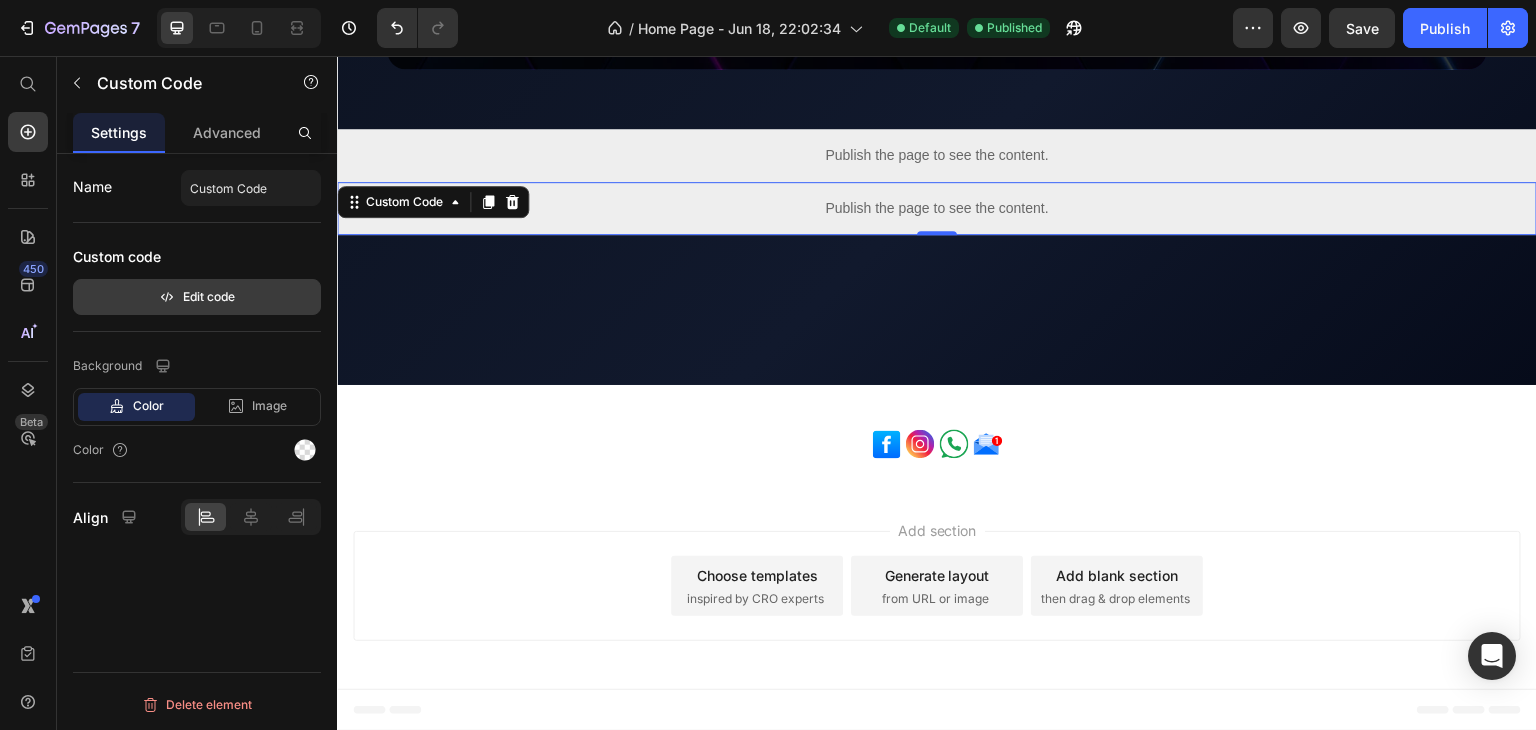 click on "Edit code" at bounding box center [197, 297] 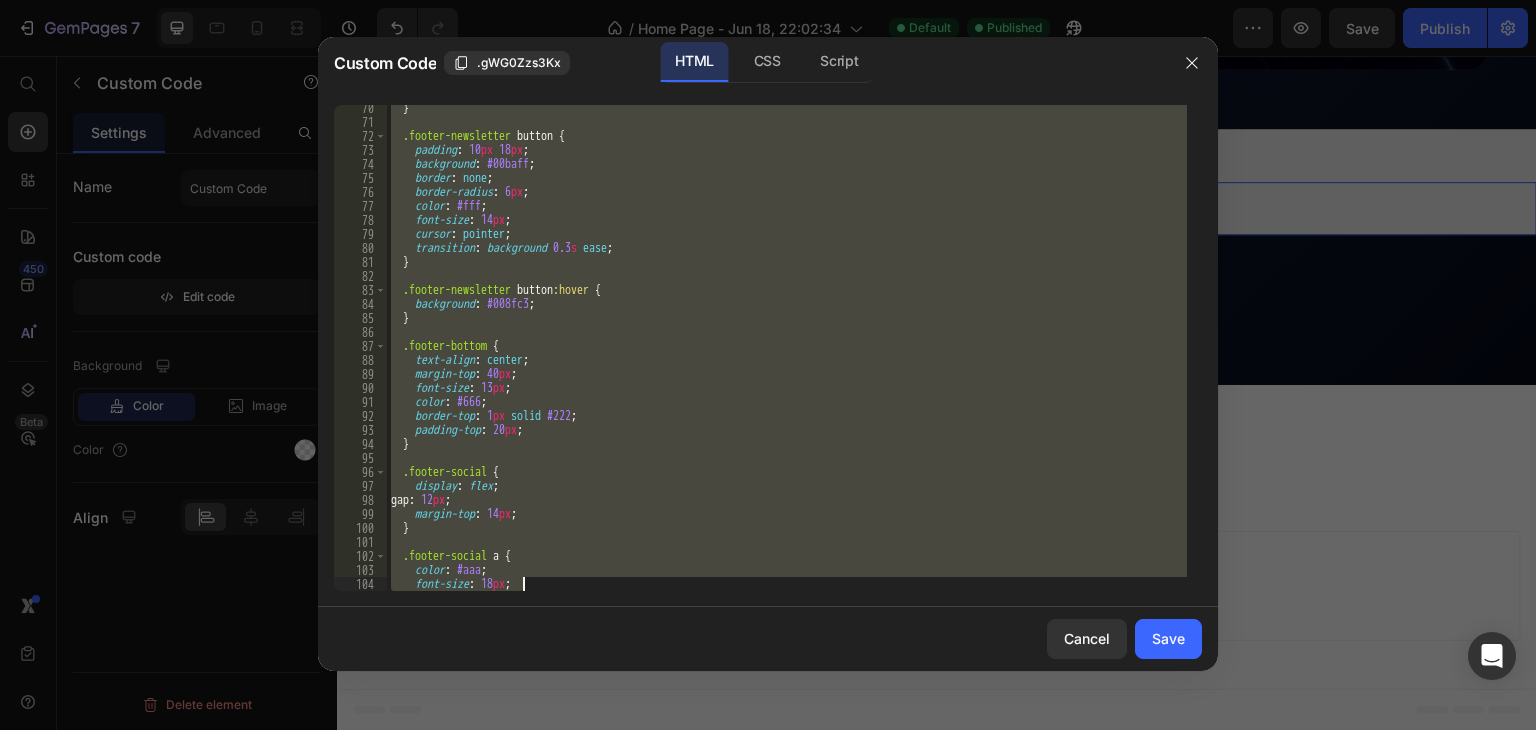 scroll, scrollTop: 1838, scrollLeft: 0, axis: vertical 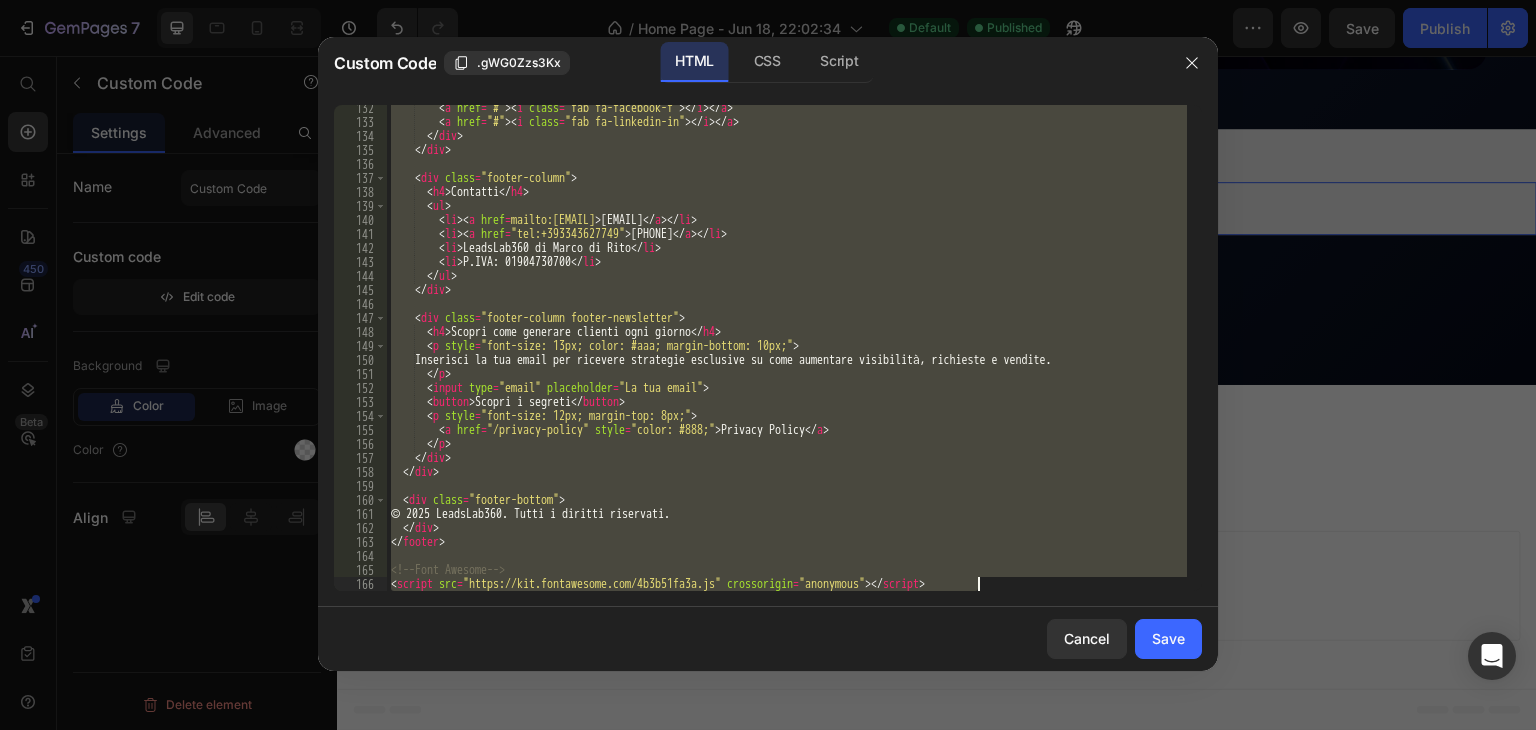 drag, startPoint x: 388, startPoint y: 108, endPoint x: 990, endPoint y: 581, distance: 765.59326 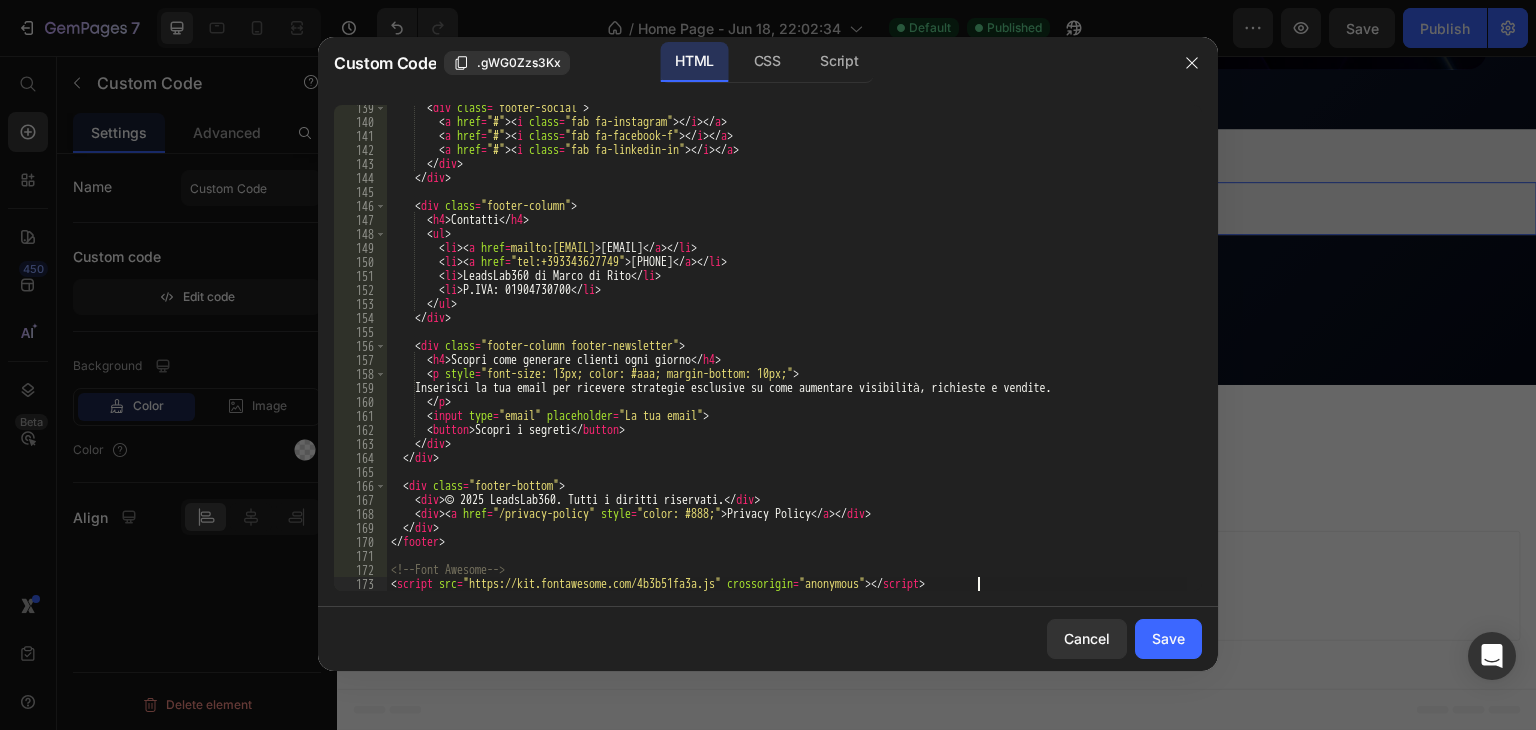 scroll, scrollTop: 1936, scrollLeft: 0, axis: vertical 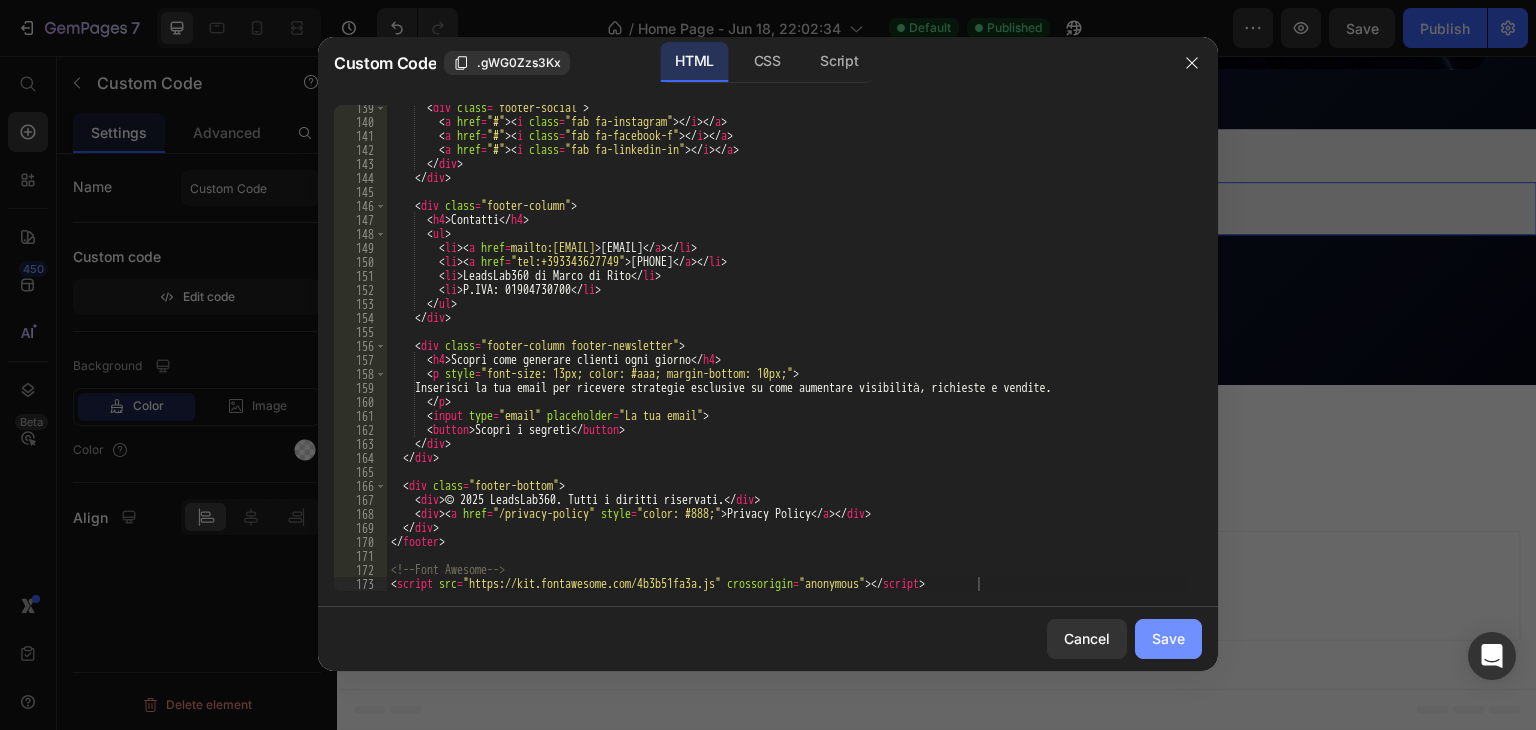 click on "Save" at bounding box center (1168, 638) 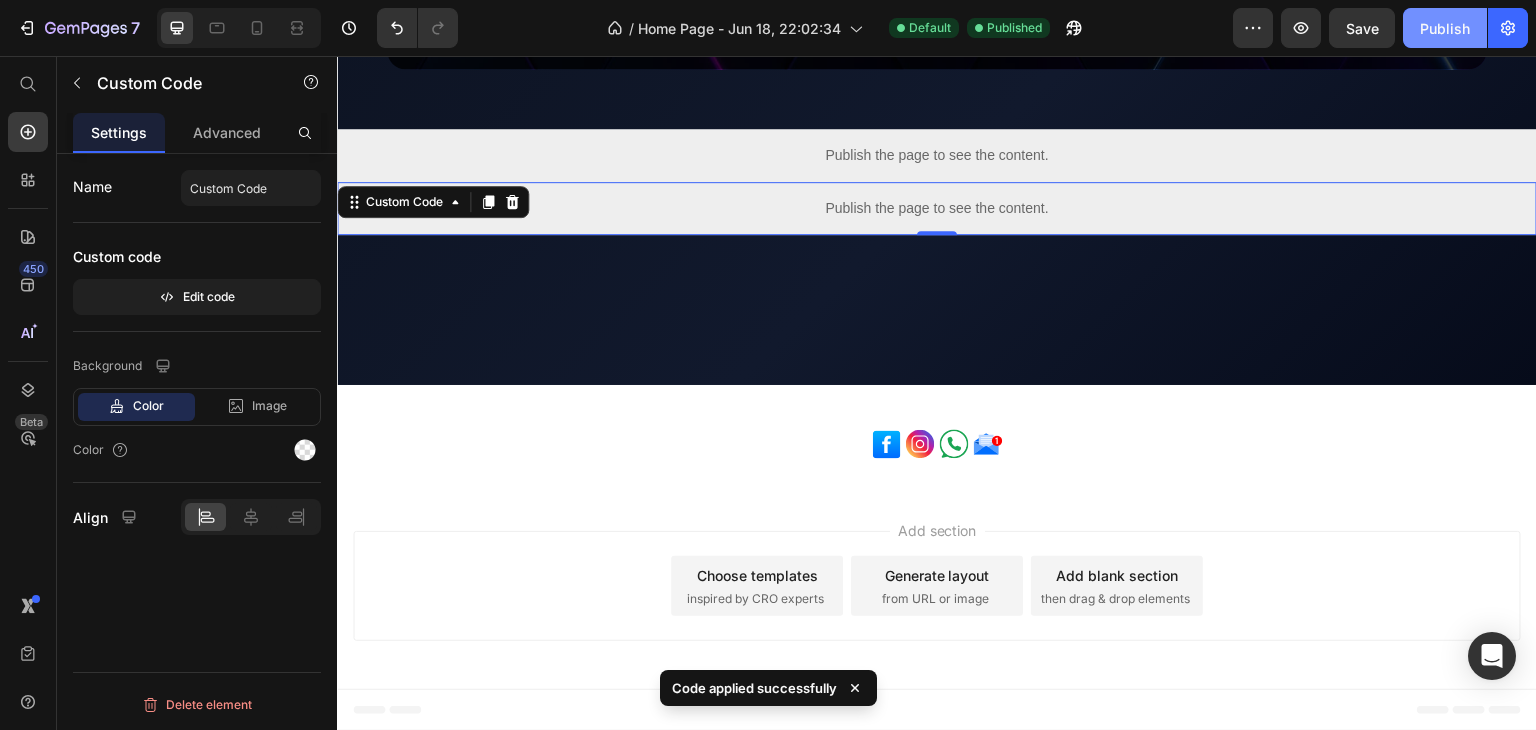 click on "Publish" at bounding box center [1445, 28] 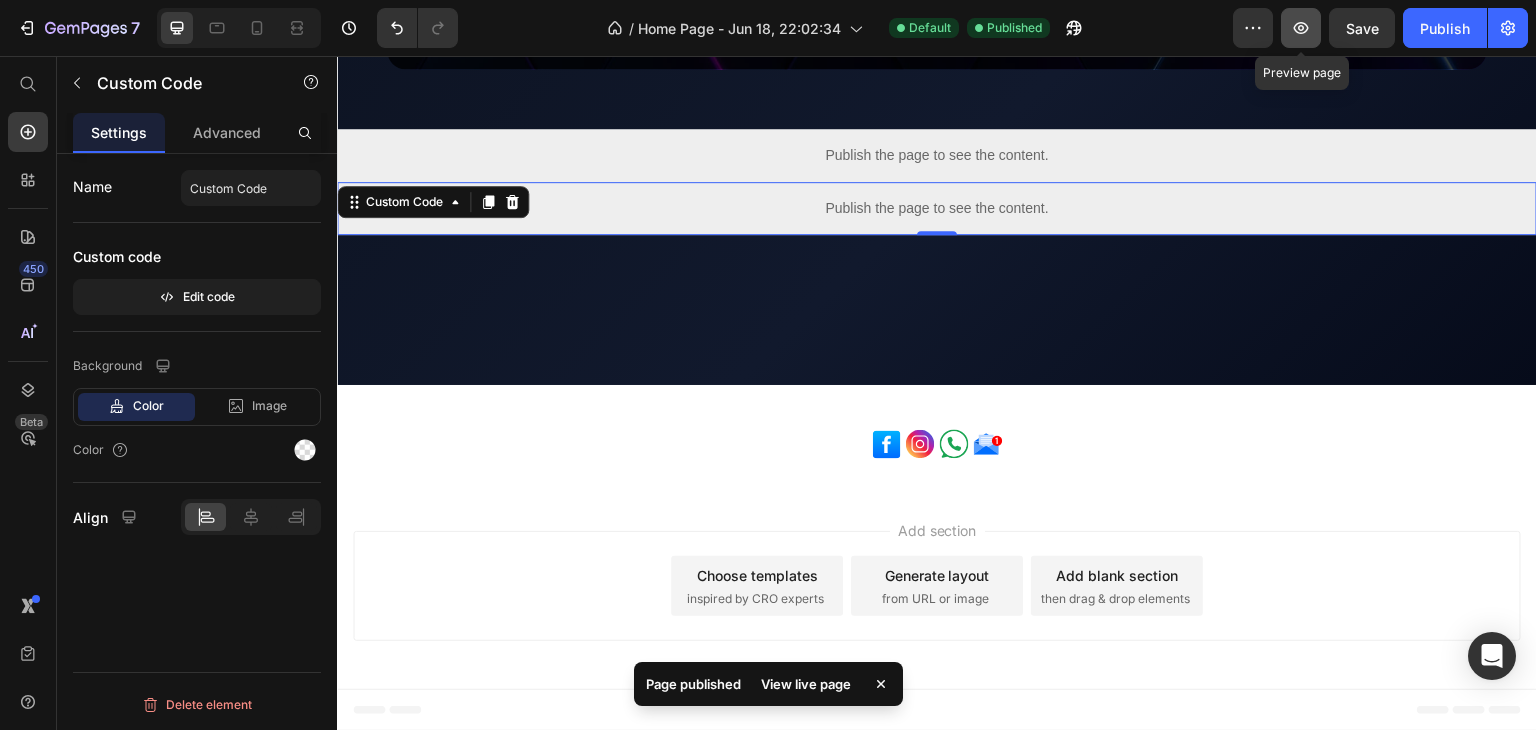 click 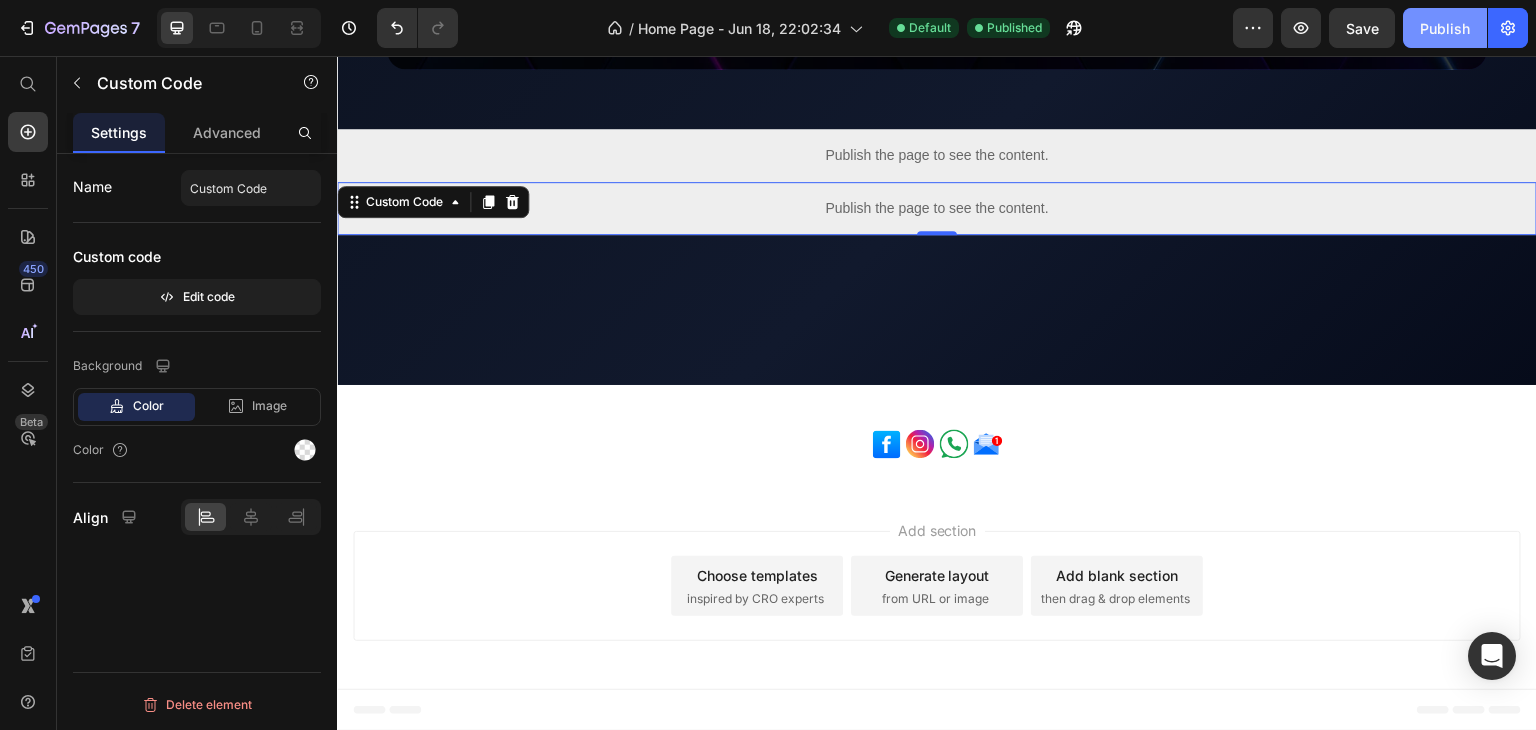 click on "Publish" 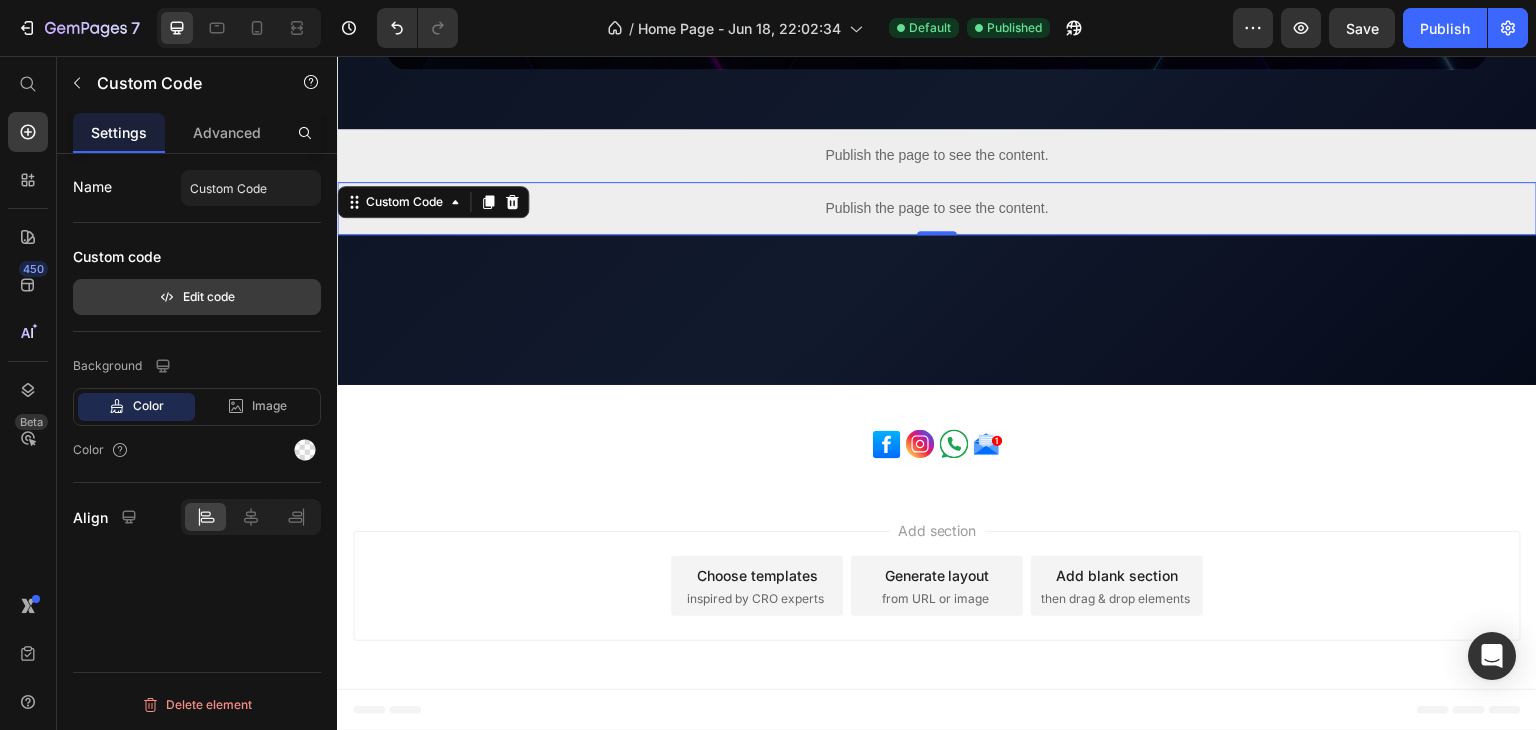 click on "Edit code" at bounding box center (197, 297) 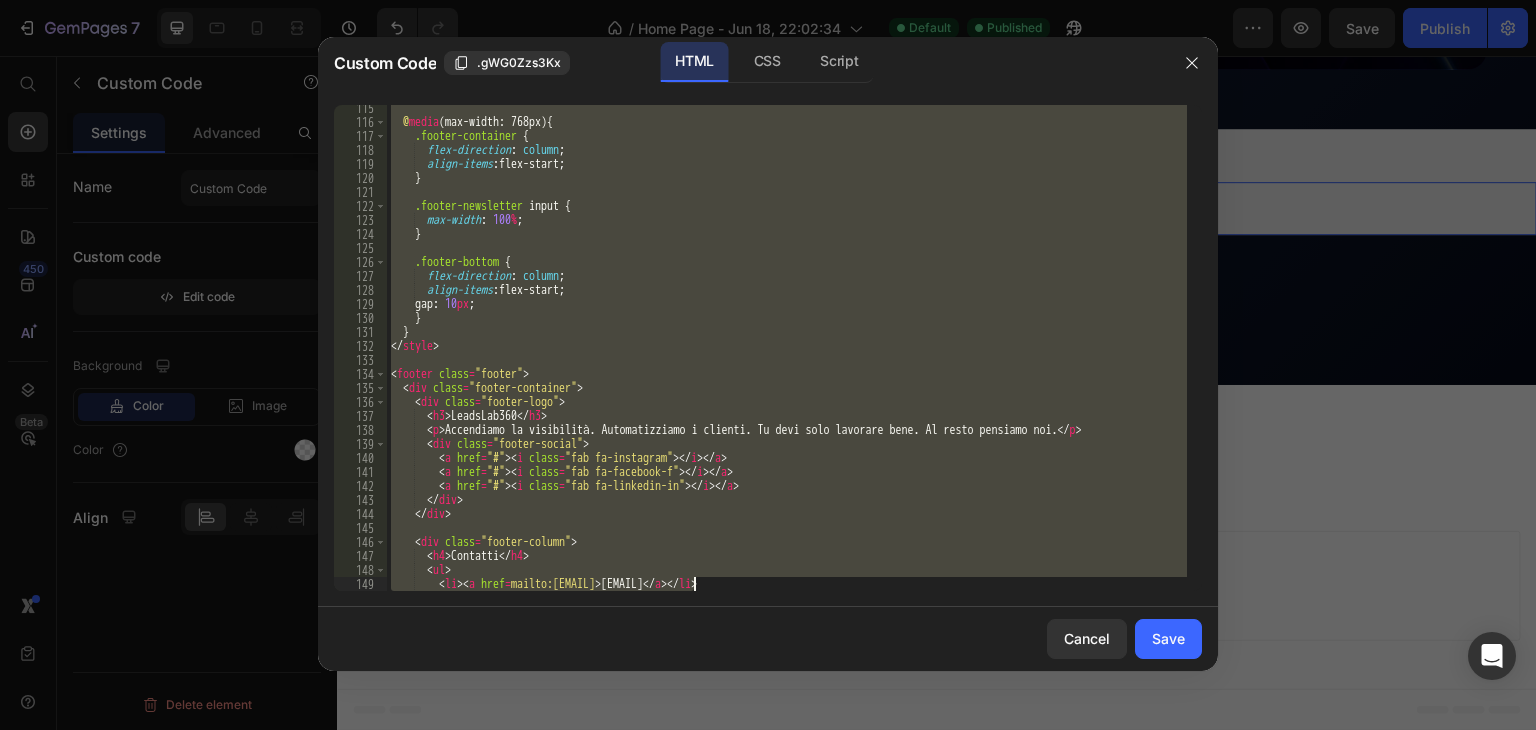 scroll, scrollTop: 1936, scrollLeft: 0, axis: vertical 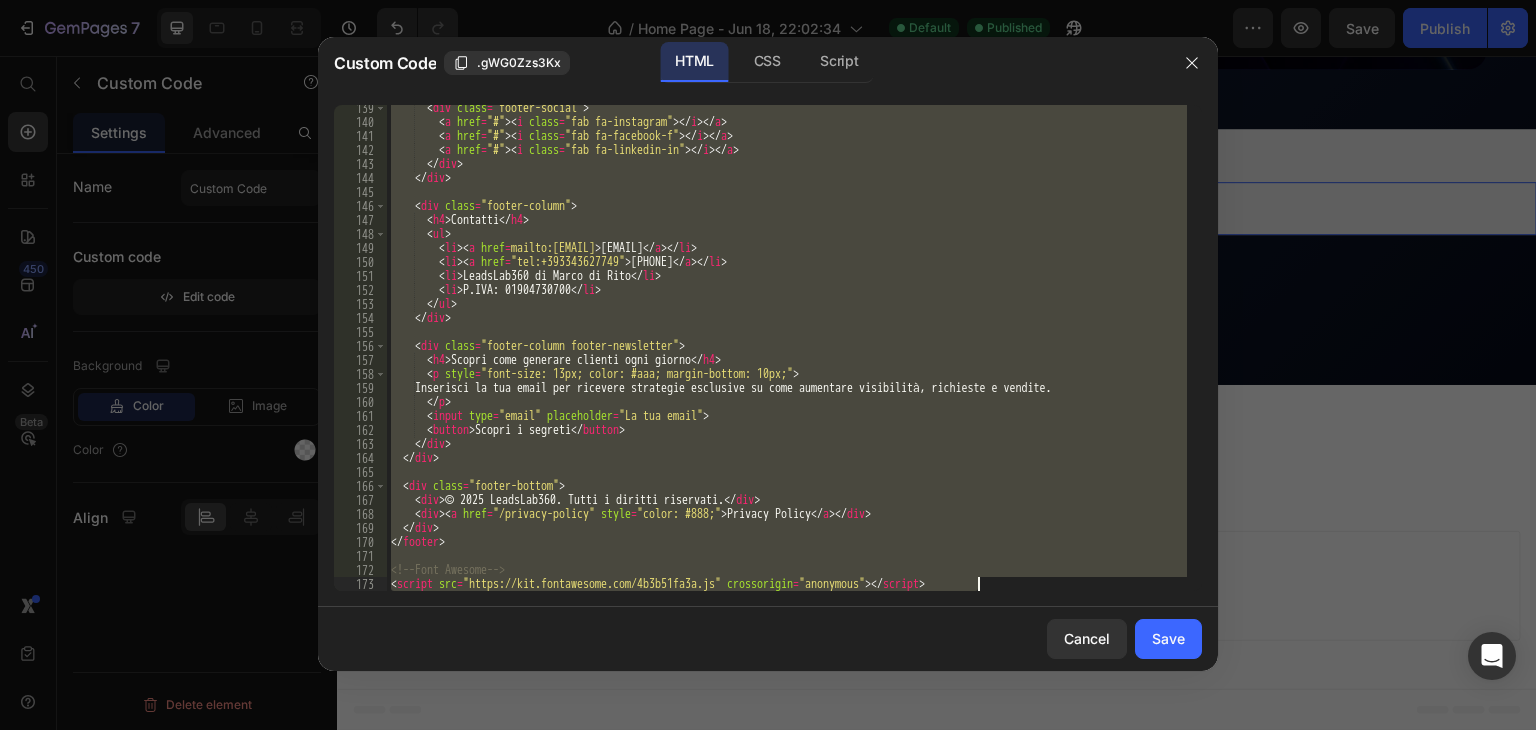 drag, startPoint x: 392, startPoint y: 109, endPoint x: 1007, endPoint y: 581, distance: 775.2477 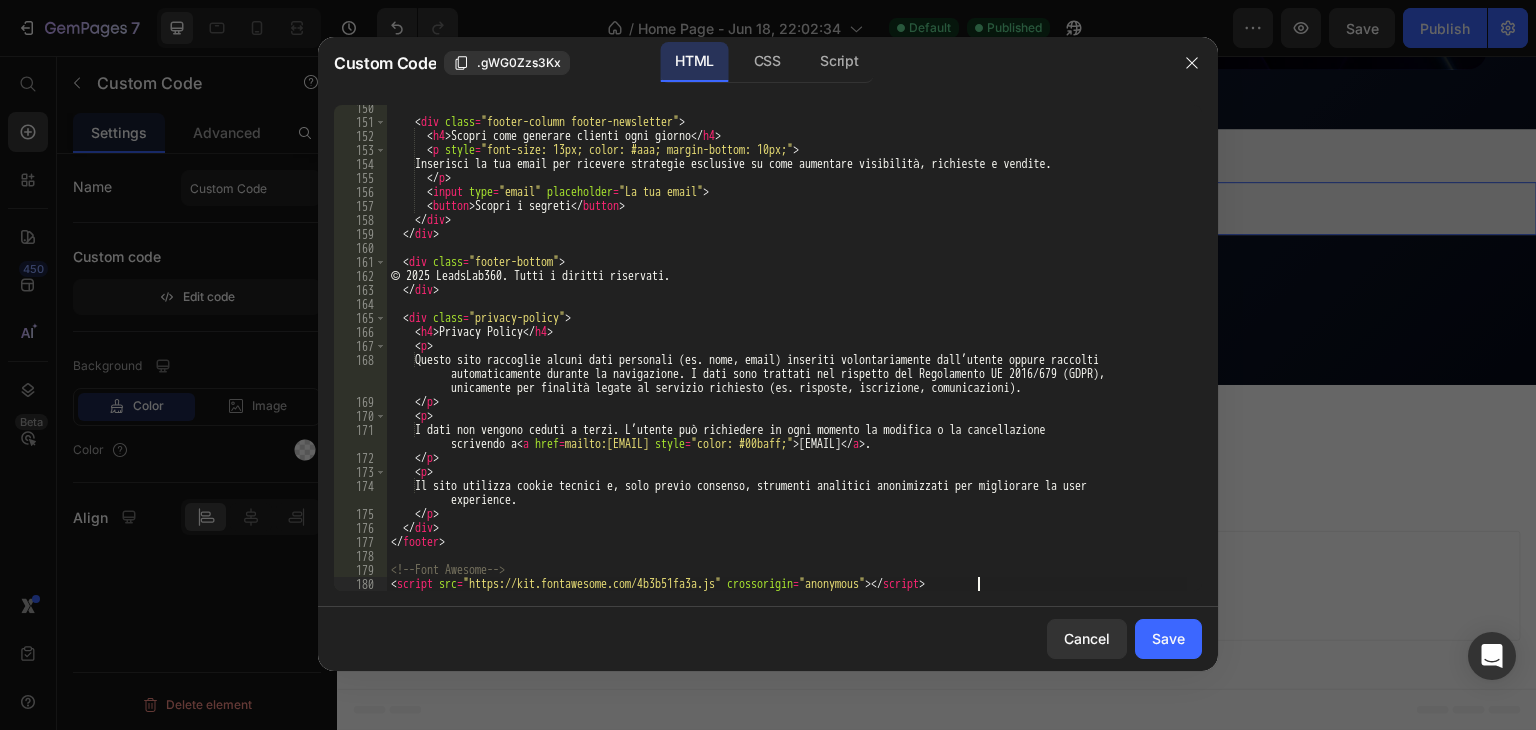 scroll, scrollTop: 2090, scrollLeft: 0, axis: vertical 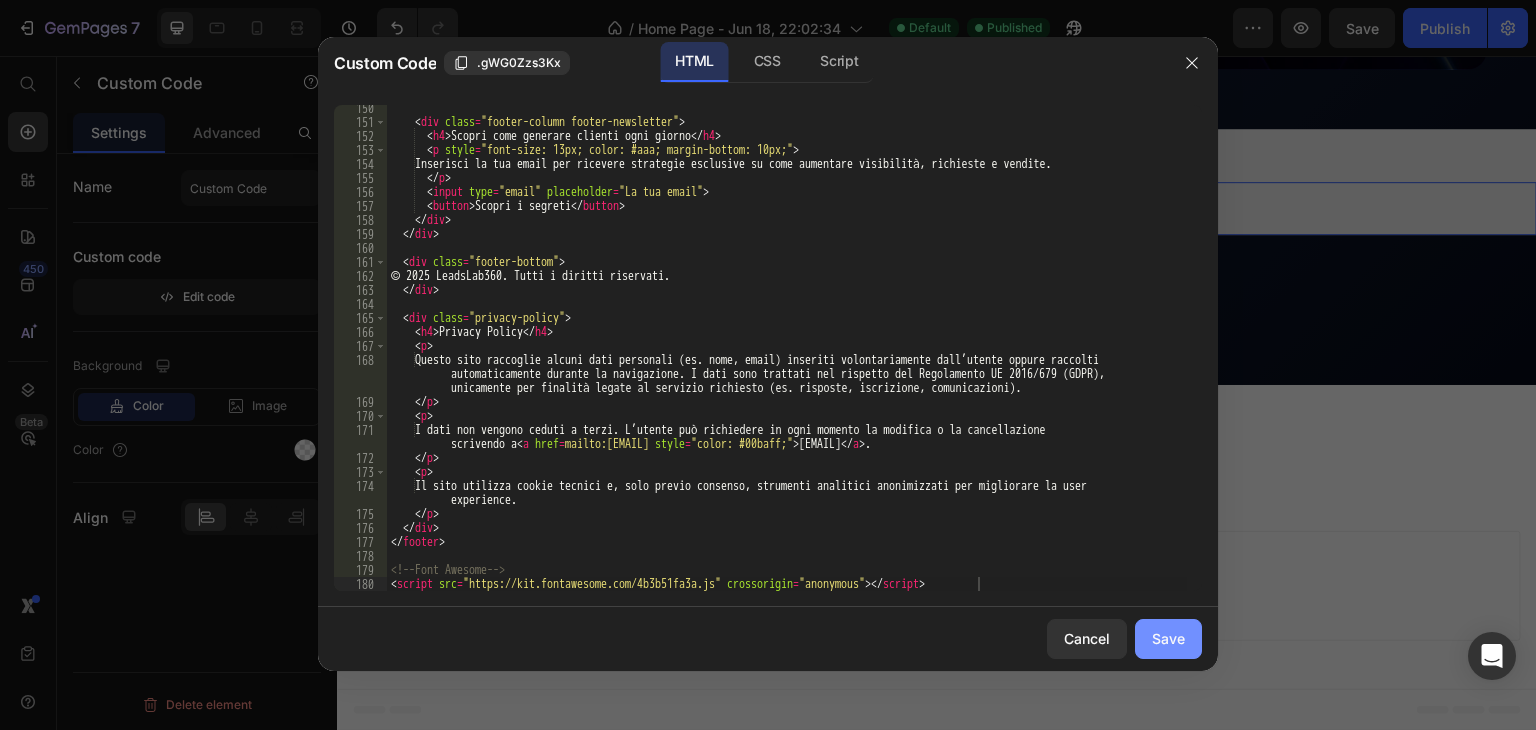 click on "Save" 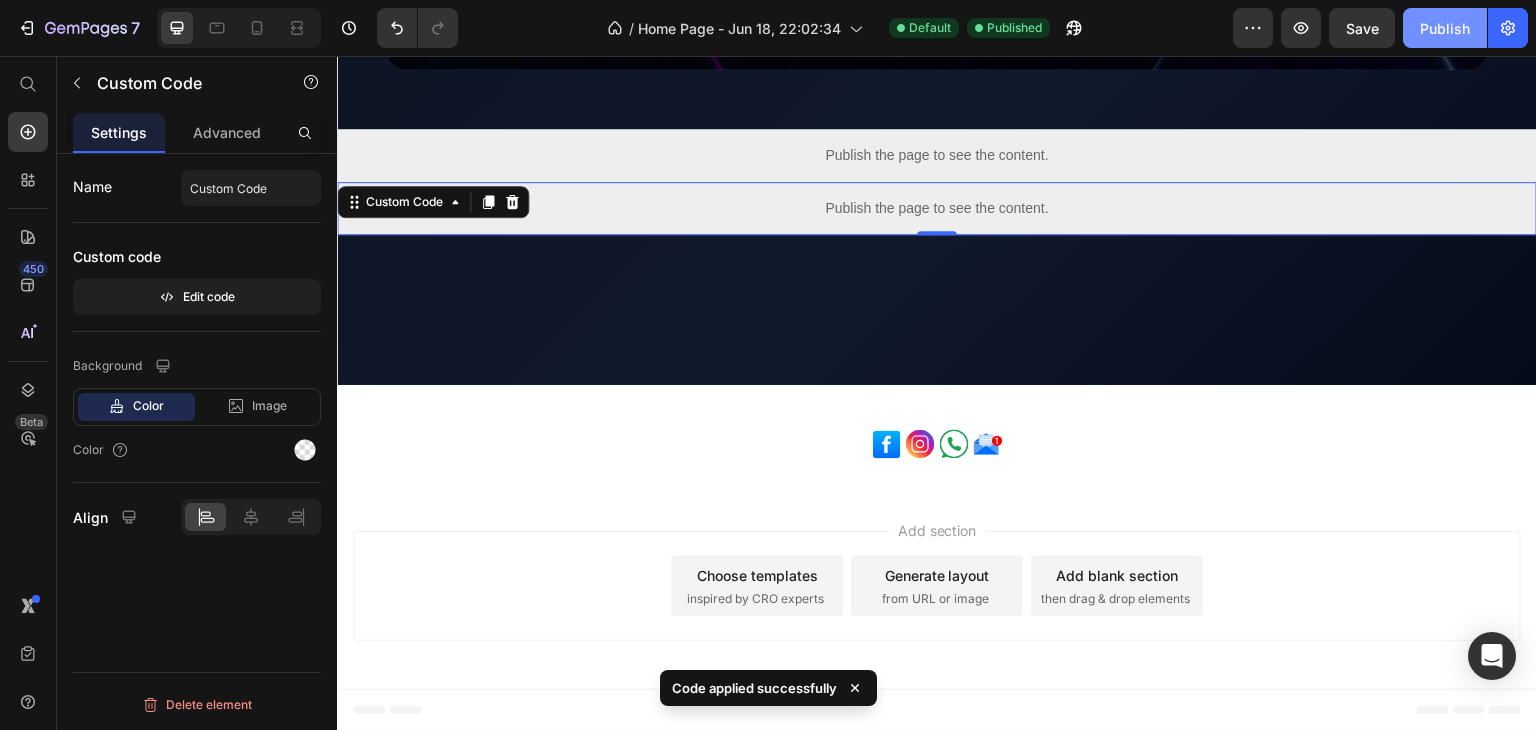 click on "Publish" at bounding box center (1445, 28) 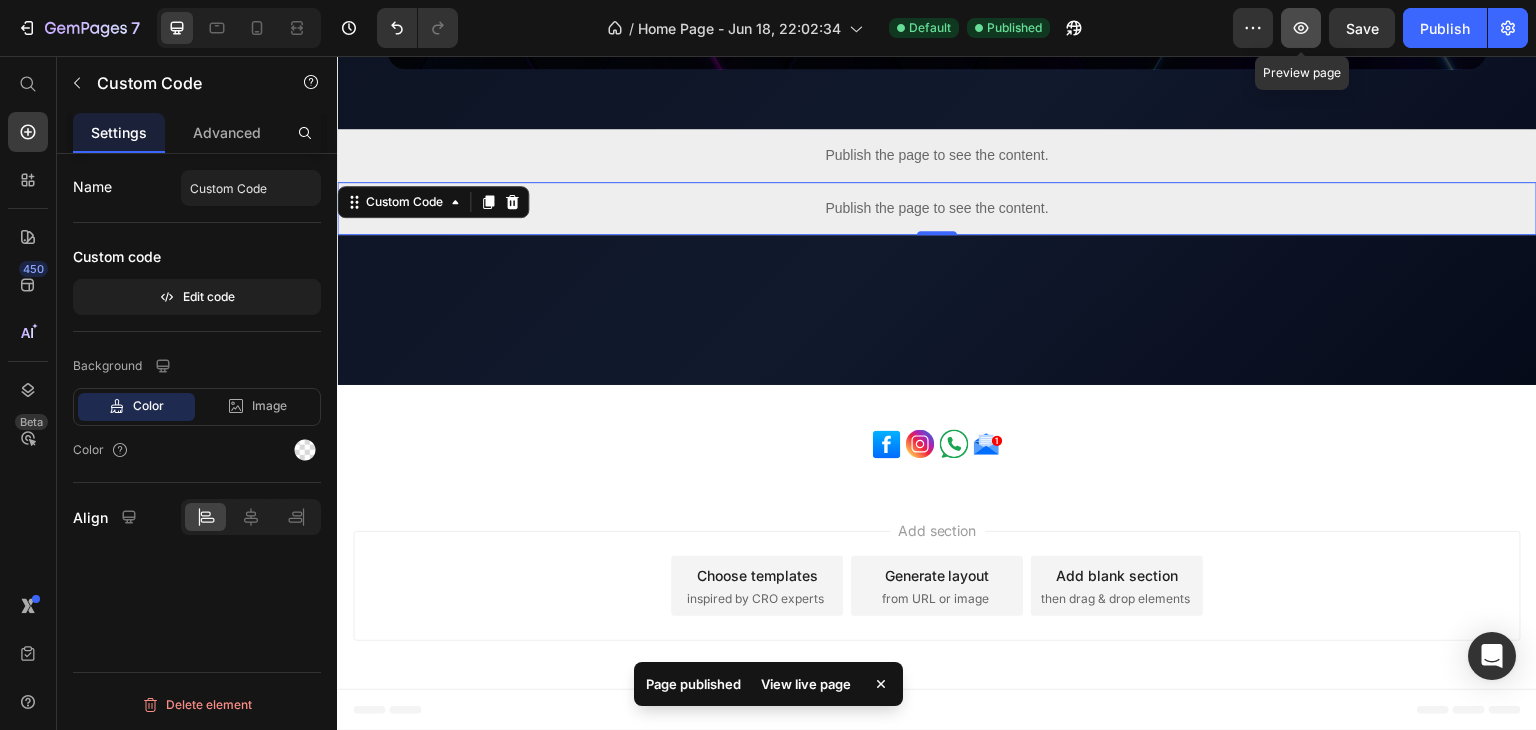 click 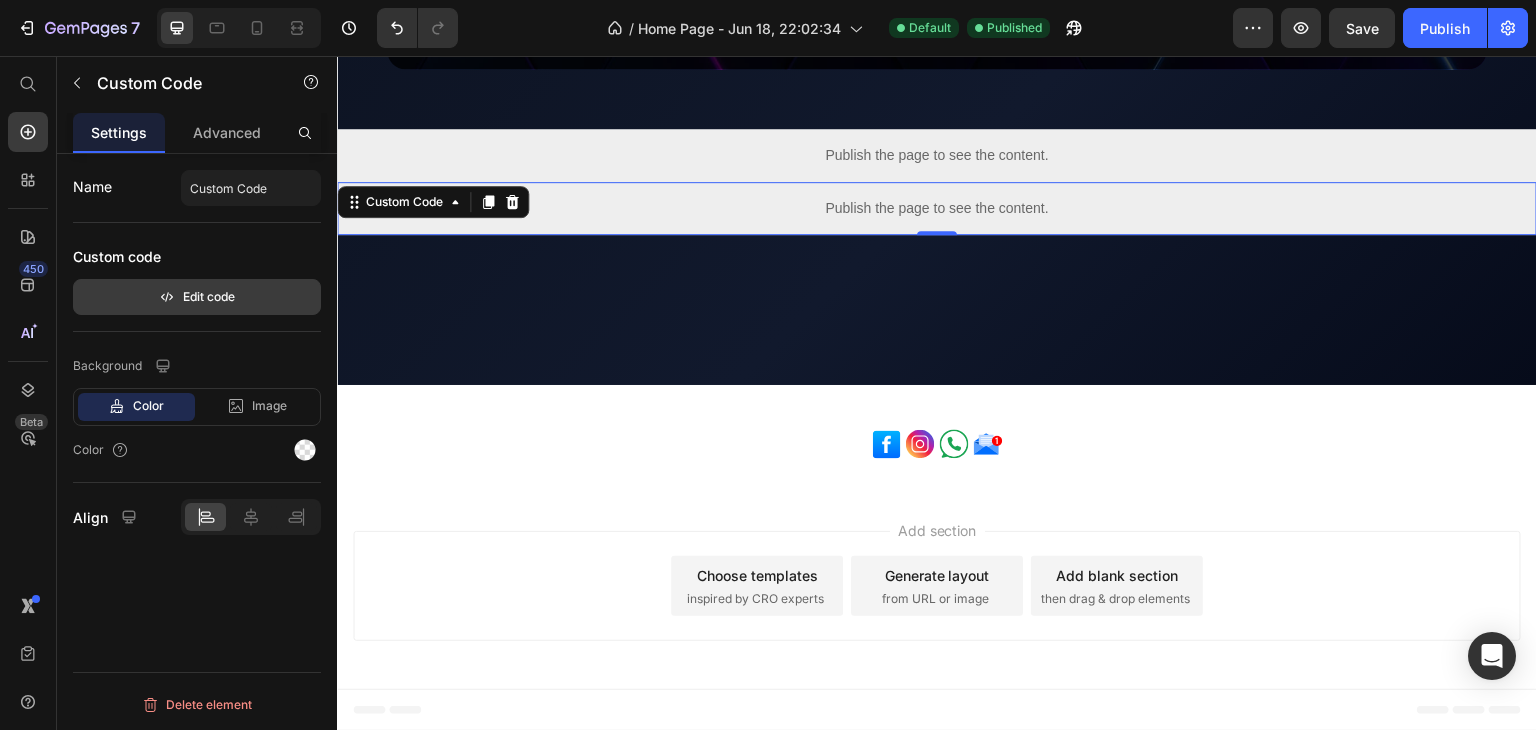 click on "Edit code" at bounding box center (197, 297) 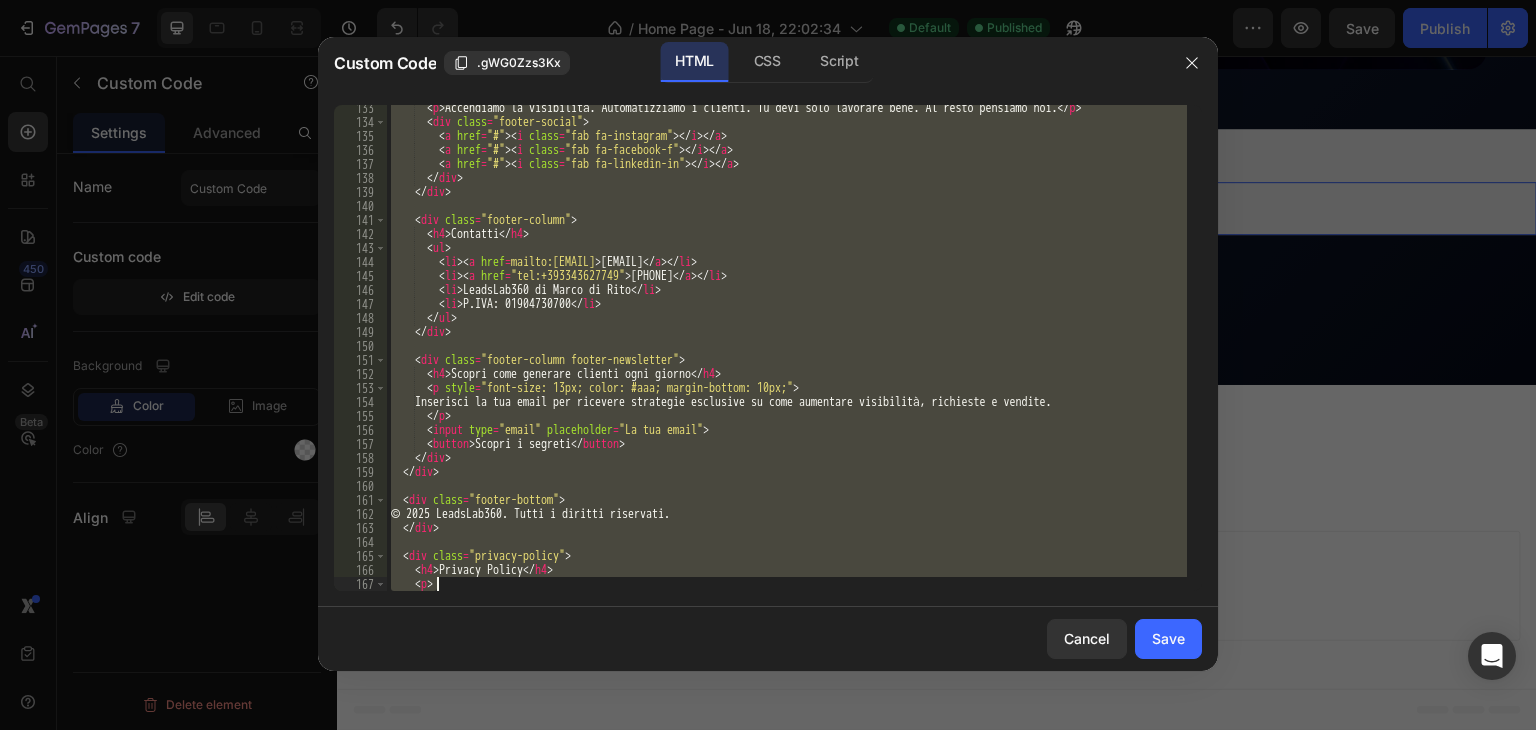 scroll, scrollTop: 2090, scrollLeft: 0, axis: vertical 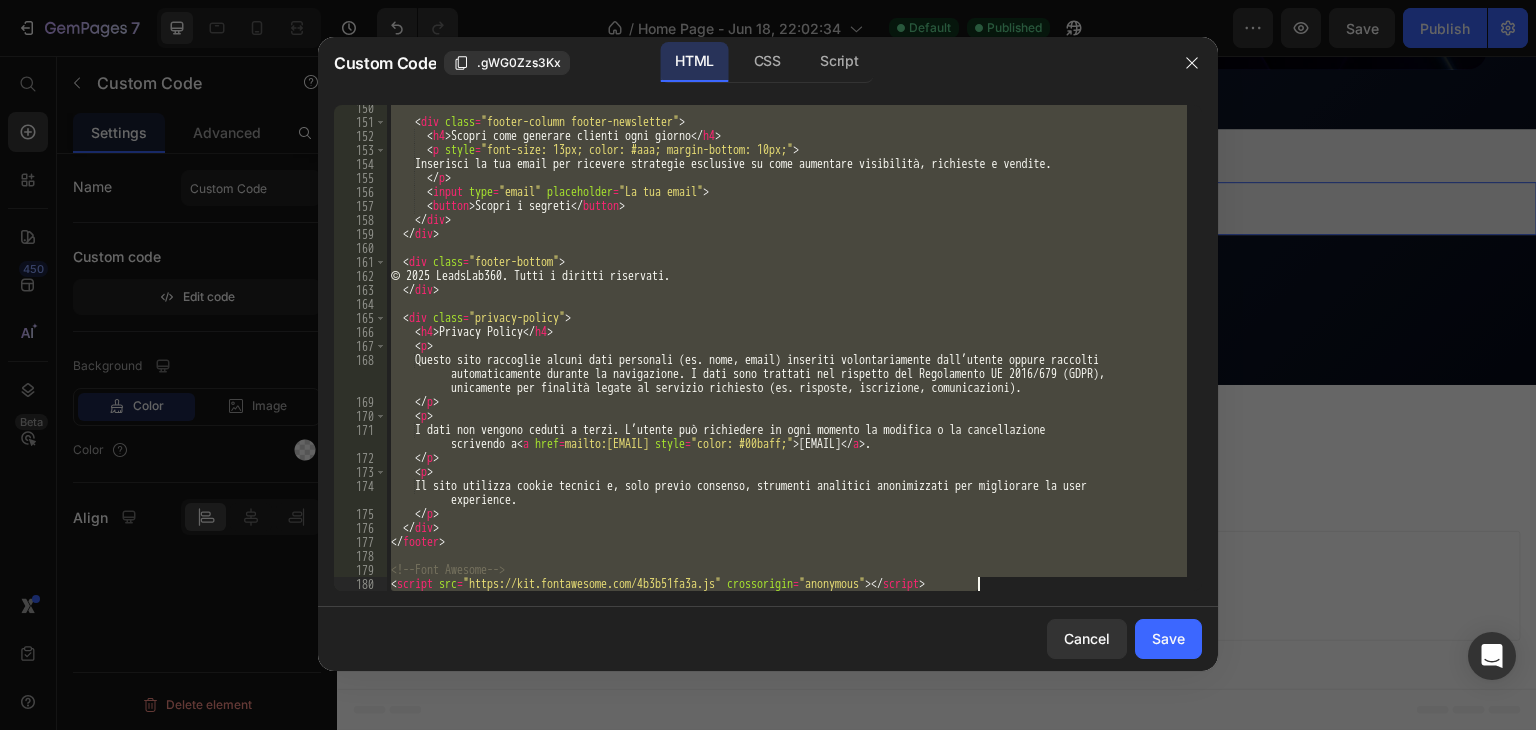 drag, startPoint x: 389, startPoint y: 110, endPoint x: 982, endPoint y: 583, distance: 758.53674 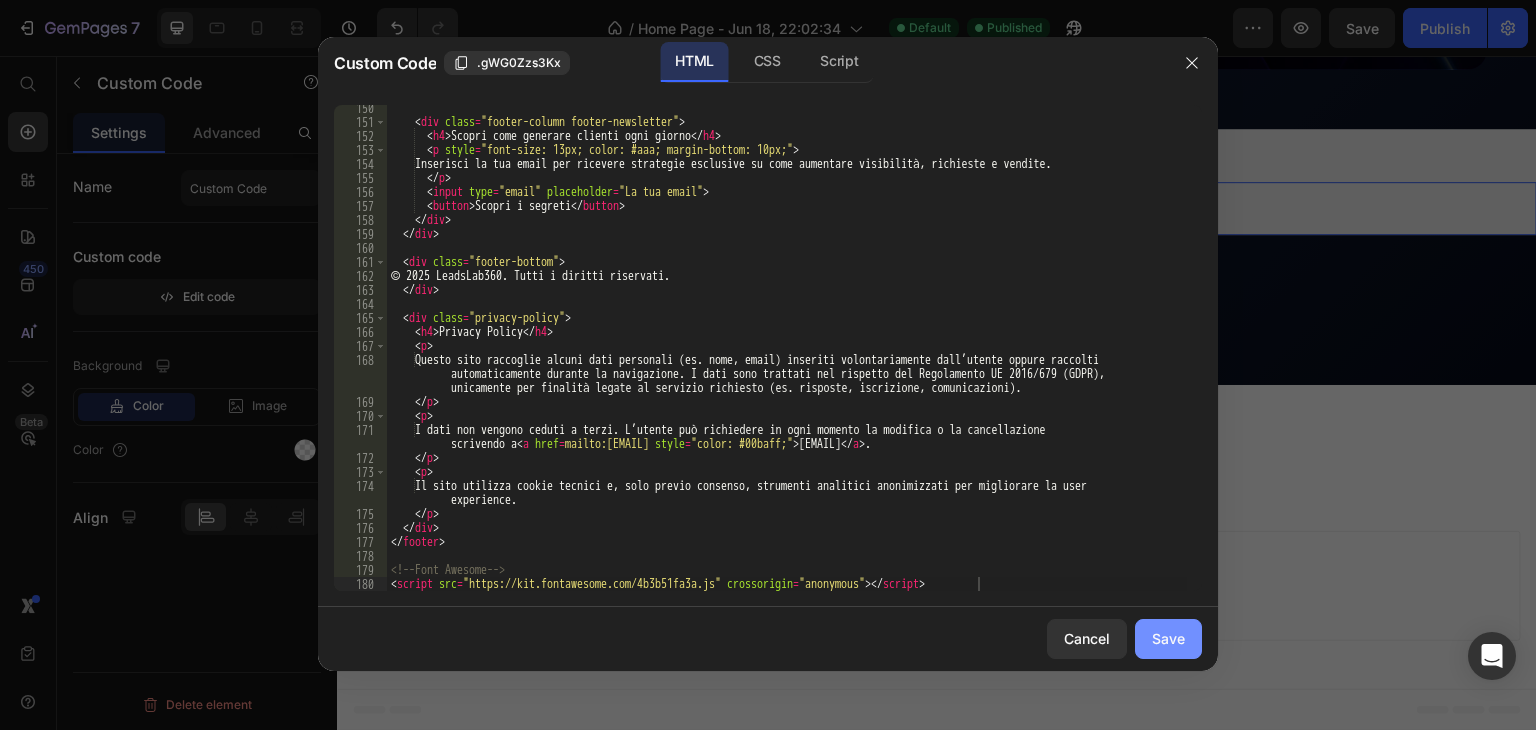 click on "Save" at bounding box center [1168, 638] 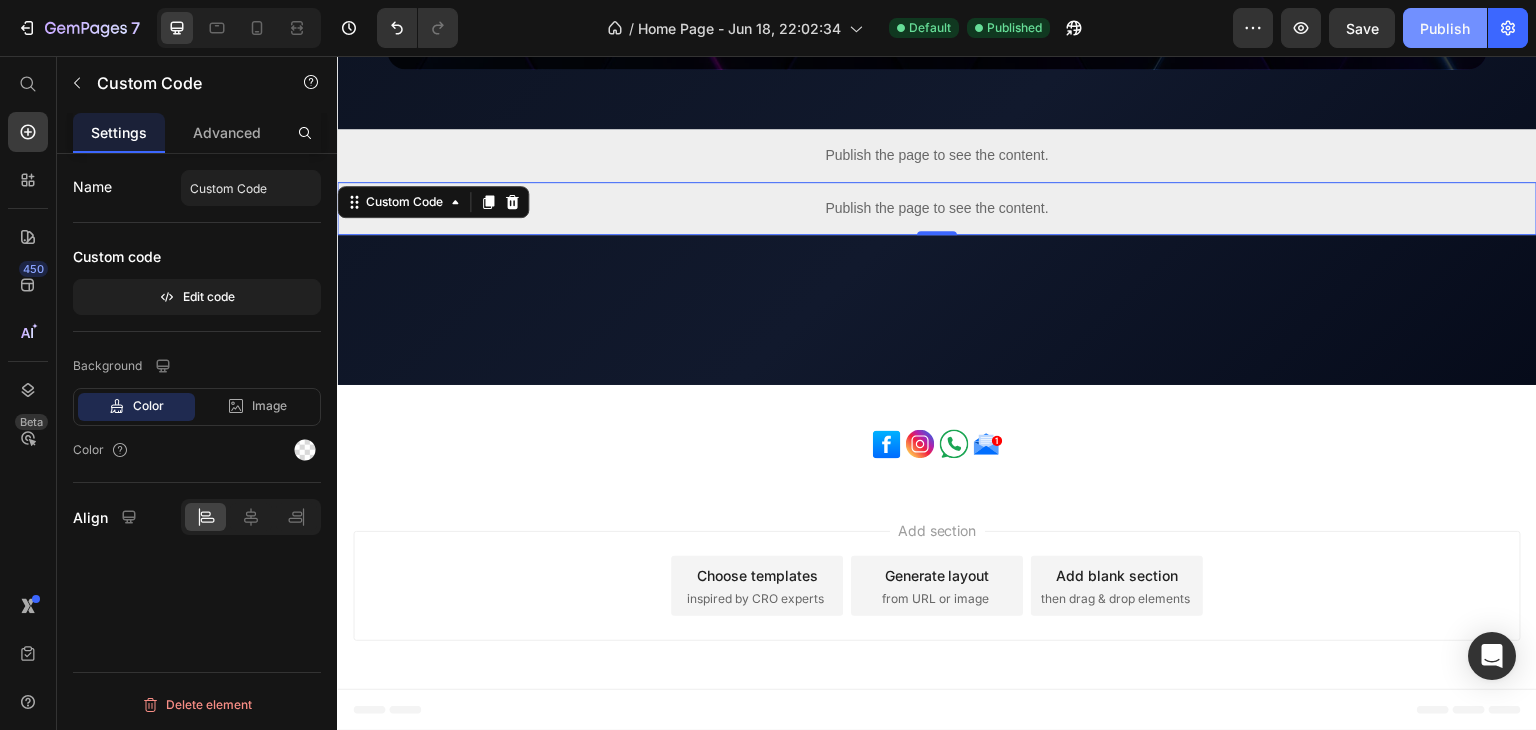 click on "Publish" 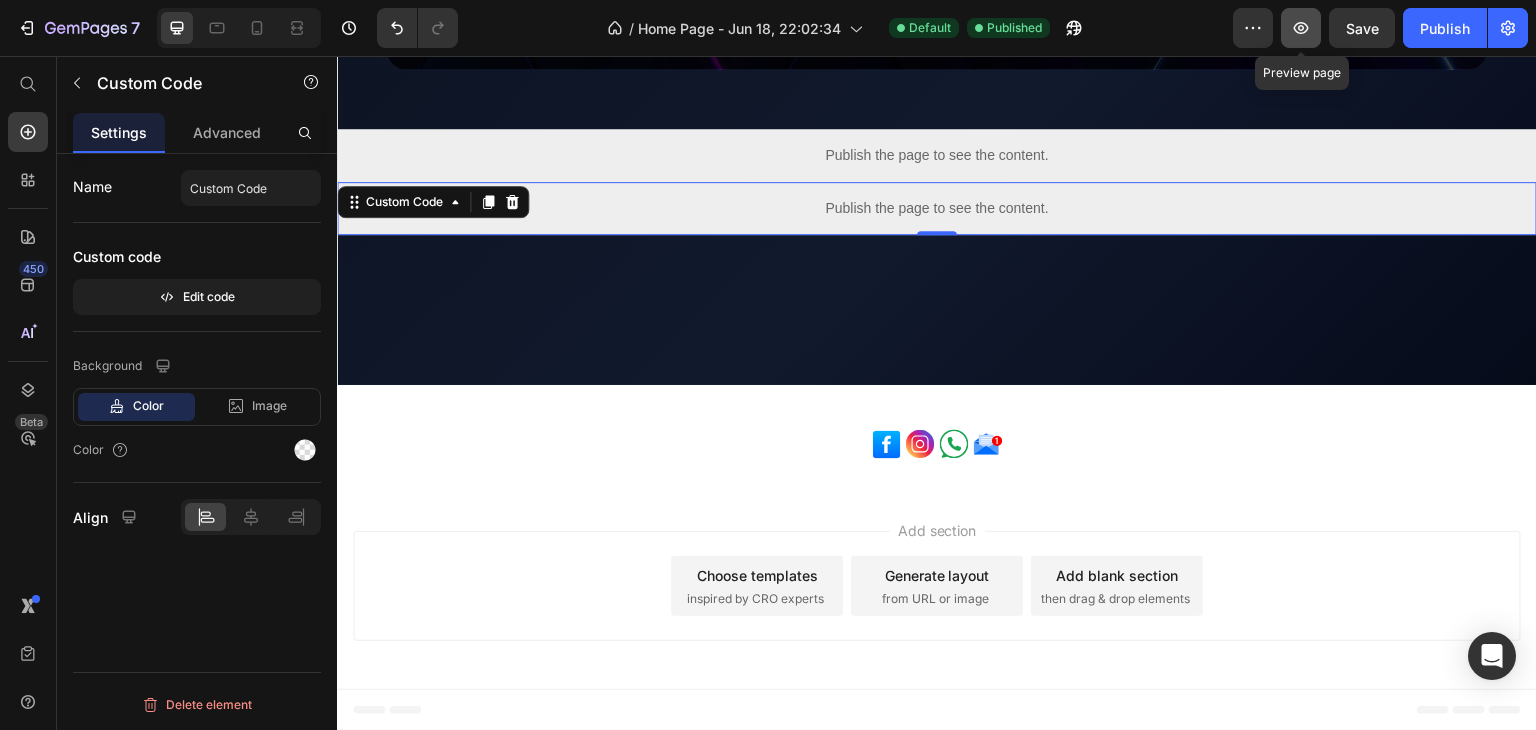 click 